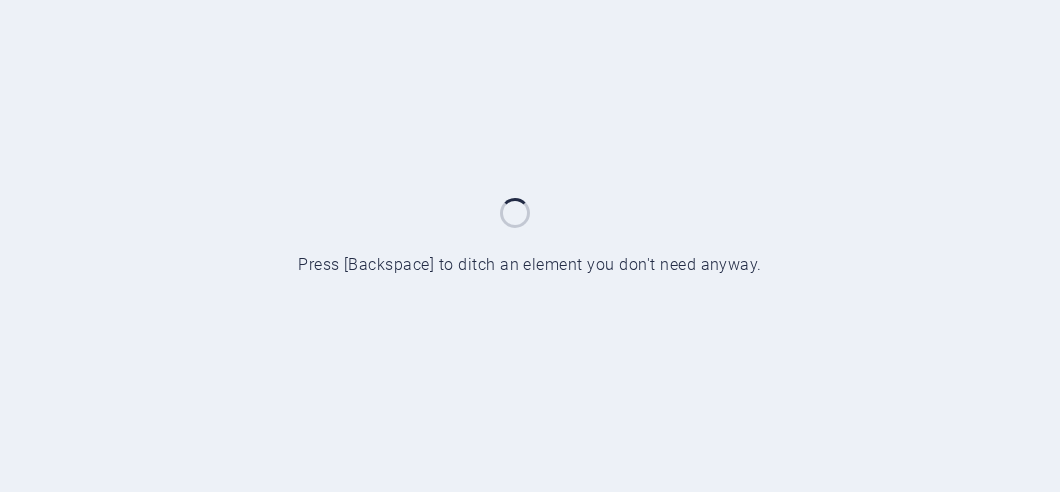 scroll, scrollTop: 0, scrollLeft: 0, axis: both 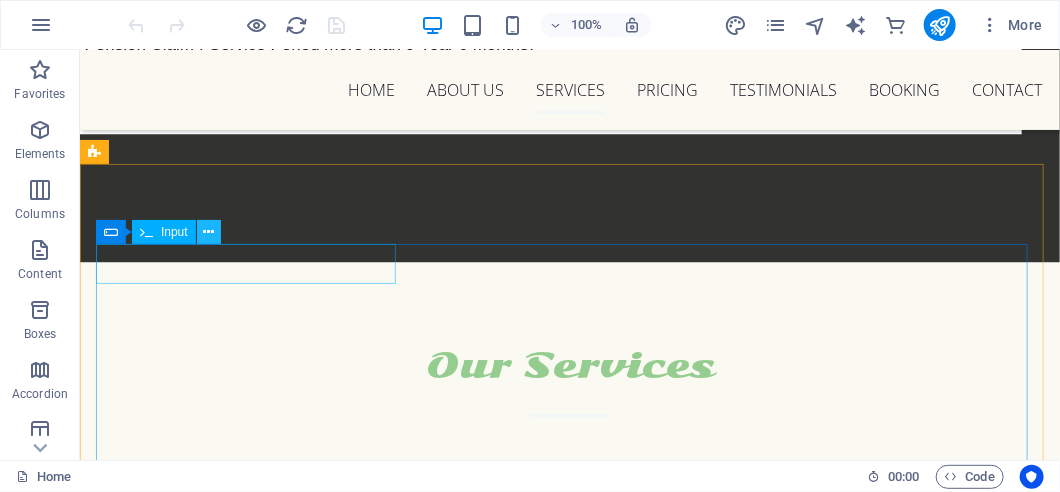 click at bounding box center [208, 232] 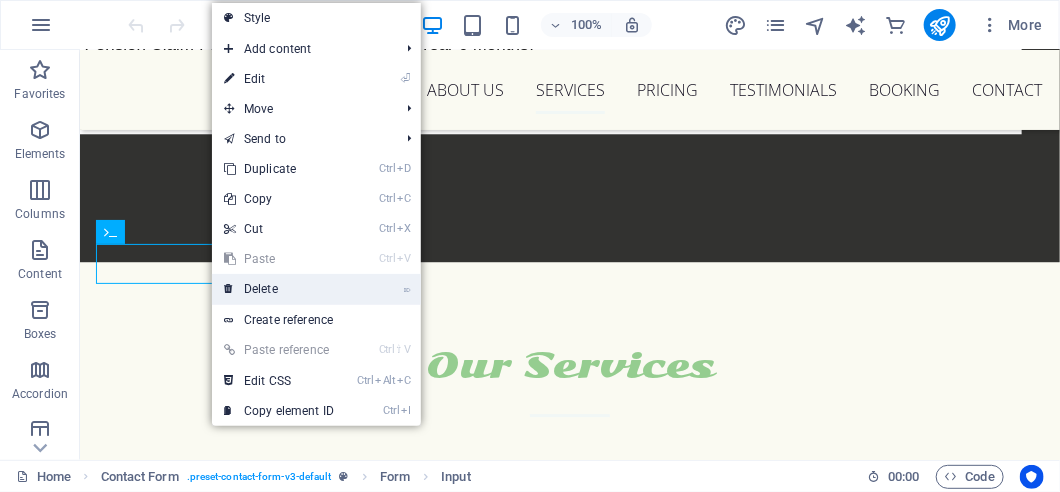 click on "⌦  Delete" at bounding box center (279, 289) 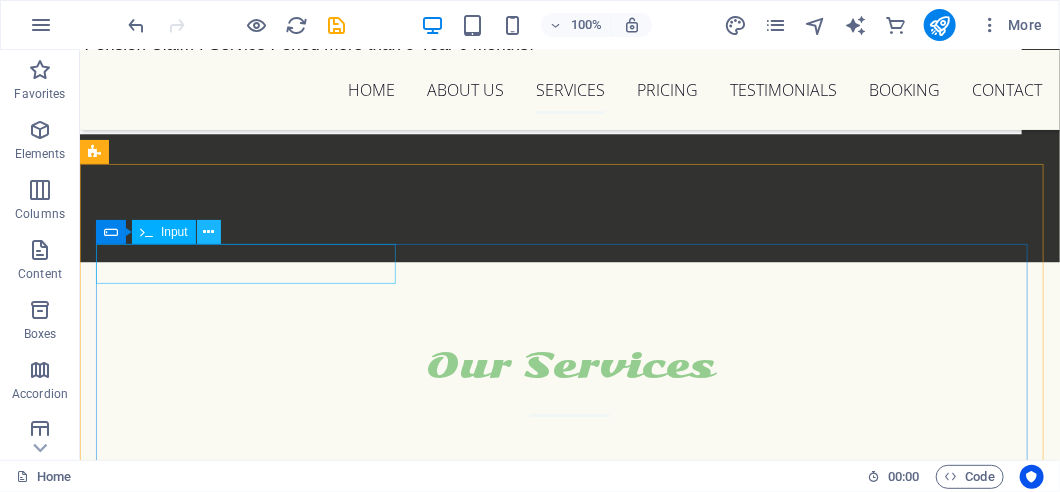 click at bounding box center [208, 232] 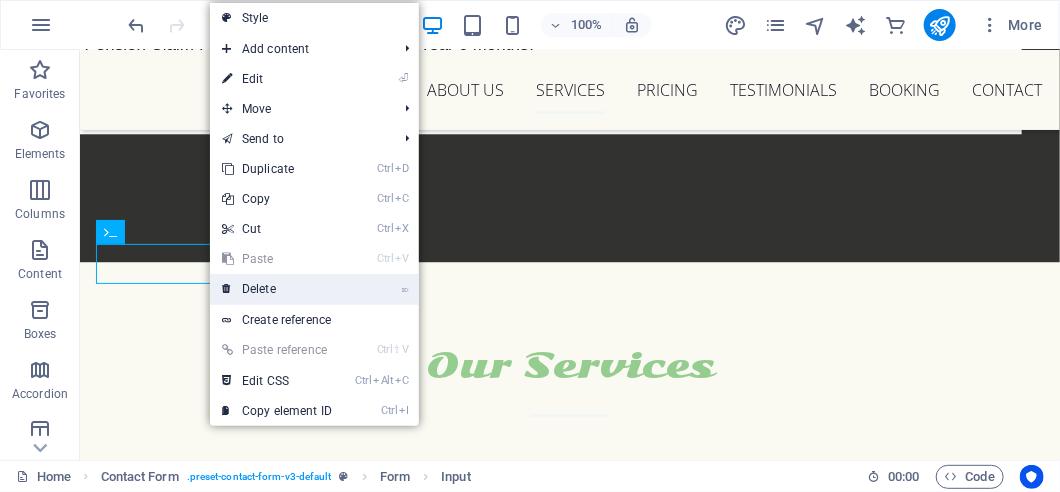 click on "⌦  Delete" at bounding box center [277, 289] 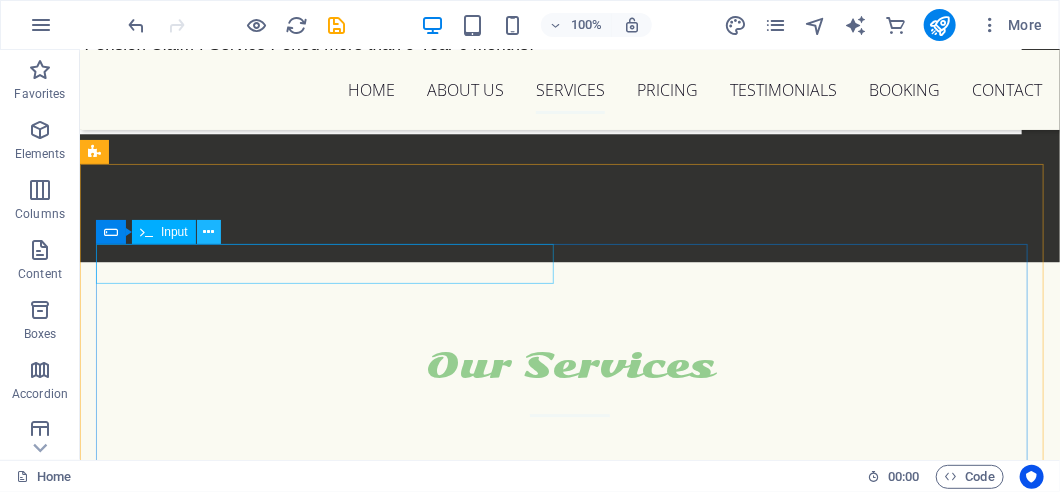 click at bounding box center [208, 232] 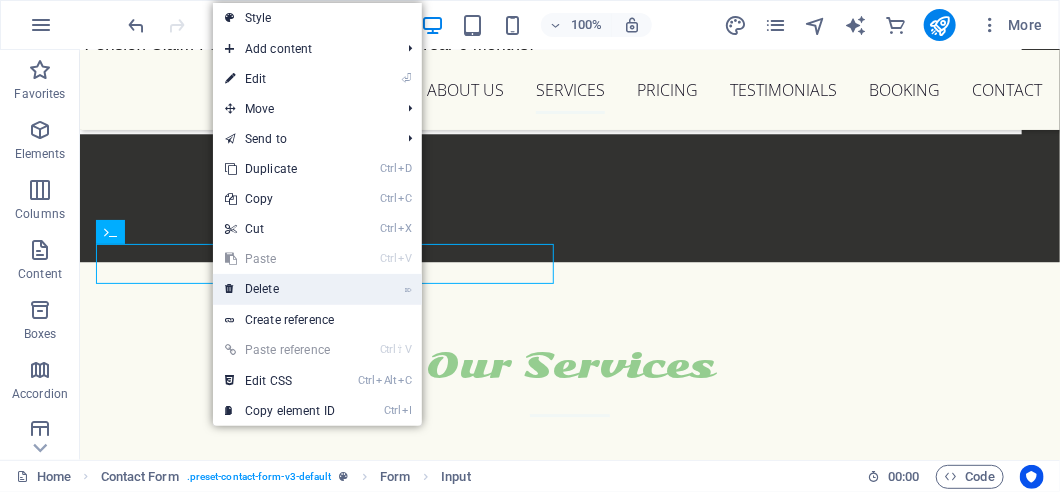 drag, startPoint x: 182, startPoint y: 242, endPoint x: 262, endPoint y: 292, distance: 94.33981 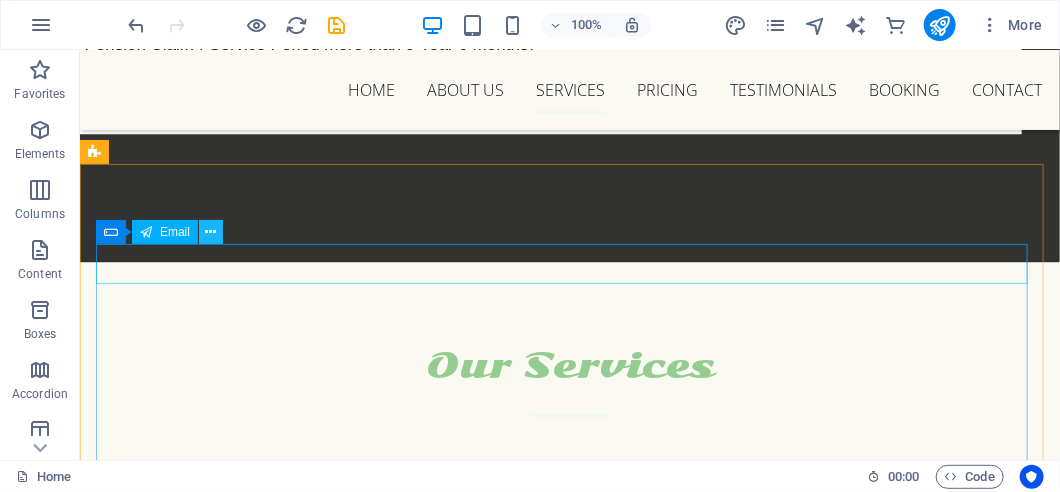 click at bounding box center (211, 232) 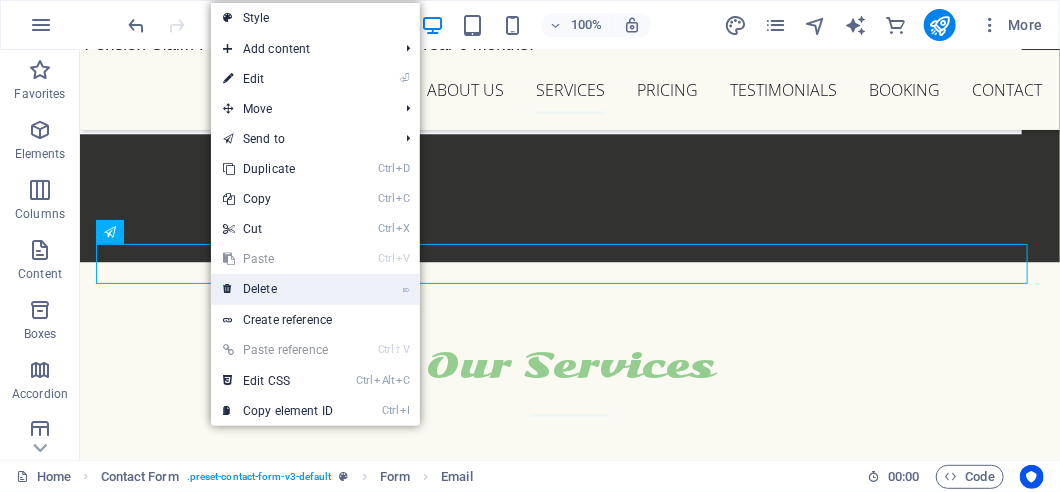 click on "⌦  Delete" at bounding box center (278, 289) 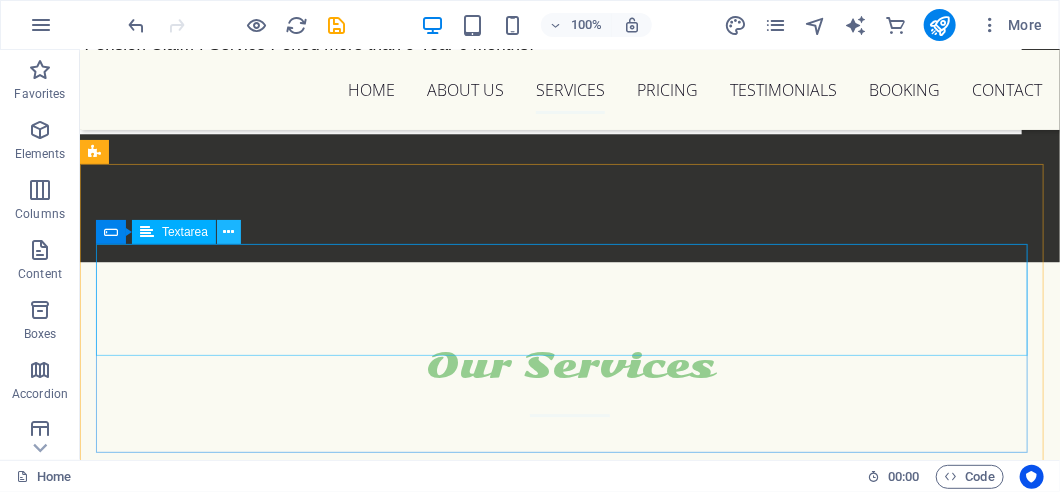 click at bounding box center [229, 232] 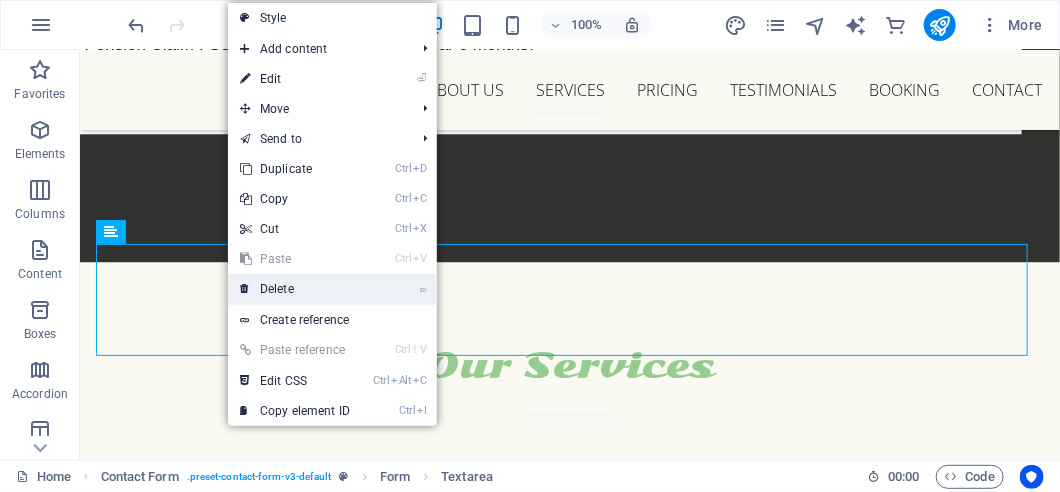 click on "⌦  Delete" at bounding box center (295, 289) 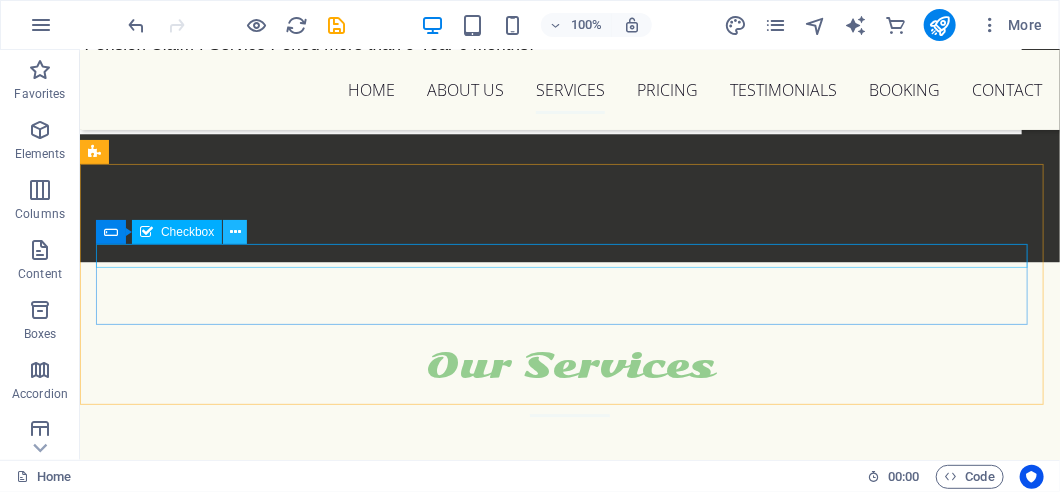 click at bounding box center (235, 232) 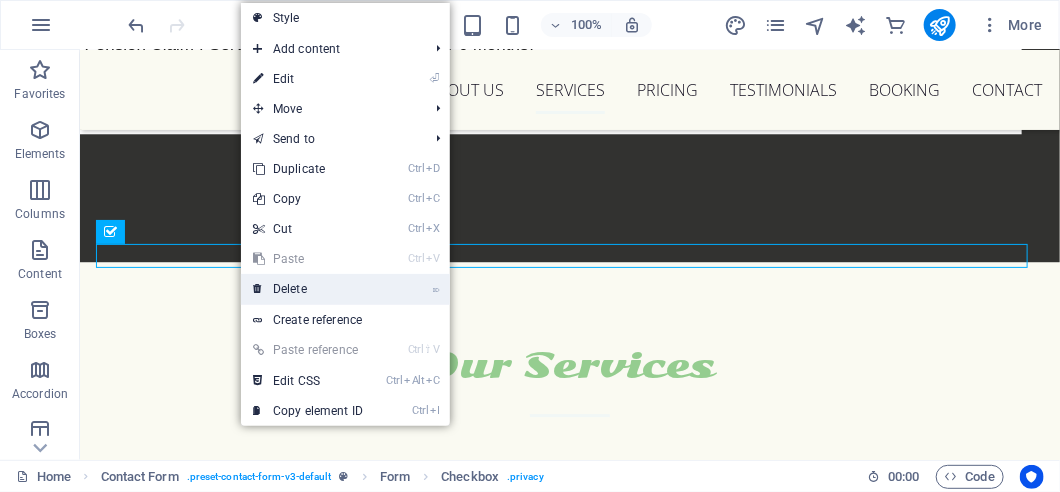 click on "⌦  Delete" at bounding box center (308, 289) 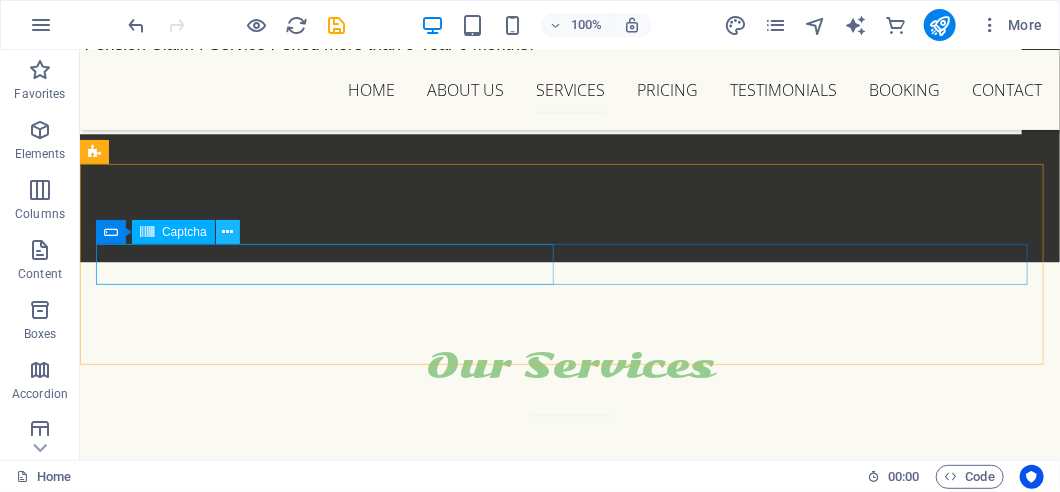 click at bounding box center [227, 232] 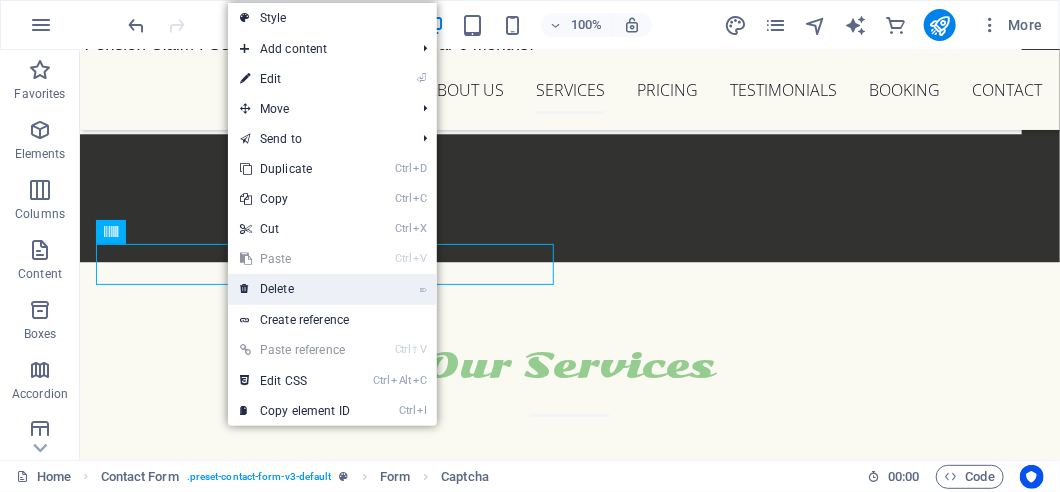 click on "⌦  Delete" at bounding box center [295, 289] 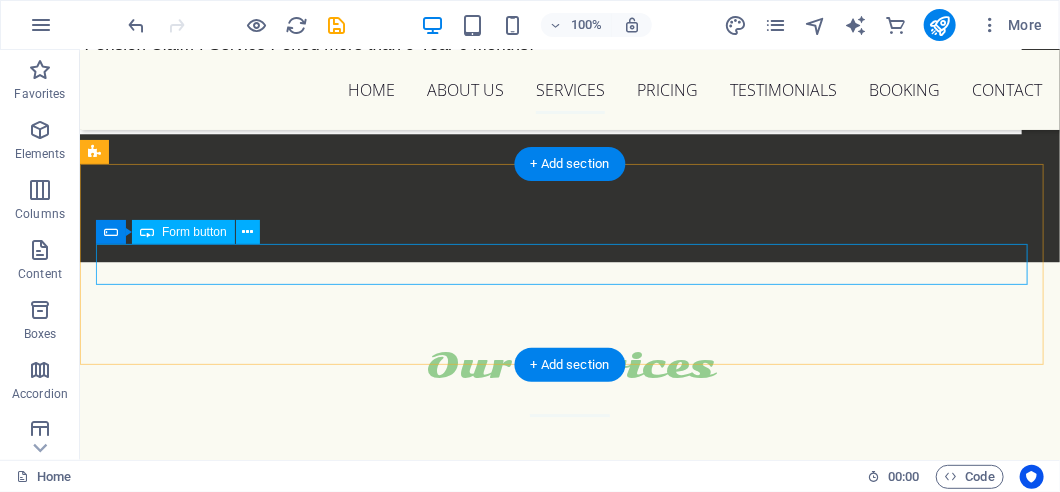 scroll, scrollTop: 6800, scrollLeft: 0, axis: vertical 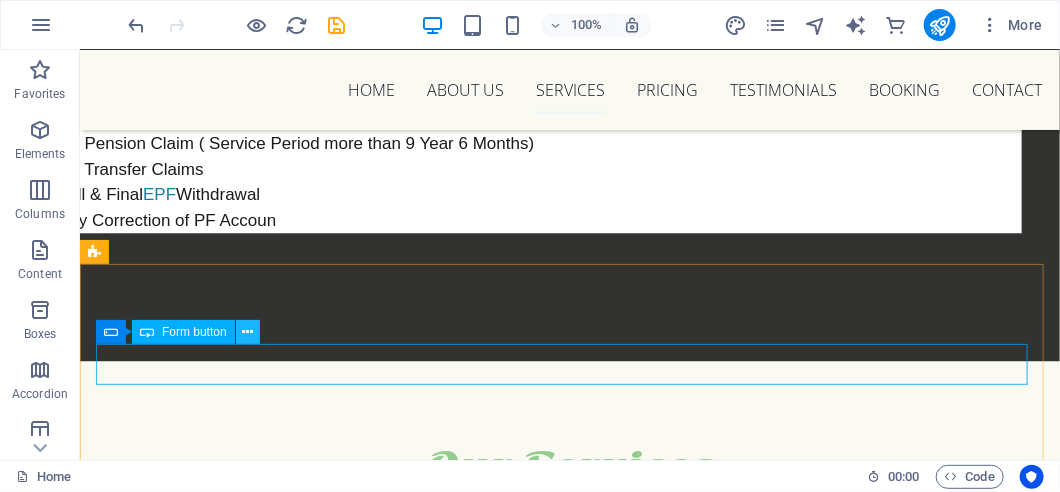 click at bounding box center (247, 332) 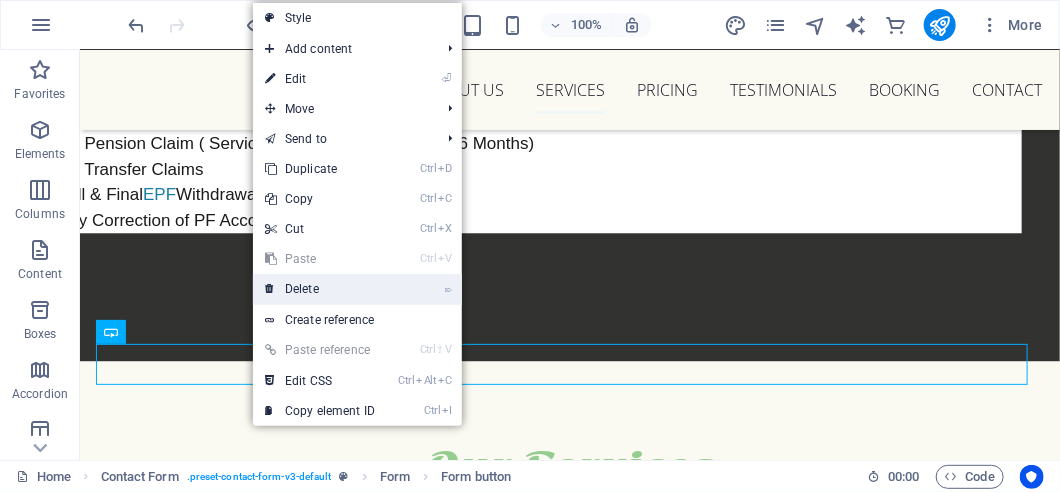 click on "⌦  Delete" at bounding box center [320, 289] 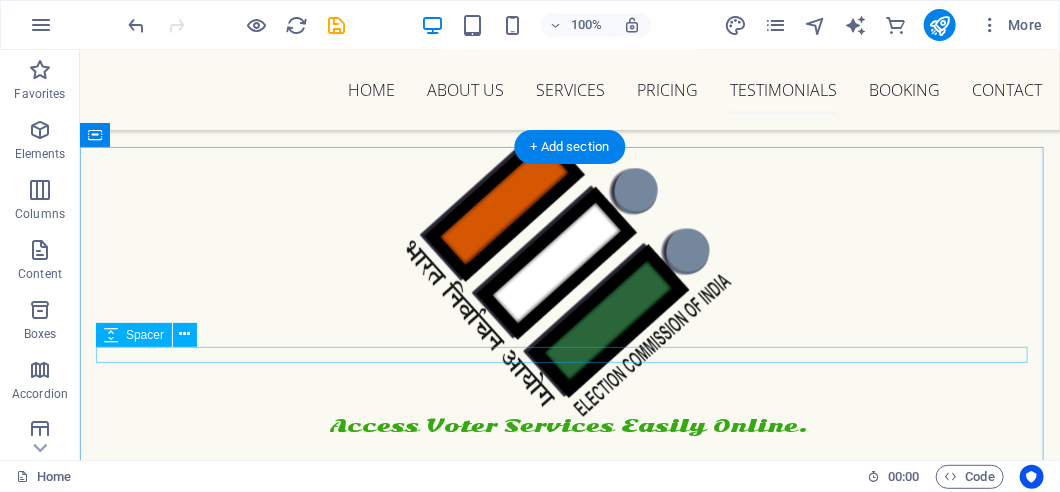 scroll, scrollTop: 9232, scrollLeft: 0, axis: vertical 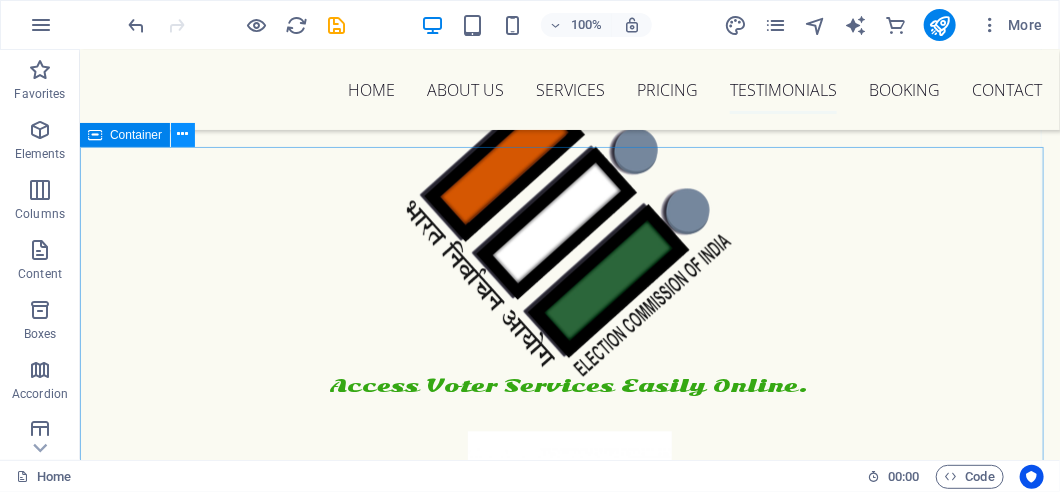 click at bounding box center (183, 134) 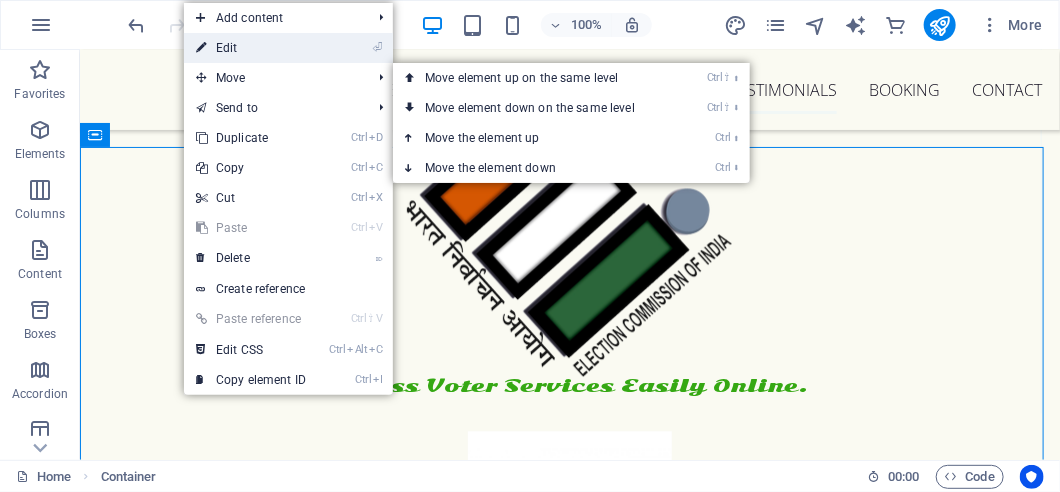 click on "⏎  Edit" at bounding box center (251, 48) 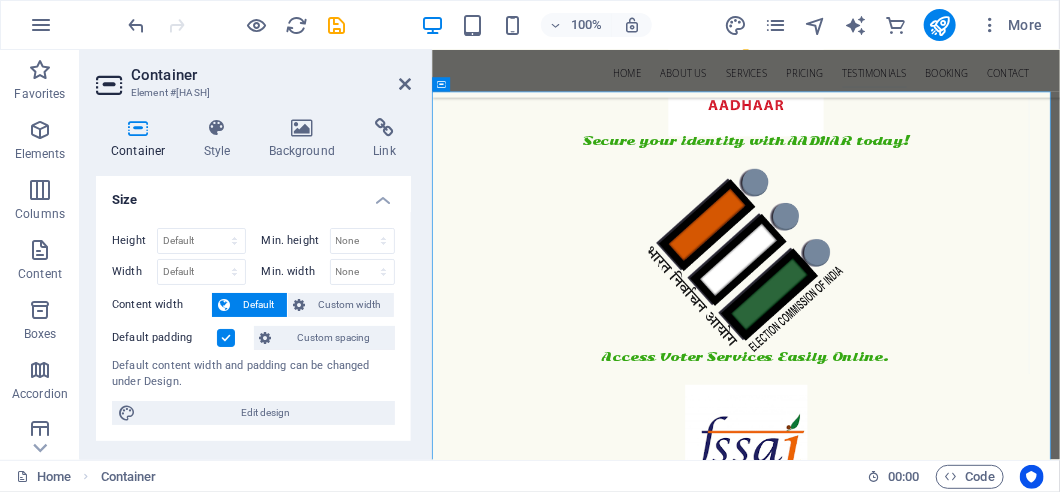scroll, scrollTop: 9191, scrollLeft: 0, axis: vertical 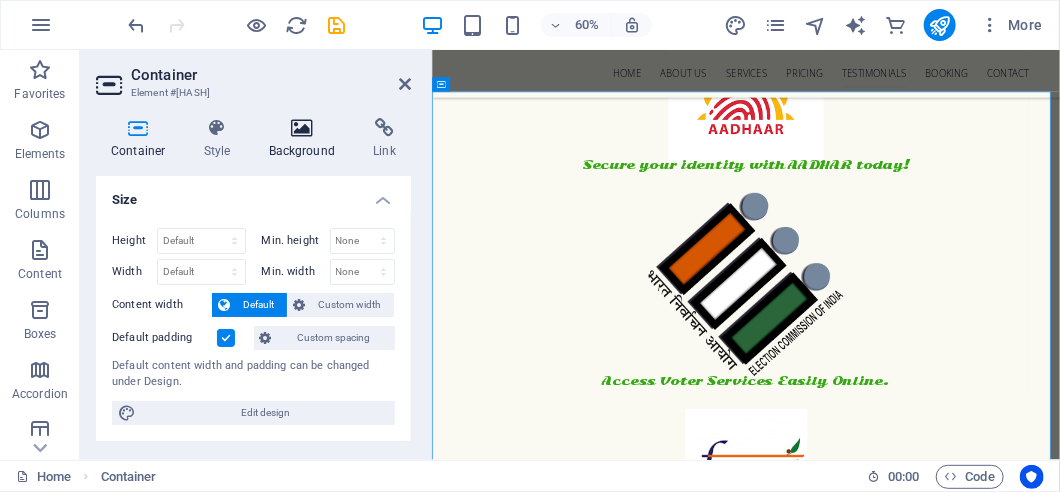 click at bounding box center [302, 128] 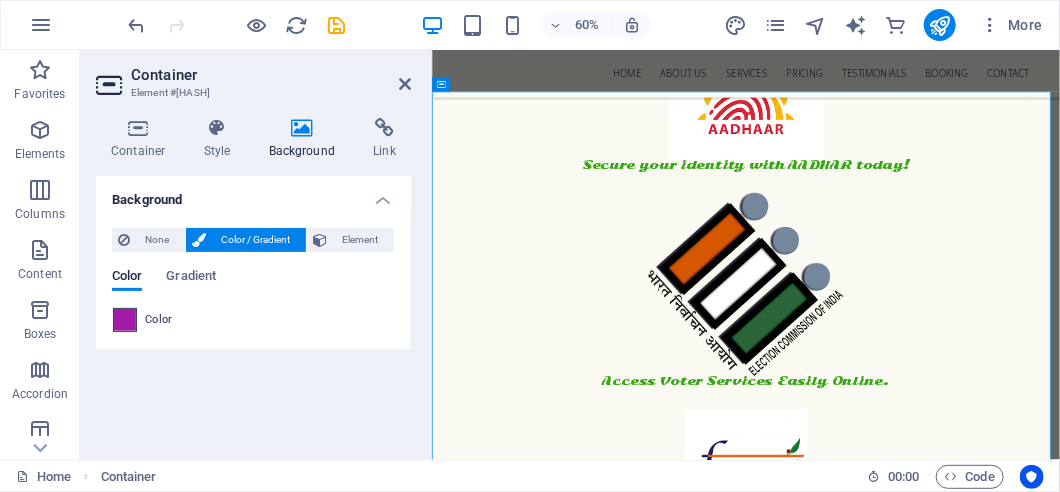 click at bounding box center [125, 320] 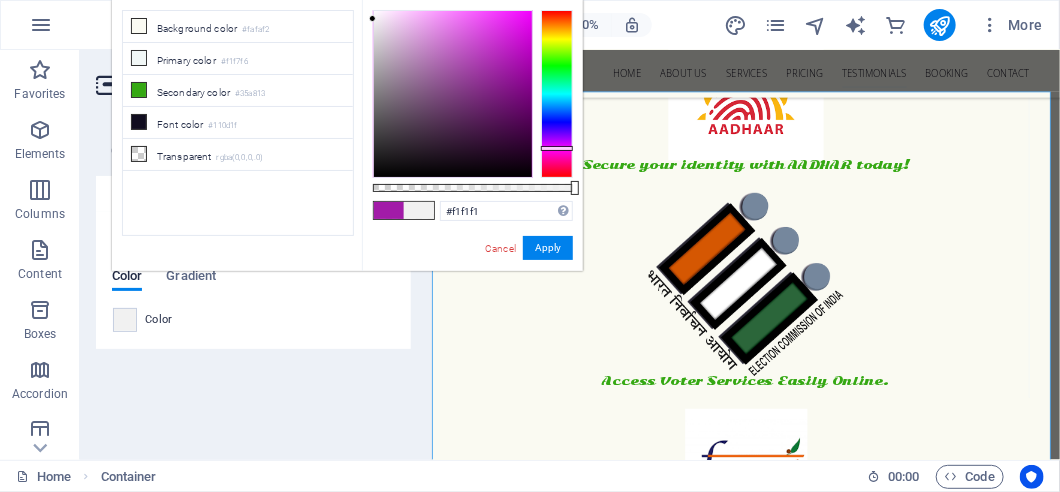 drag, startPoint x: 503, startPoint y: 60, endPoint x: 372, endPoint y: 19, distance: 137.26616 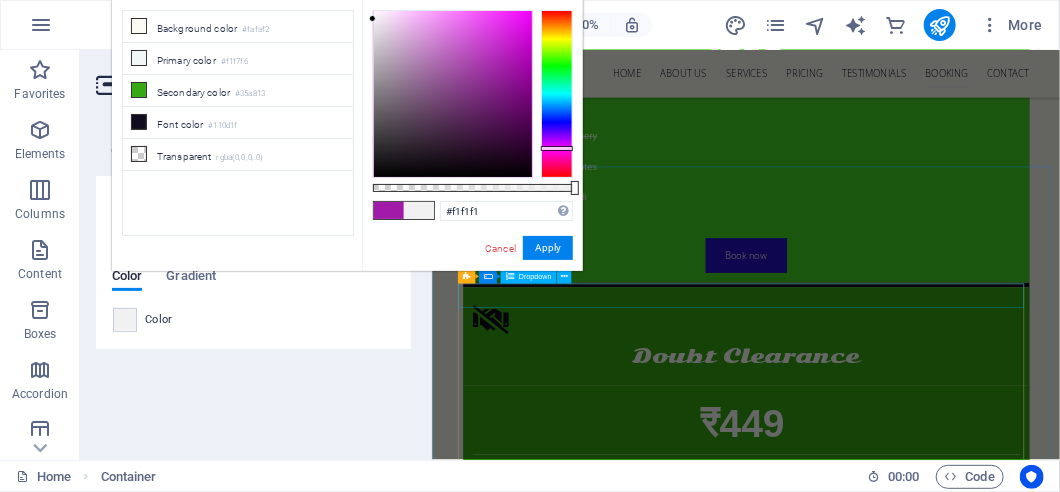 scroll, scrollTop: 11591, scrollLeft: 0, axis: vertical 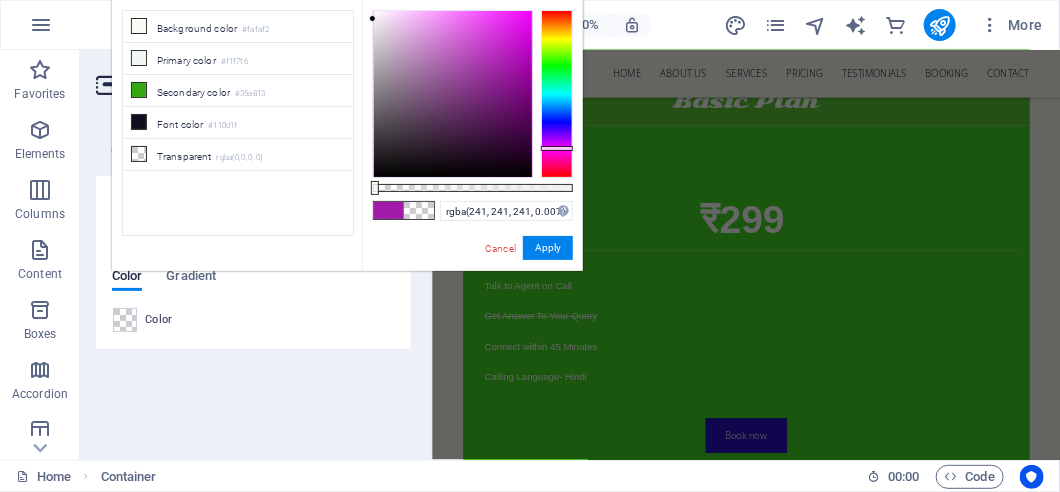 type on "rgba(241, 241, 241, 0)" 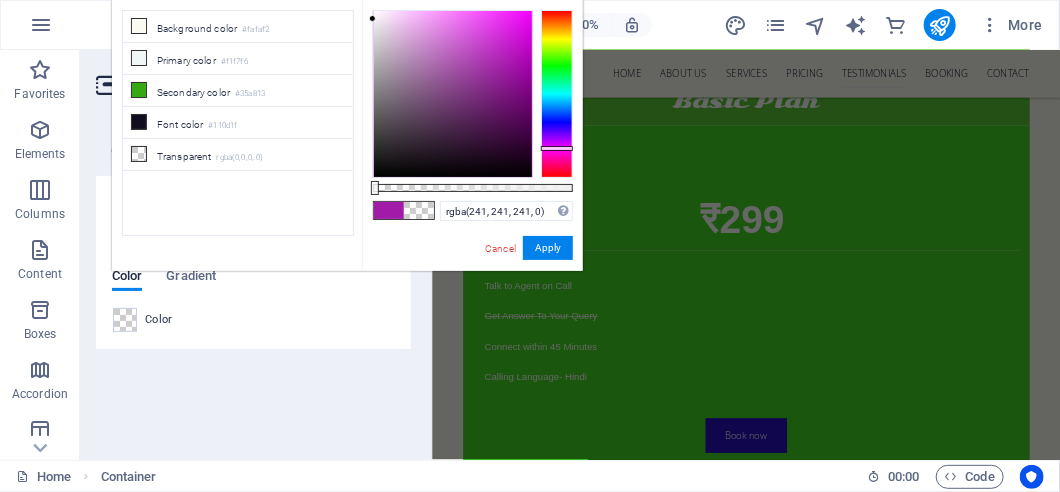drag, startPoint x: 572, startPoint y: 187, endPoint x: 334, endPoint y: 196, distance: 238.1701 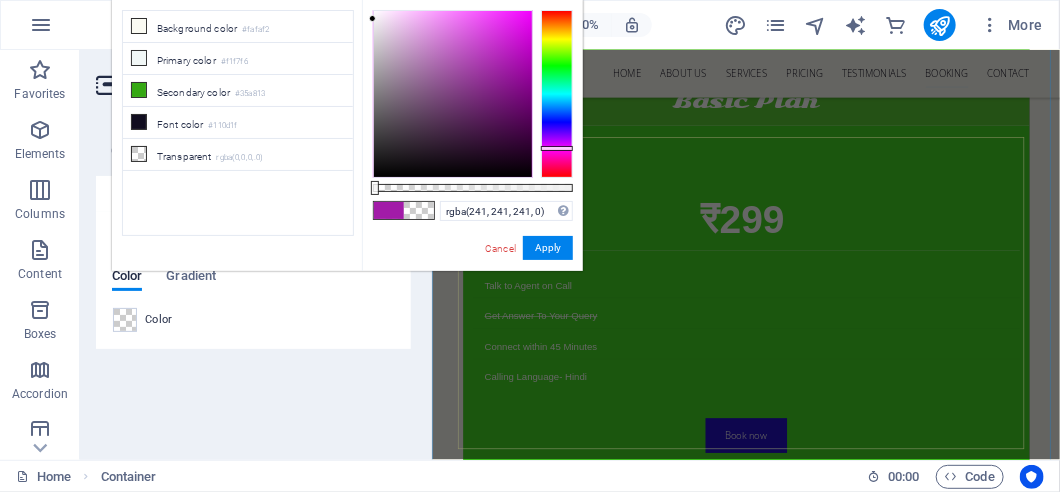 scroll, scrollTop: 11891, scrollLeft: 0, axis: vertical 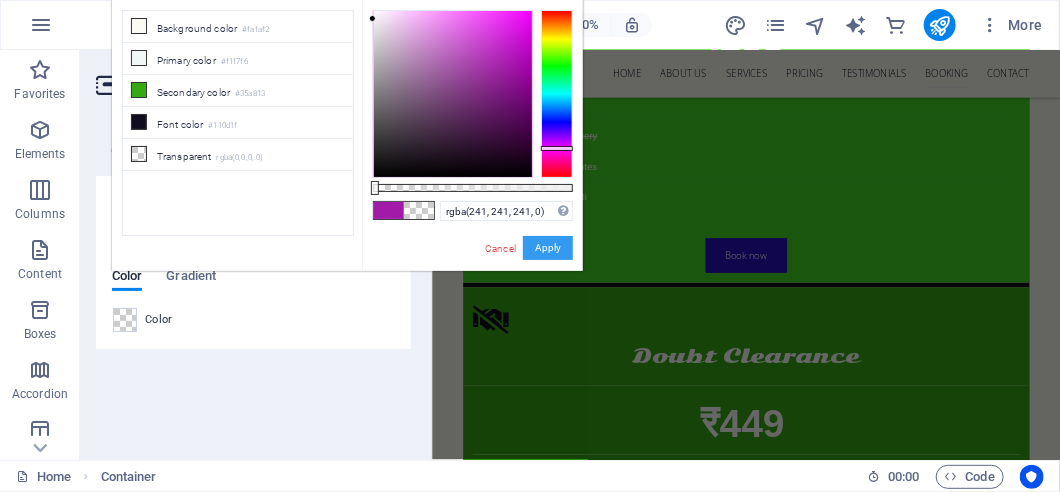 click on "Apply" at bounding box center [548, 248] 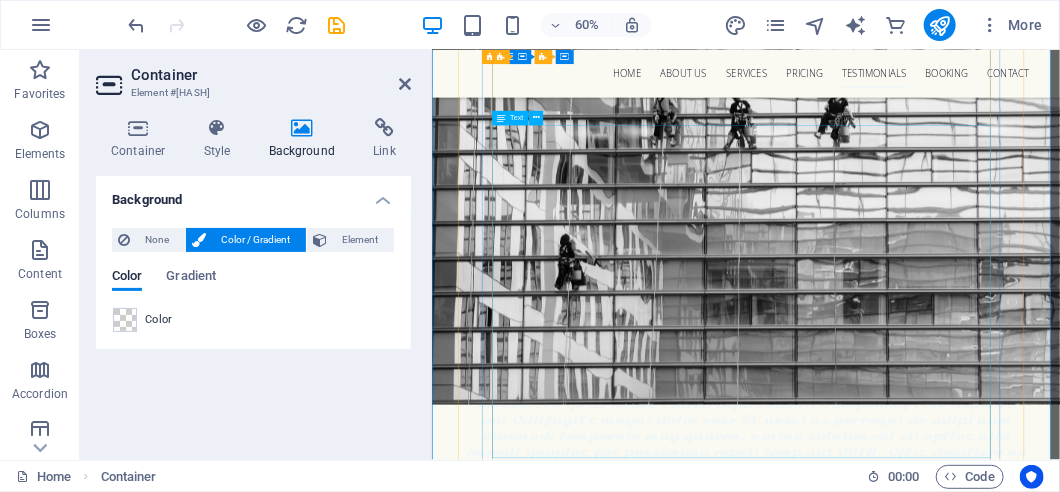 scroll, scrollTop: 10473, scrollLeft: 0, axis: vertical 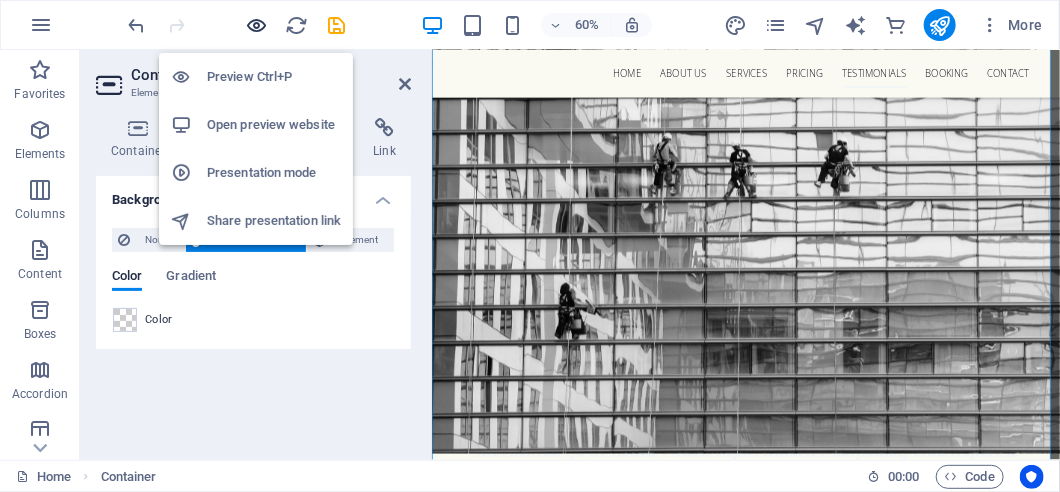 click at bounding box center (257, 25) 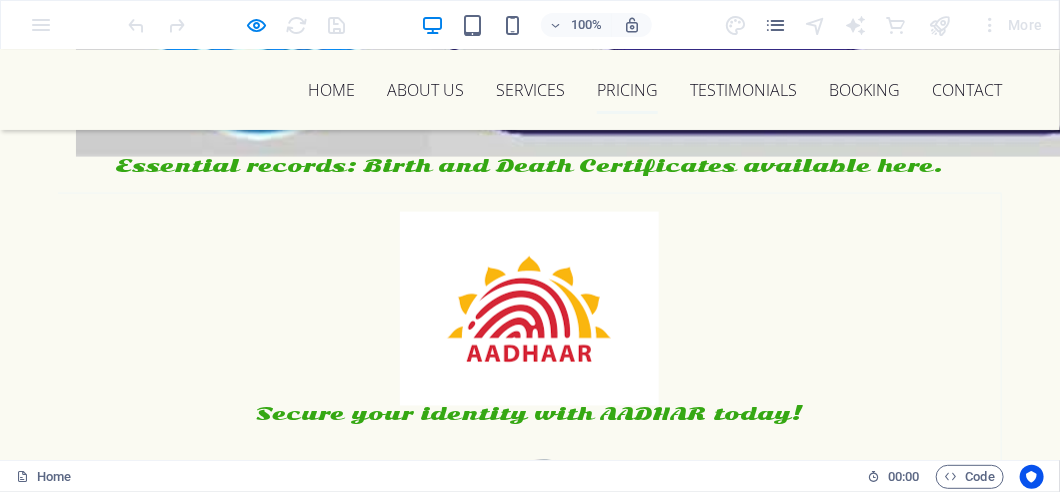 scroll, scrollTop: 8911, scrollLeft: 0, axis: vertical 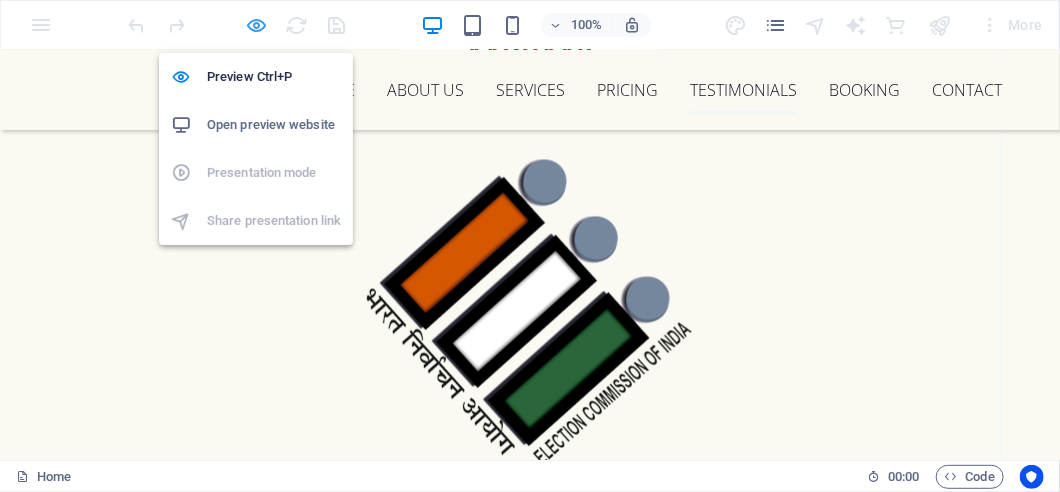 click at bounding box center [257, 25] 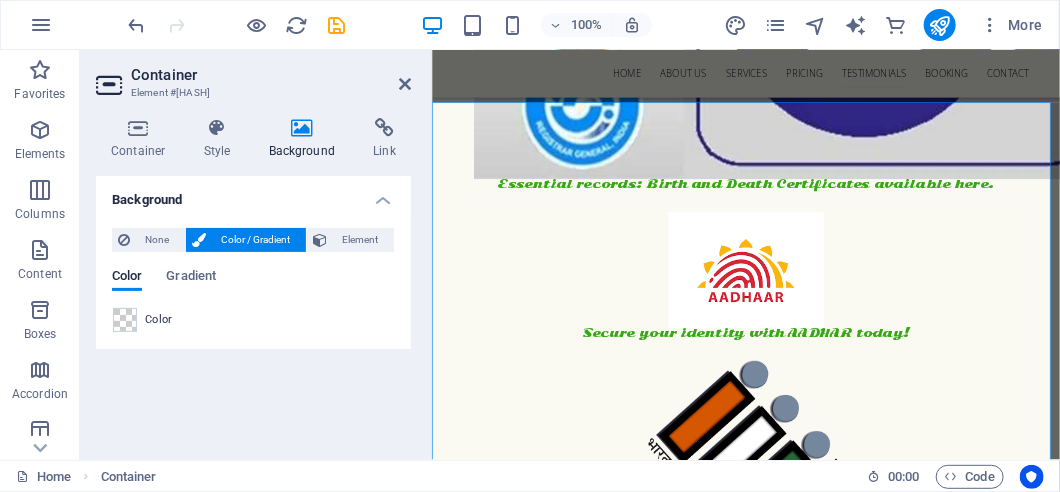 scroll, scrollTop: 9173, scrollLeft: 0, axis: vertical 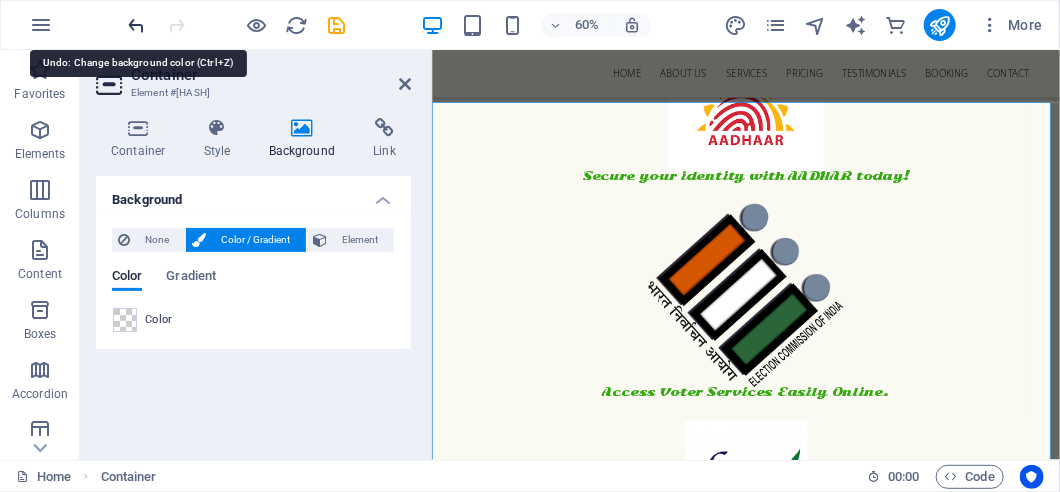 click at bounding box center [137, 25] 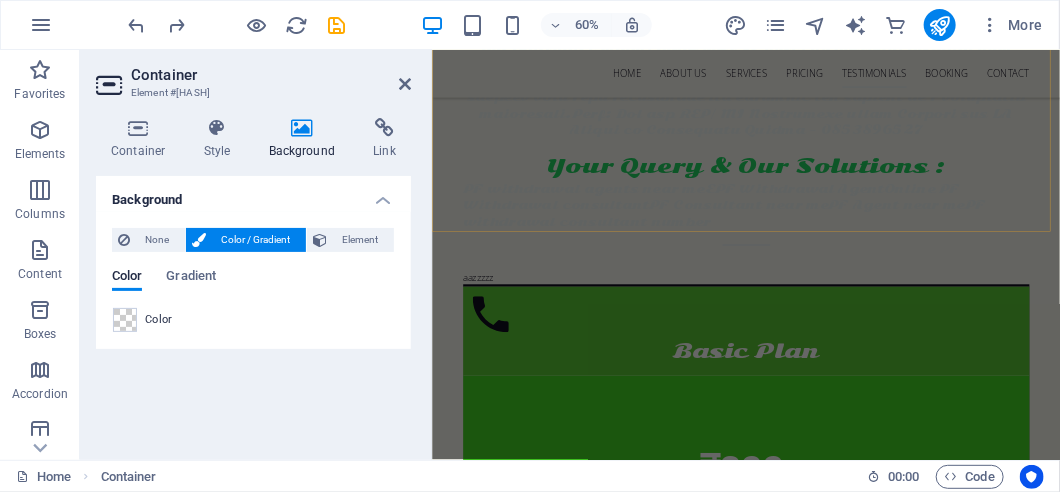 scroll, scrollTop: 11673, scrollLeft: 0, axis: vertical 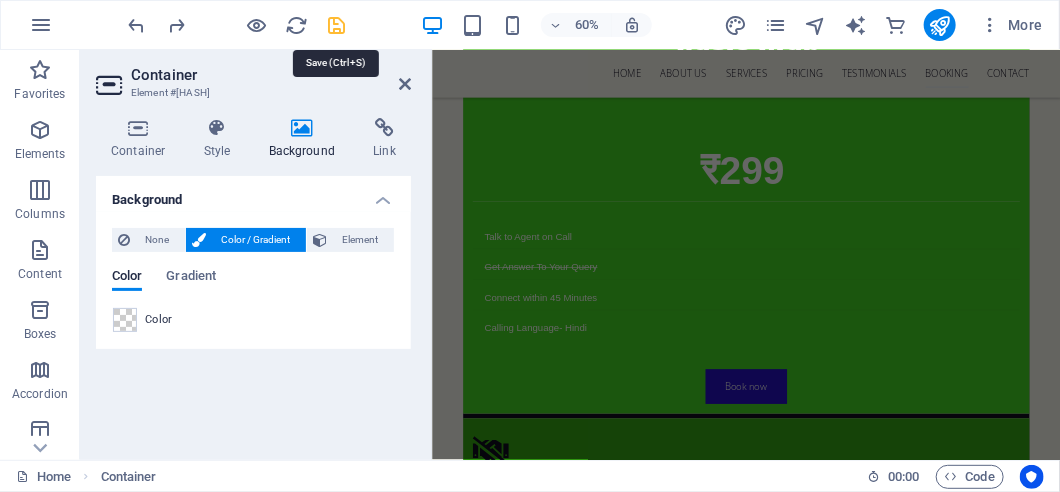 click at bounding box center (337, 25) 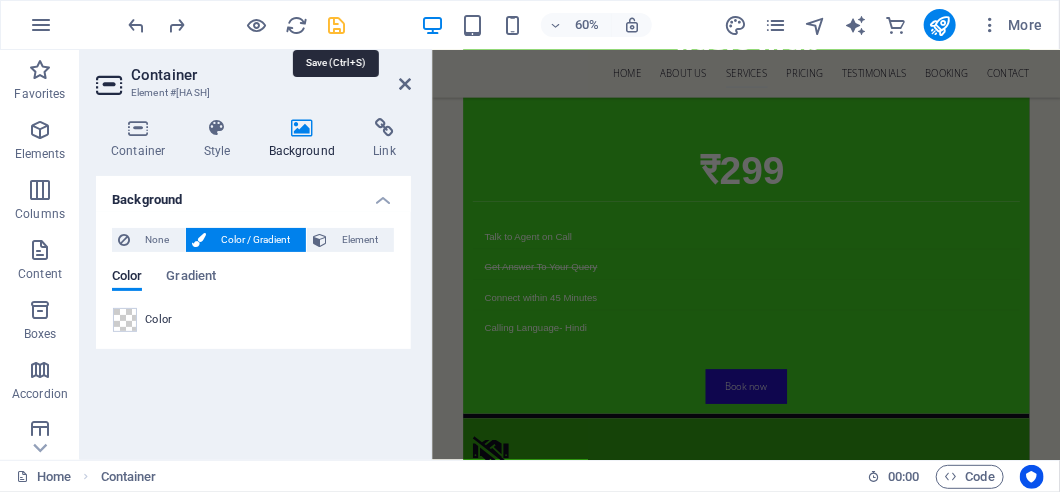 scroll, scrollTop: 7044, scrollLeft: 0, axis: vertical 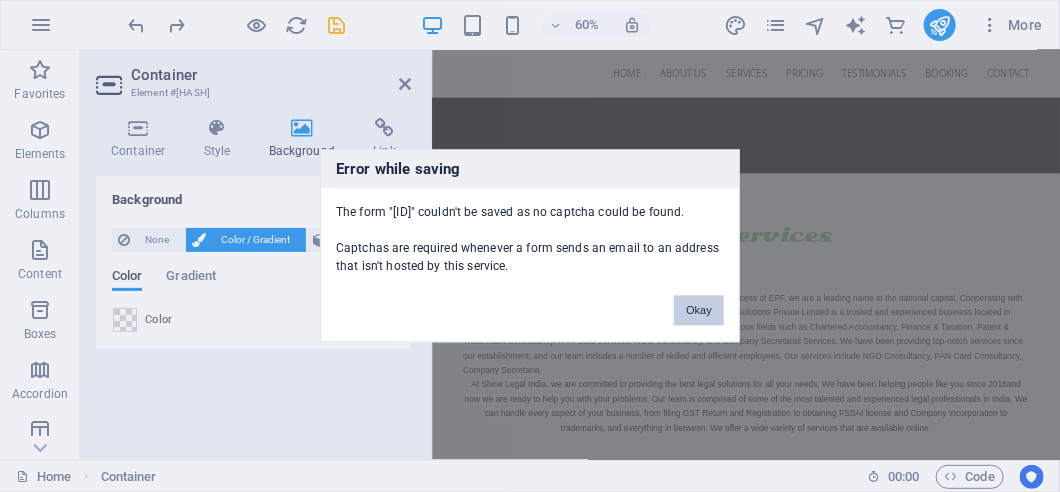 click on "Okay" at bounding box center (699, 311) 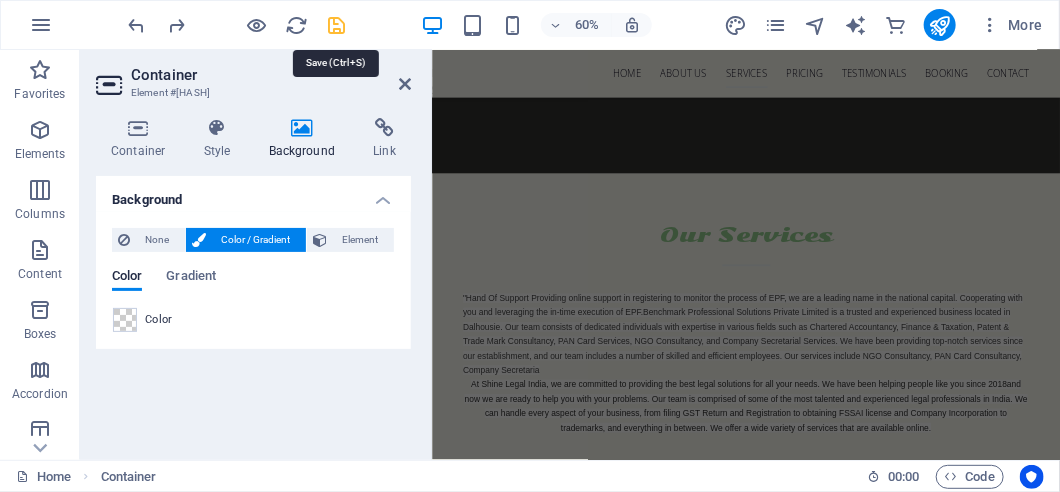 click at bounding box center (337, 25) 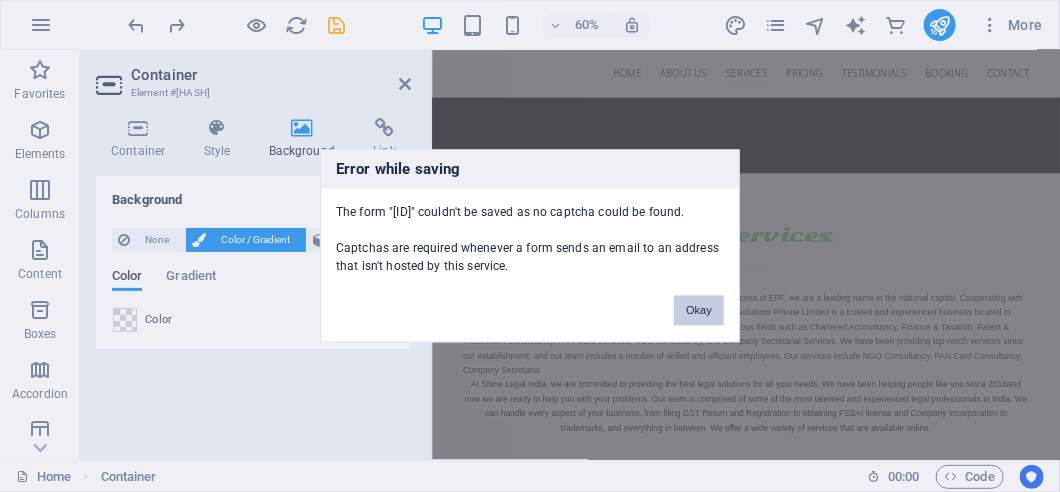 click on "Okay" at bounding box center (699, 311) 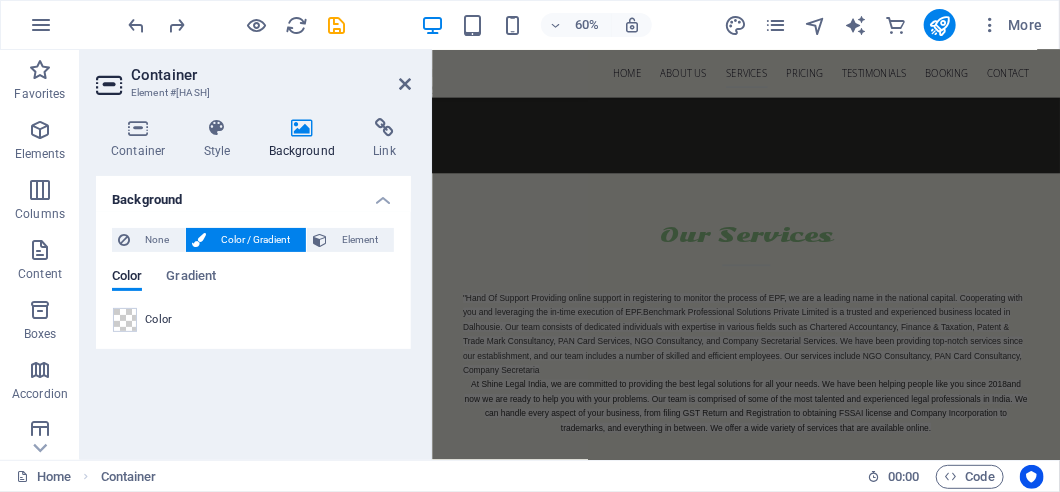click at bounding box center [302, 128] 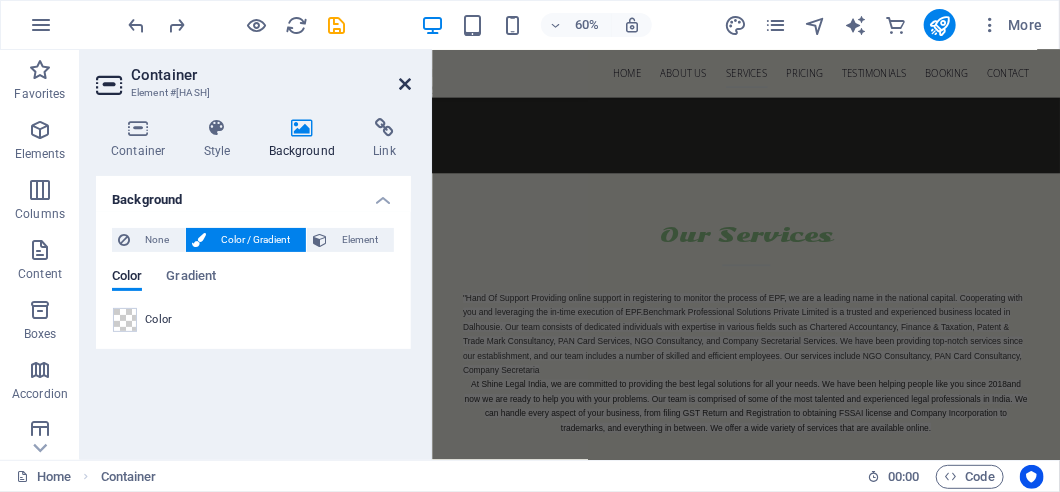 click at bounding box center (405, 84) 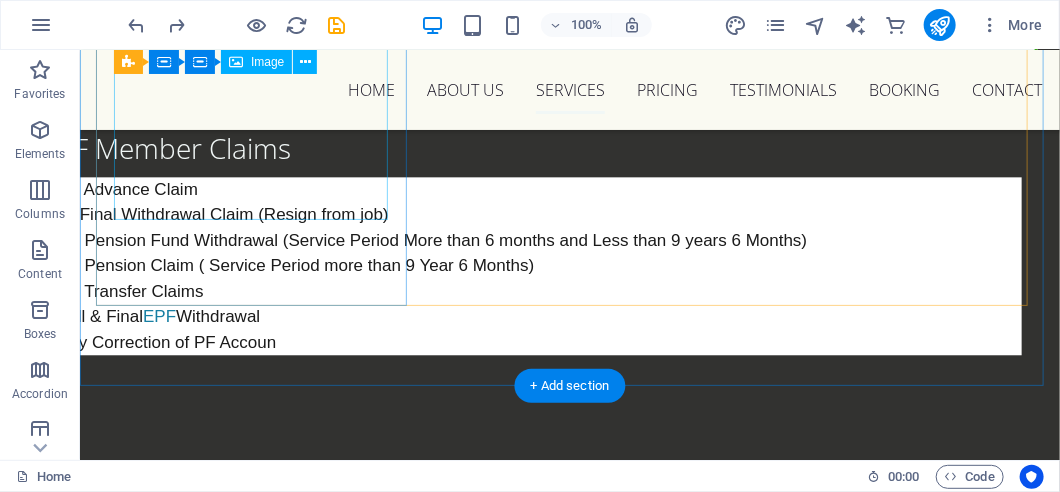 scroll, scrollTop: 6577, scrollLeft: 0, axis: vertical 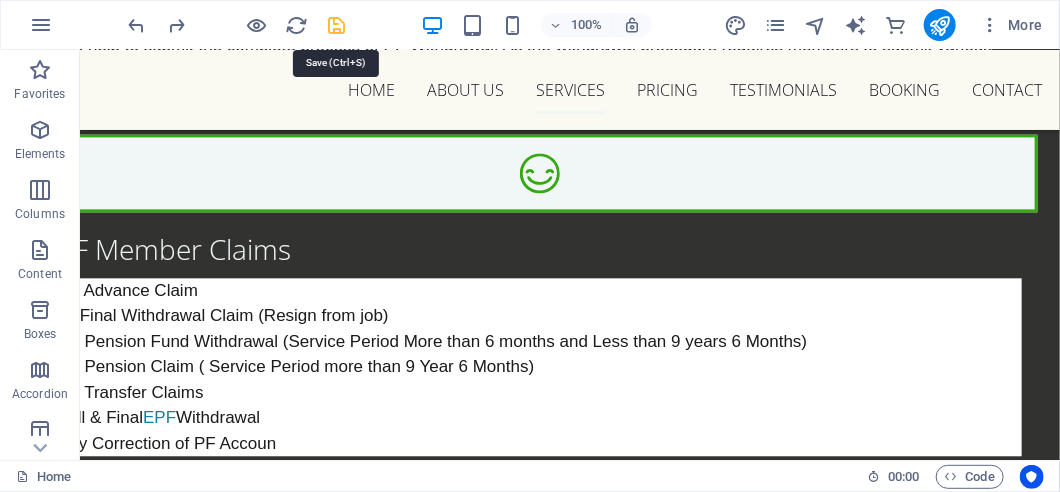 click at bounding box center (337, 25) 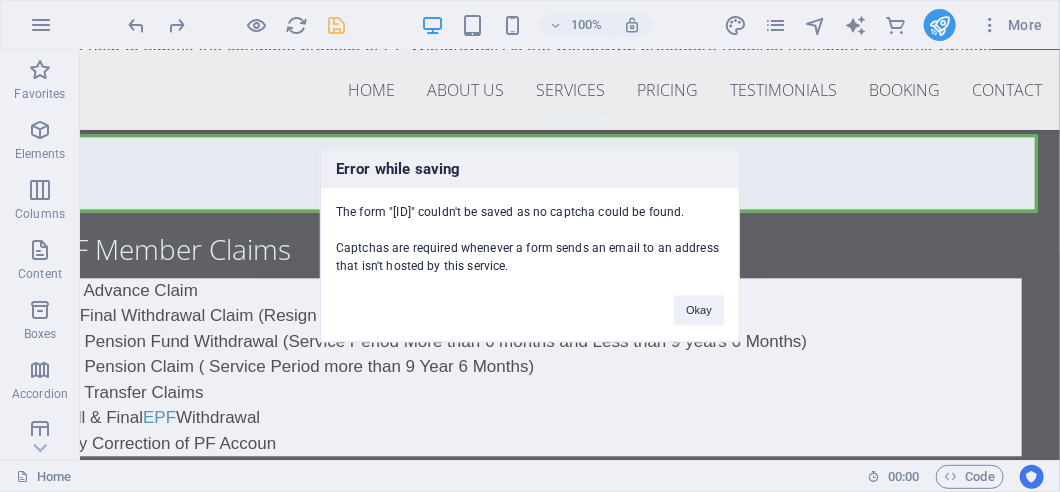 scroll, scrollTop: 7085, scrollLeft: 0, axis: vertical 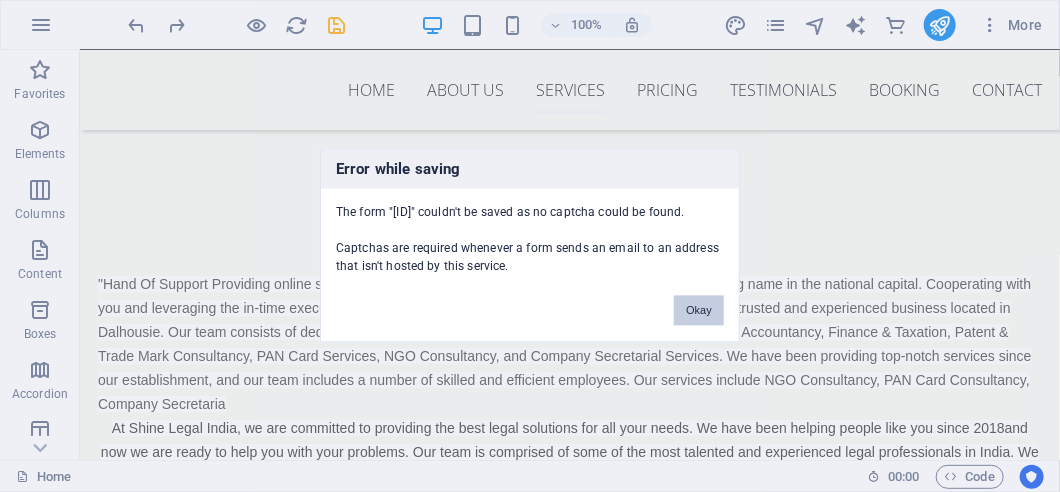 click on "Okay" at bounding box center (699, 311) 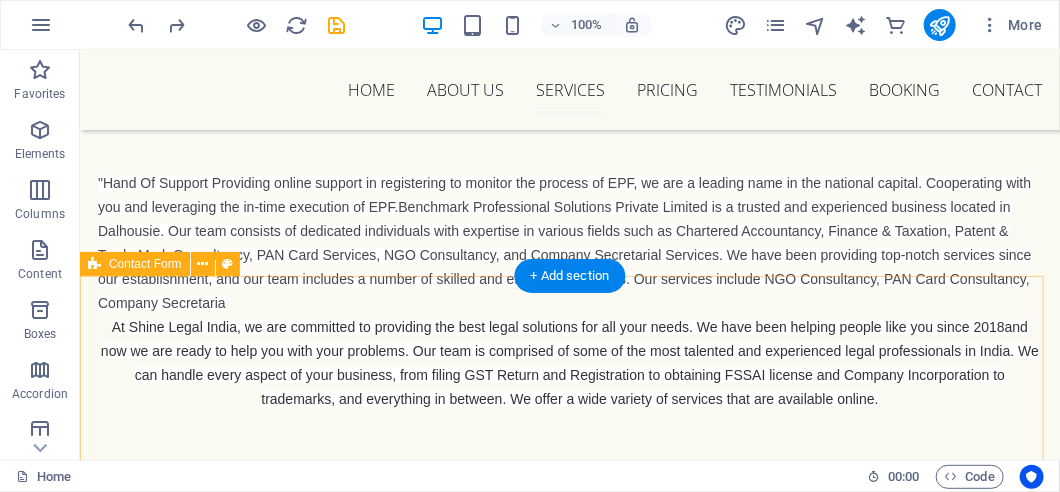 scroll, scrollTop: 6786, scrollLeft: 0, axis: vertical 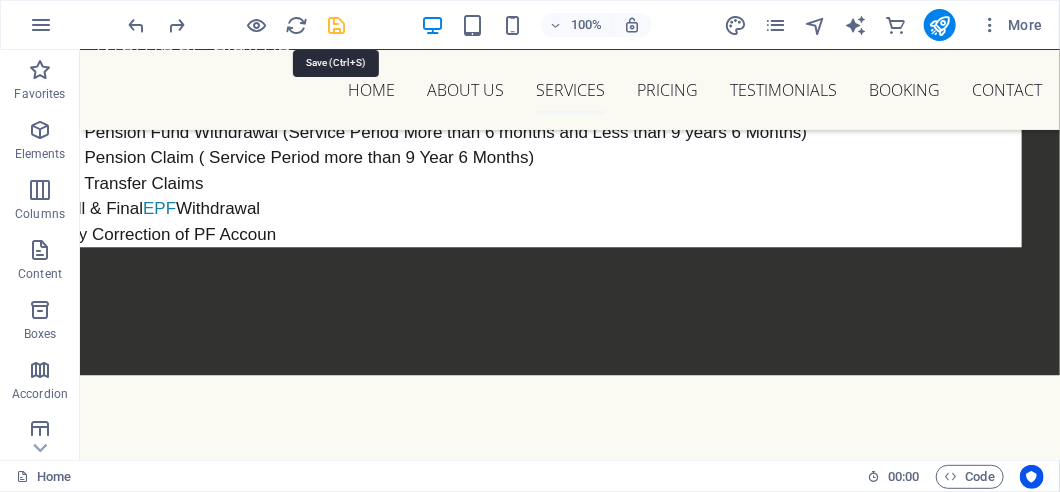 click at bounding box center (337, 25) 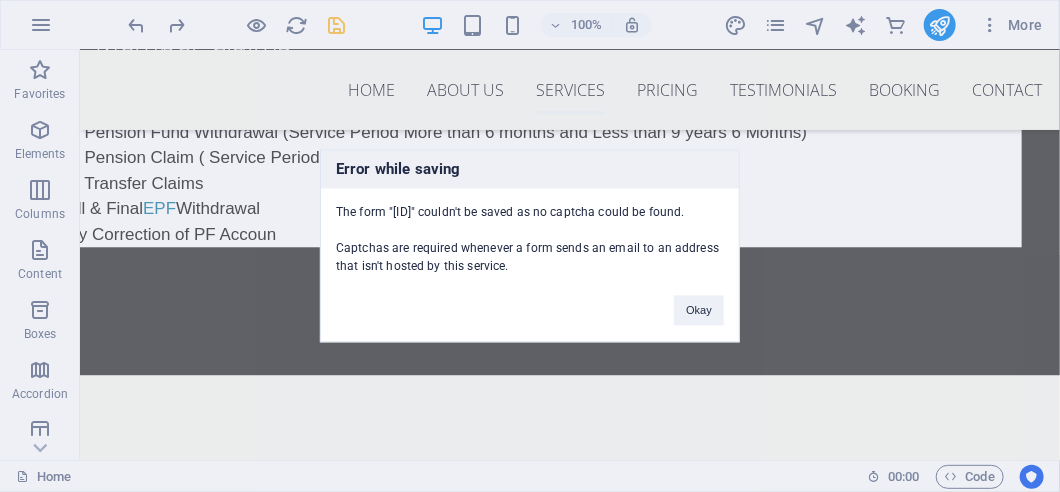 scroll, scrollTop: 7085, scrollLeft: 0, axis: vertical 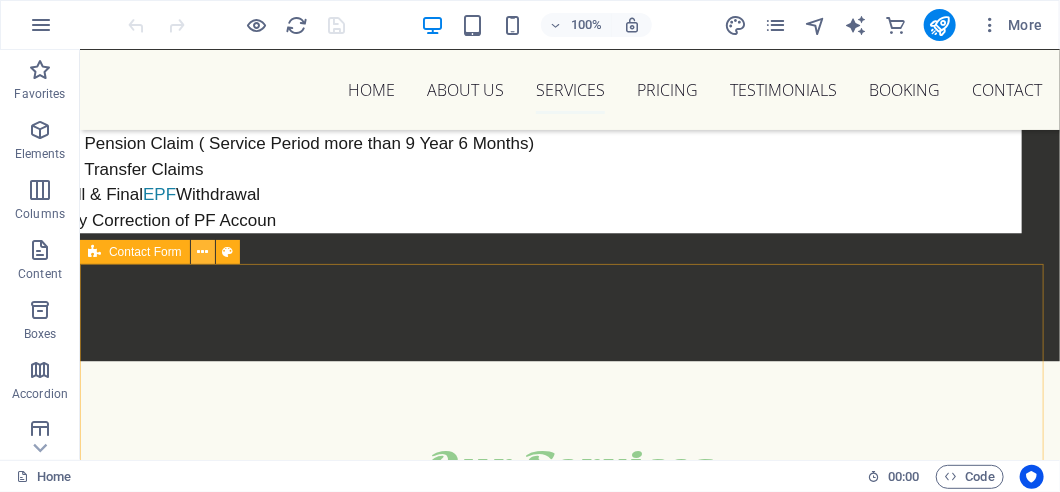 click at bounding box center (202, 252) 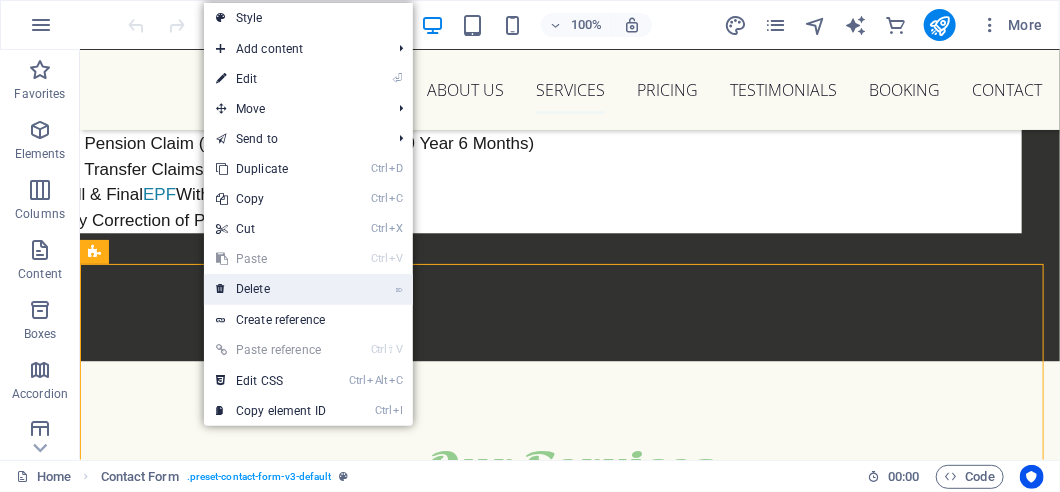 click on "⌦  Delete" at bounding box center (271, 289) 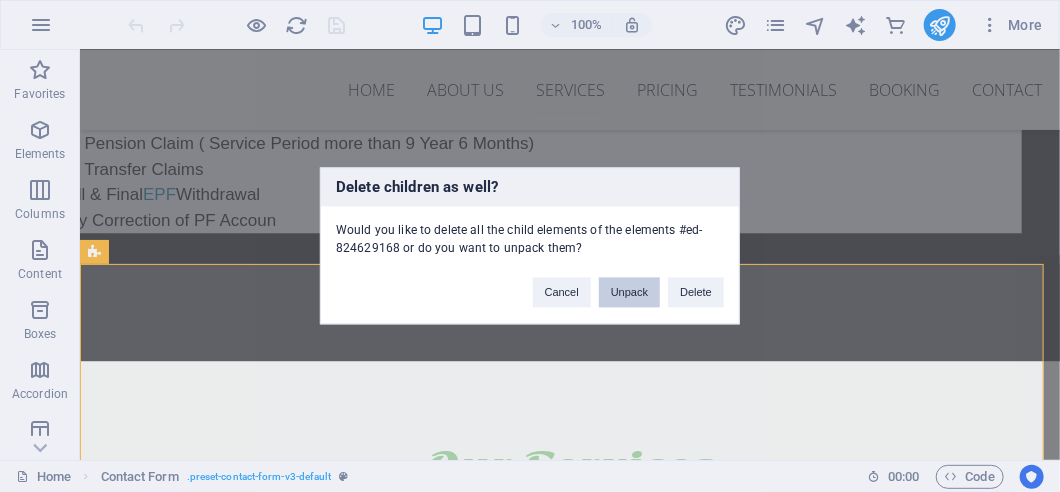 click on "Unpack" at bounding box center (629, 293) 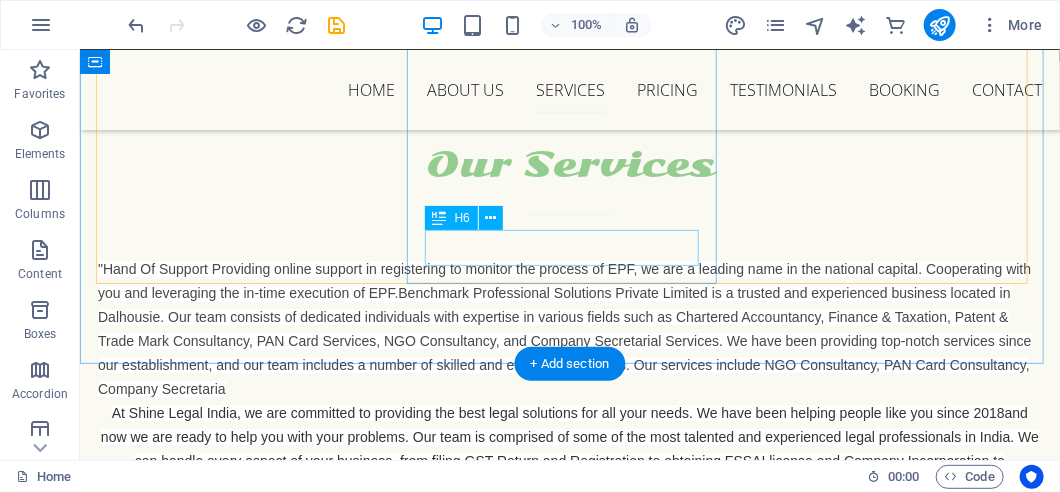 scroll, scrollTop: 6700, scrollLeft: 0, axis: vertical 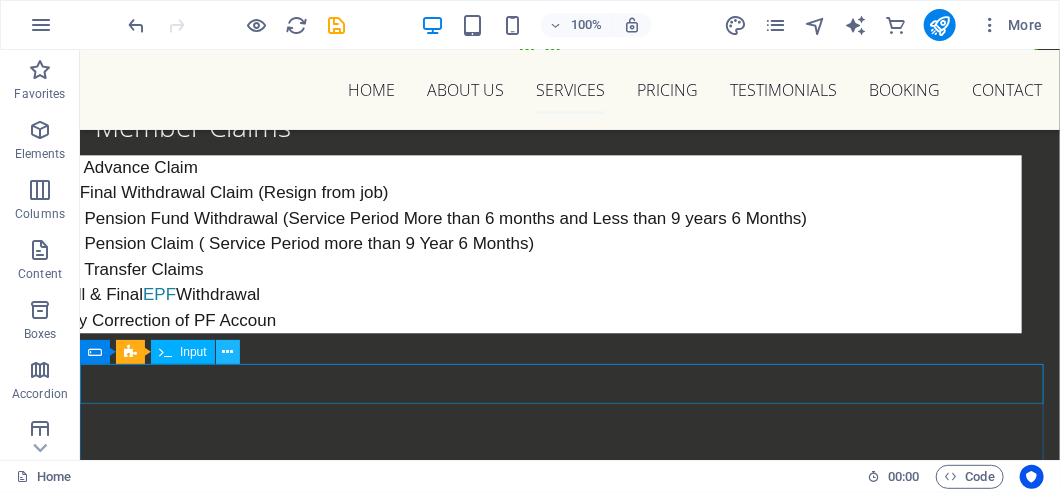 click at bounding box center [227, 352] 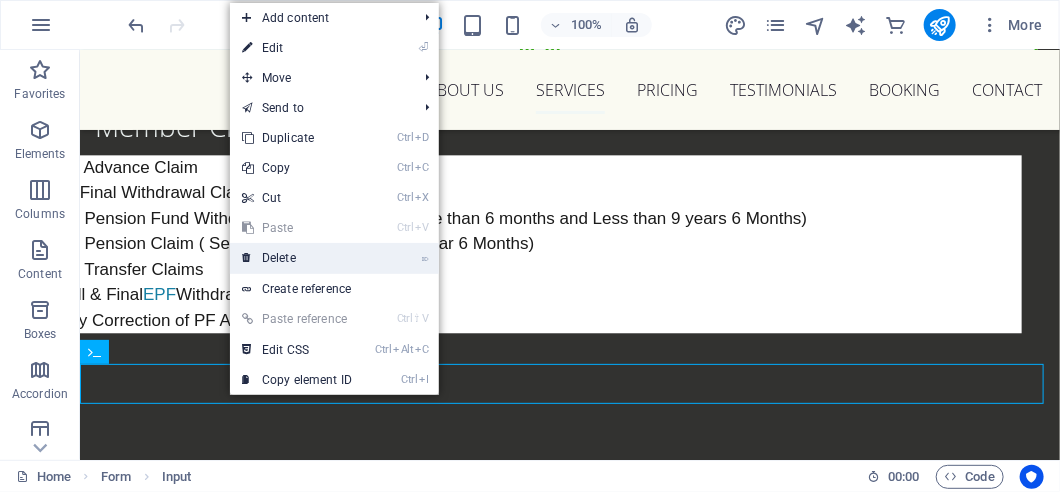 click on "⌦  Delete" at bounding box center (297, 258) 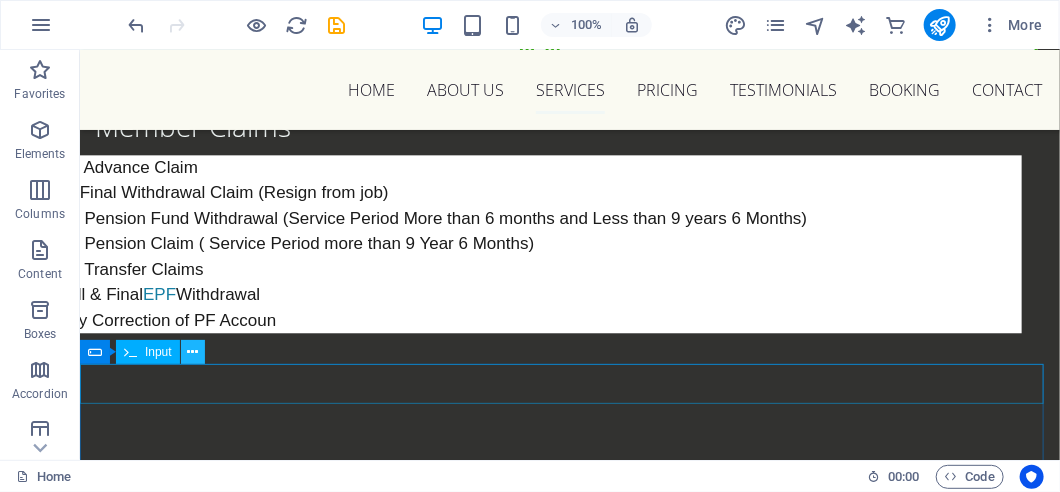 click at bounding box center [193, 352] 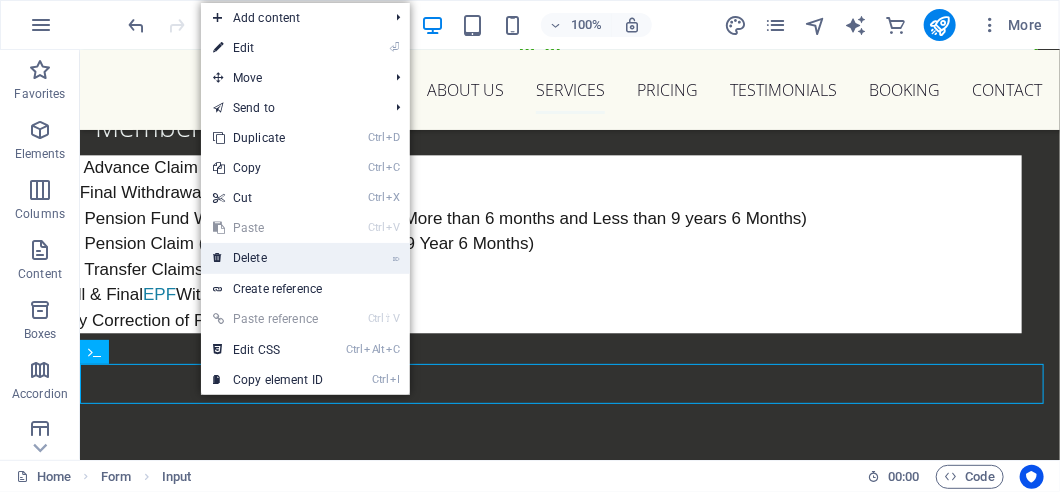 click on "⌦  Delete" at bounding box center (268, 258) 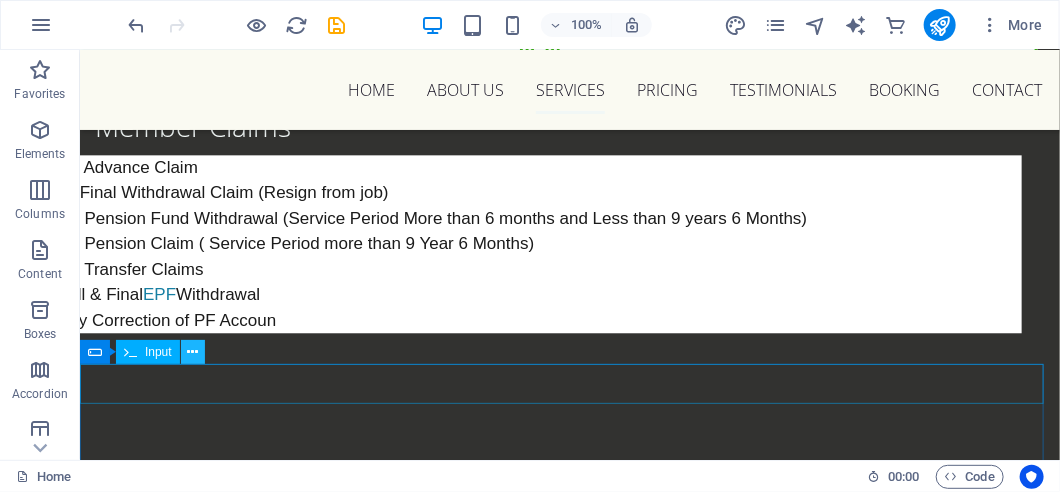 click at bounding box center (193, 352) 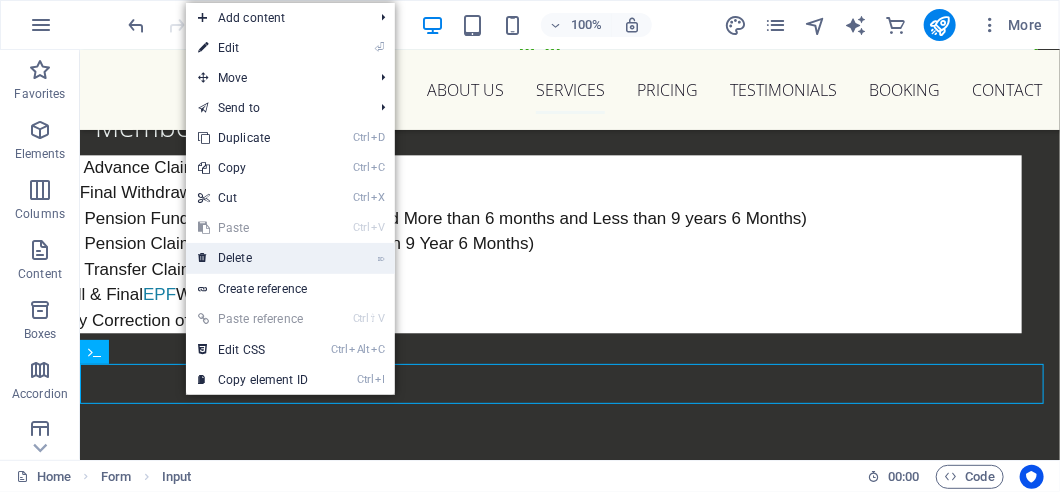 drag, startPoint x: 270, startPoint y: 261, endPoint x: 189, endPoint y: 211, distance: 95.189285 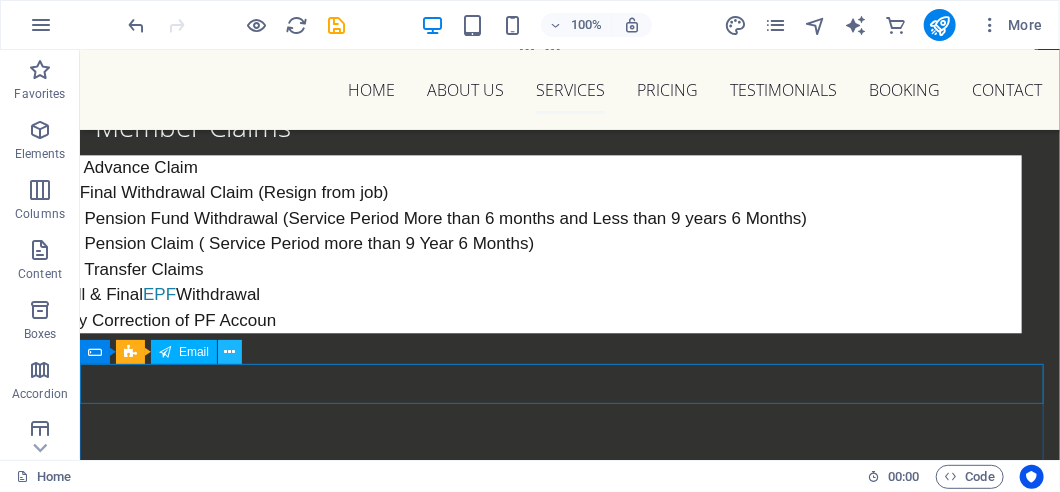 click at bounding box center [230, 352] 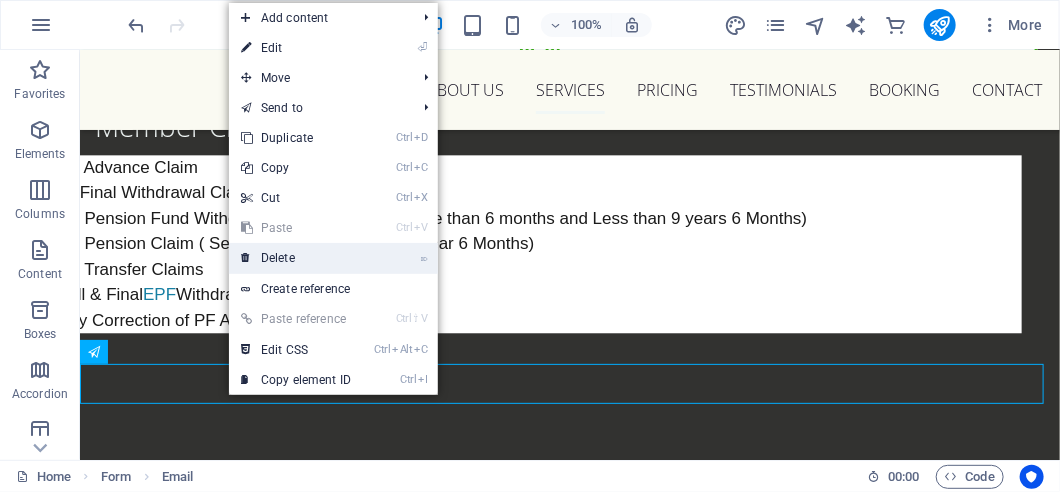 click on "⌦  Delete" at bounding box center [296, 258] 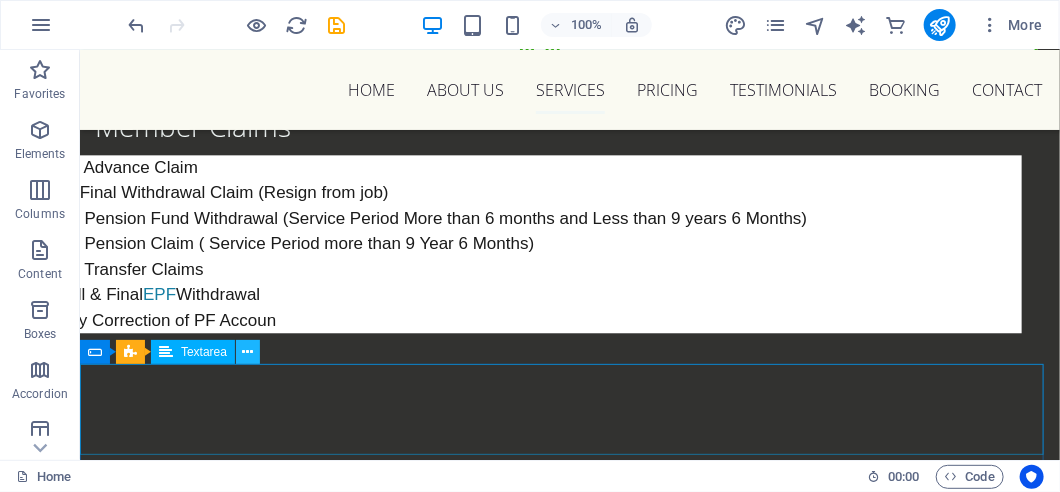 click at bounding box center (248, 352) 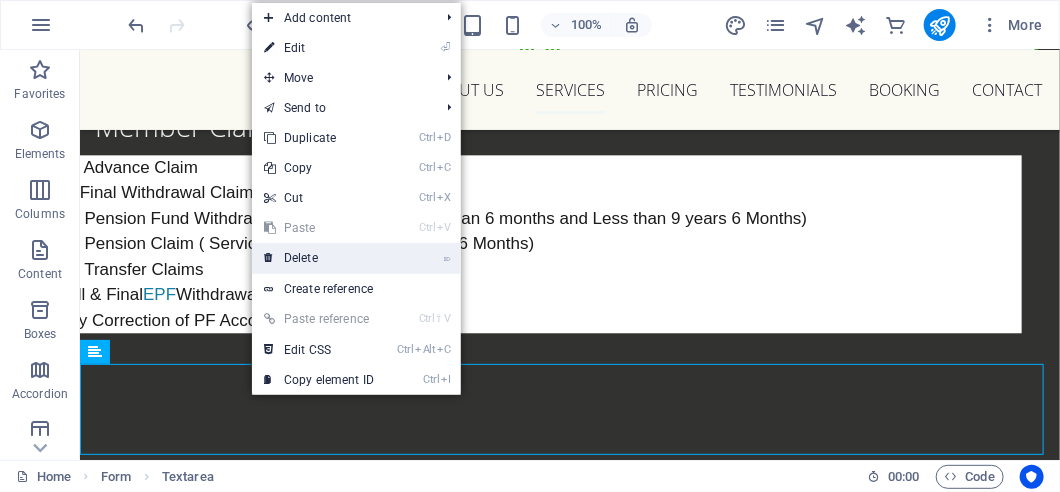 click on "⌦  Delete" at bounding box center (319, 258) 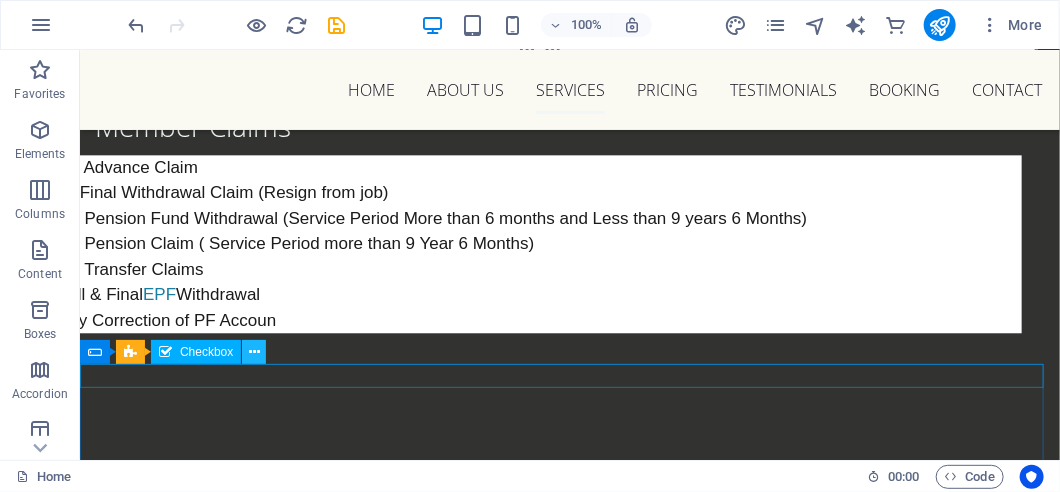 click at bounding box center (254, 352) 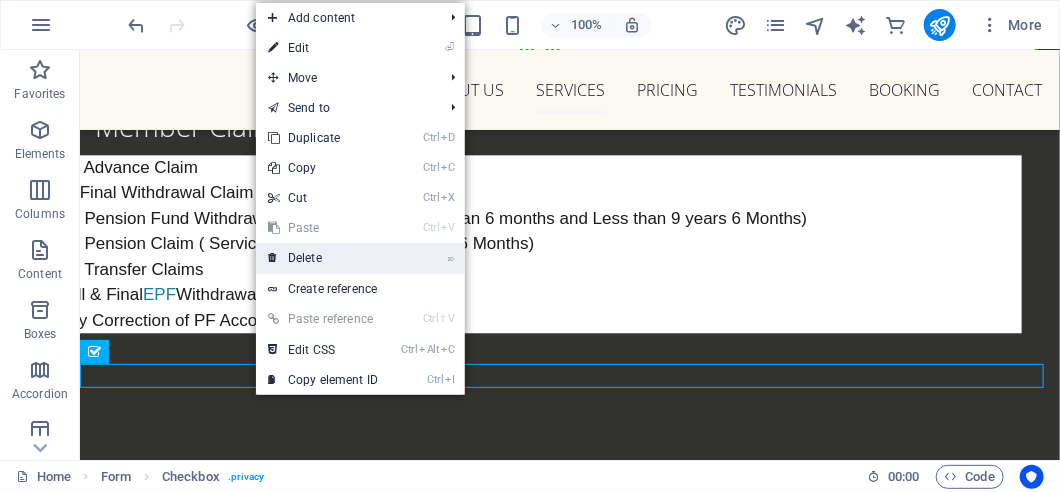click on "⌦  Delete" at bounding box center [323, 258] 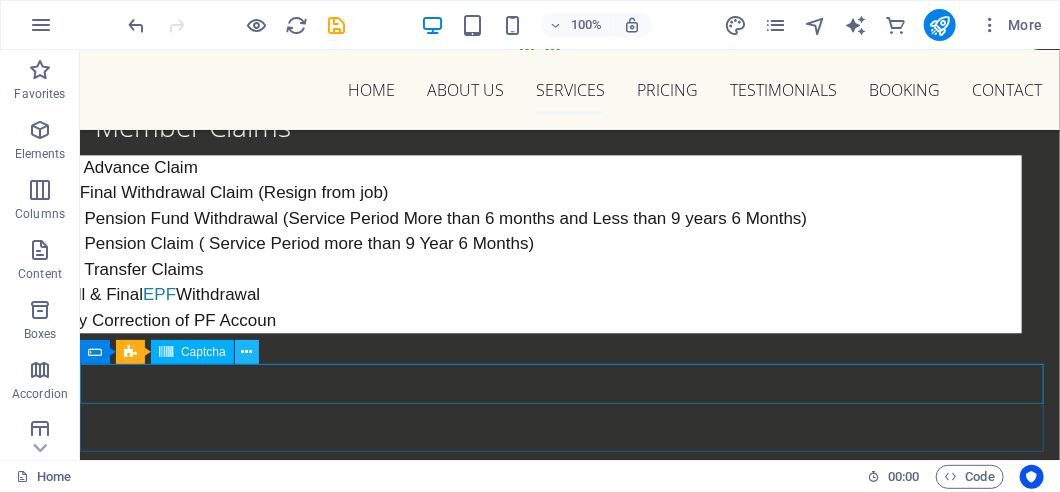 click at bounding box center (246, 352) 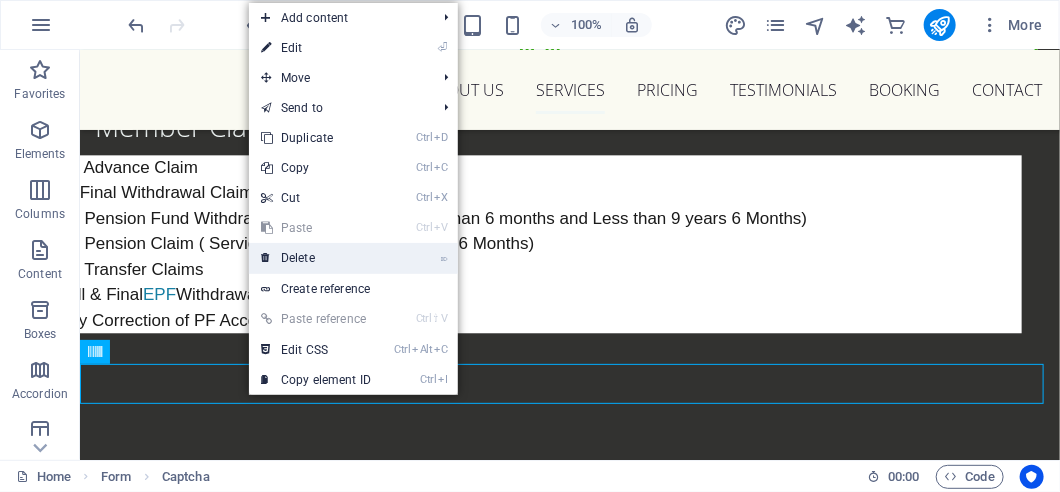 click on "⌦  Delete" at bounding box center [316, 258] 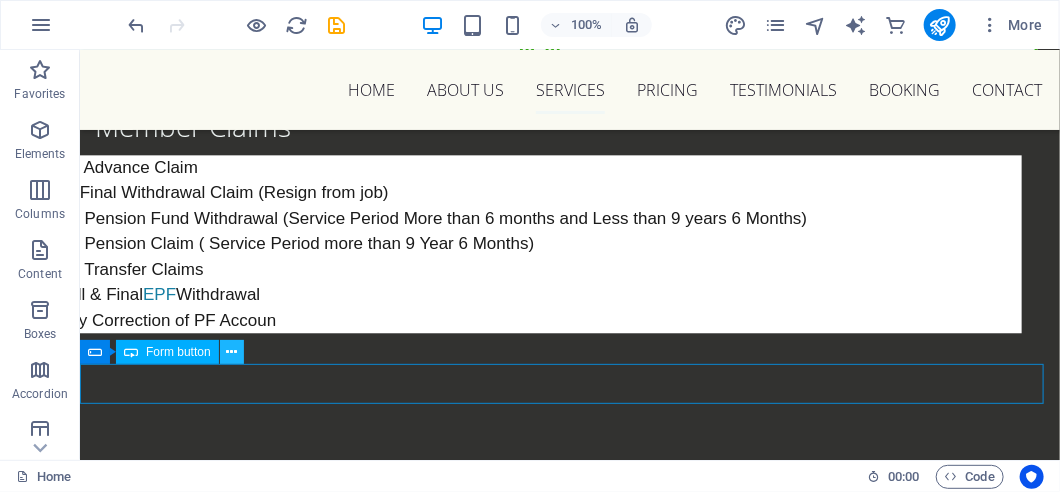 click at bounding box center (232, 352) 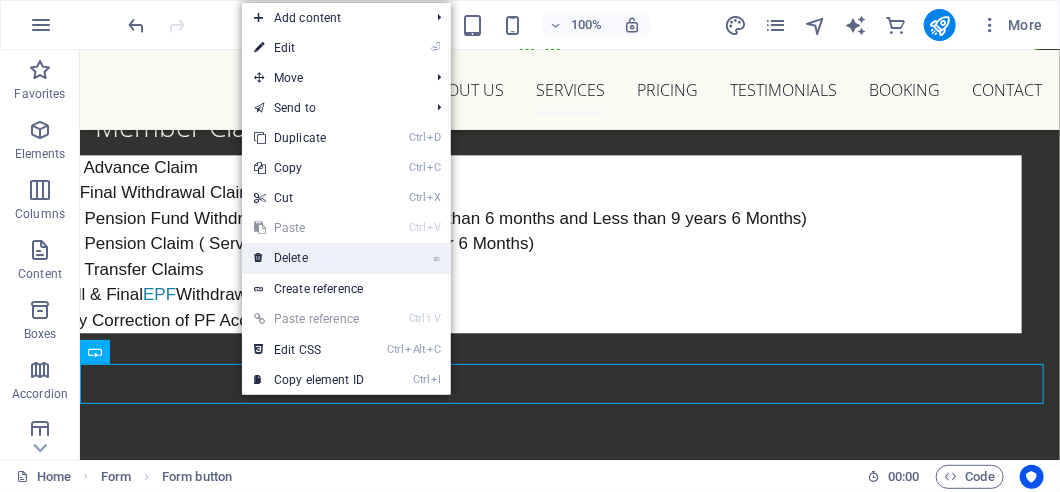 click on "⌦  Delete" at bounding box center [309, 258] 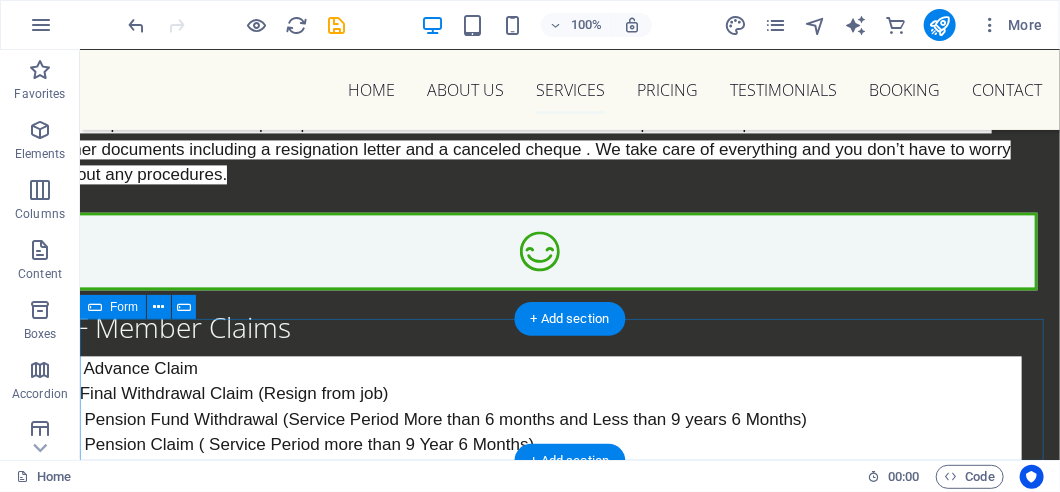 scroll, scrollTop: 6800, scrollLeft: 0, axis: vertical 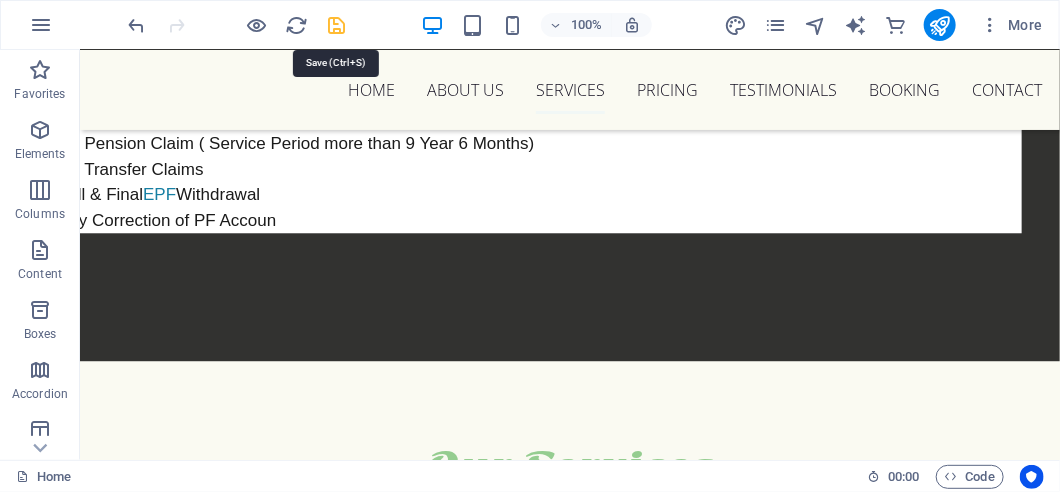 click at bounding box center [337, 25] 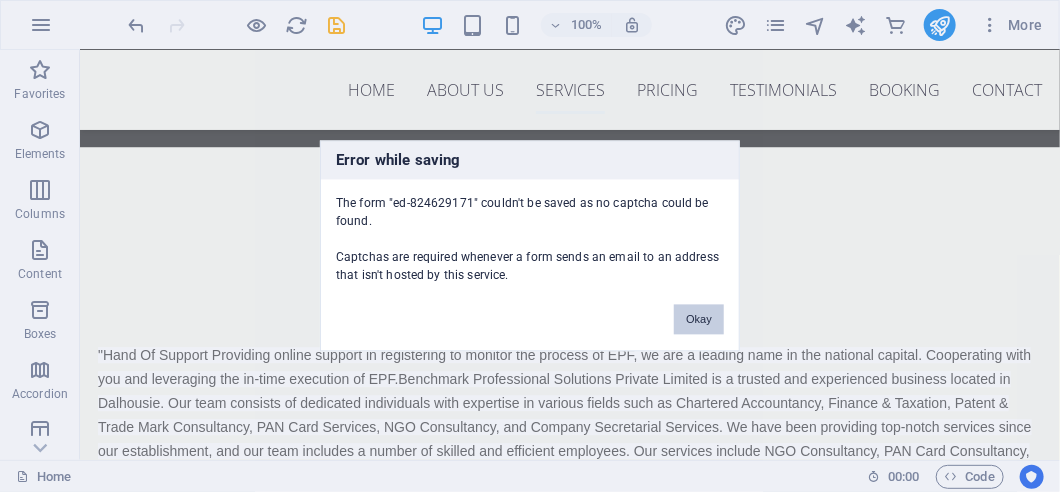 click on "Okay" at bounding box center [699, 320] 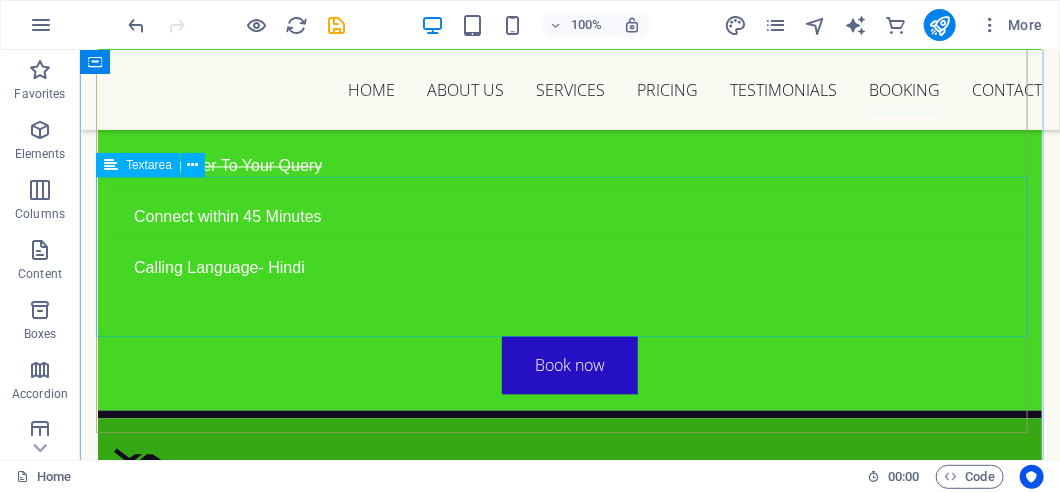 scroll, scrollTop: 12114, scrollLeft: 0, axis: vertical 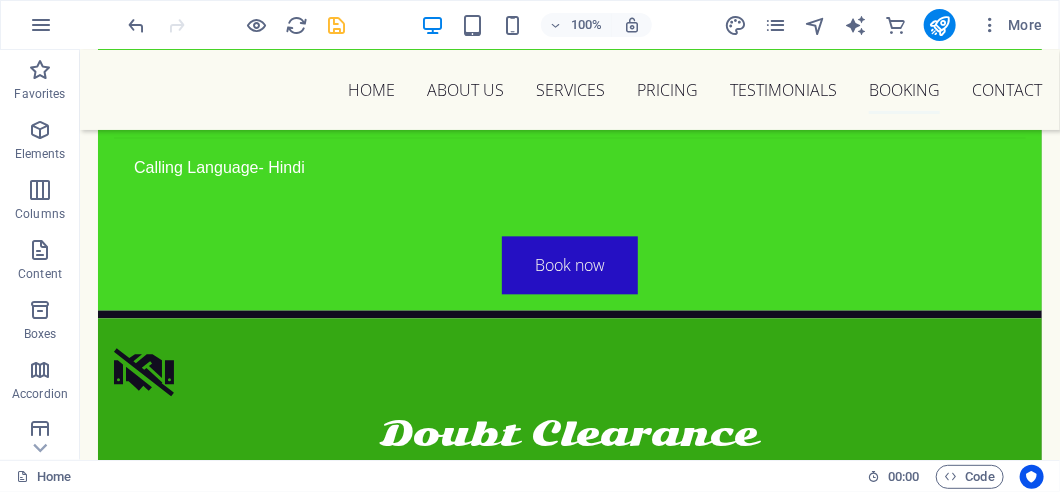 click at bounding box center [337, 25] 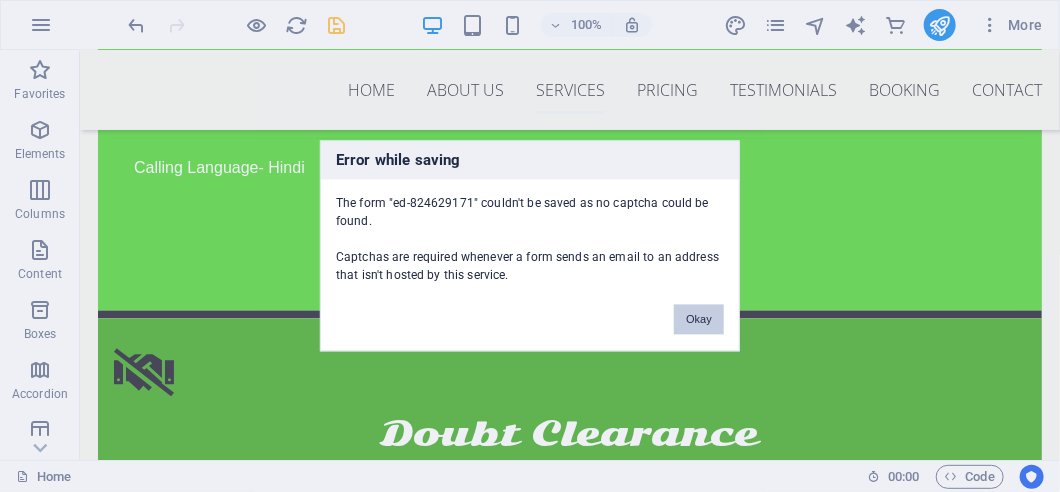scroll, scrollTop: 7014, scrollLeft: 0, axis: vertical 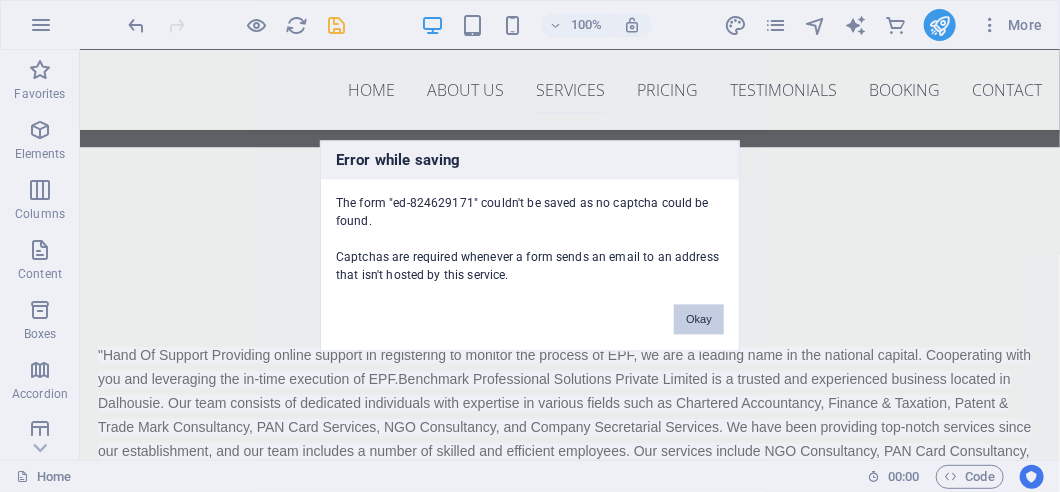 click on "Okay" at bounding box center (699, 320) 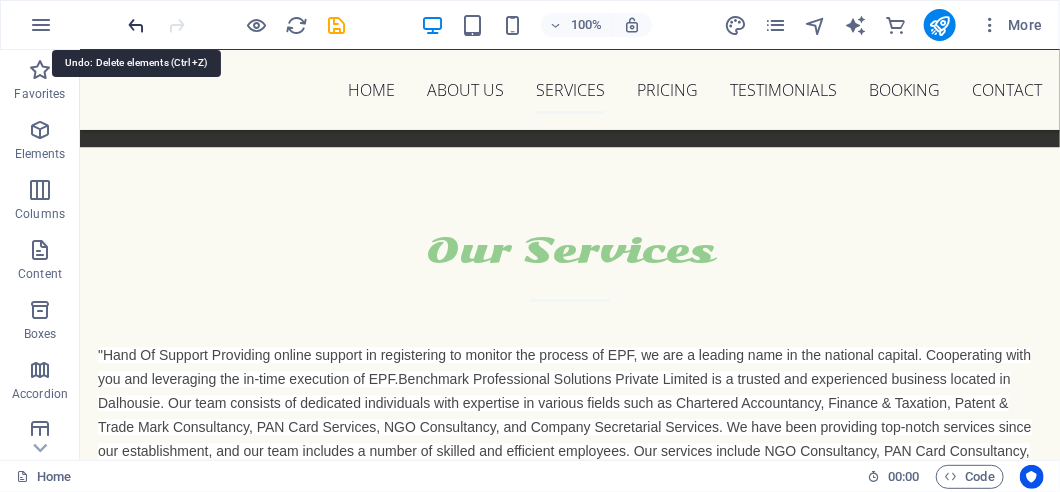 click at bounding box center [137, 25] 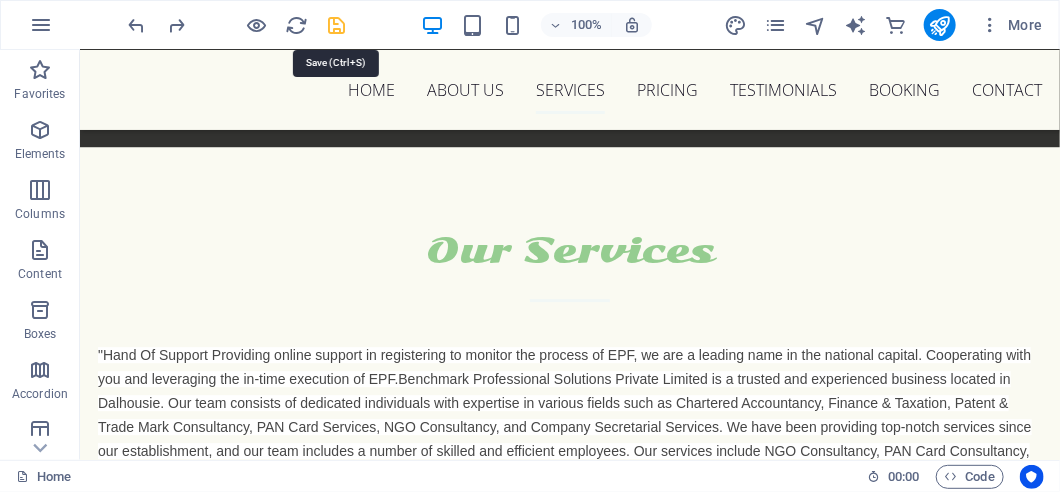 click at bounding box center (337, 25) 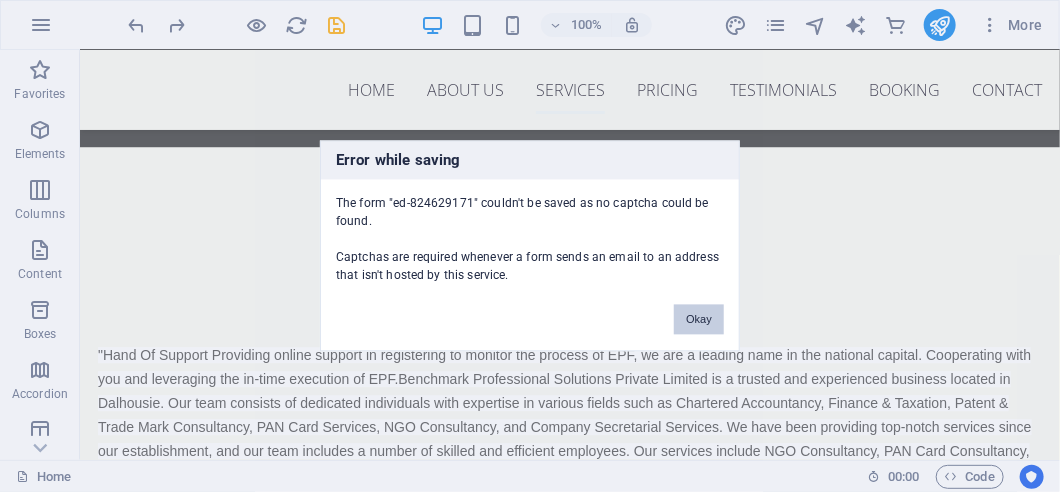 click on "Okay" at bounding box center (699, 320) 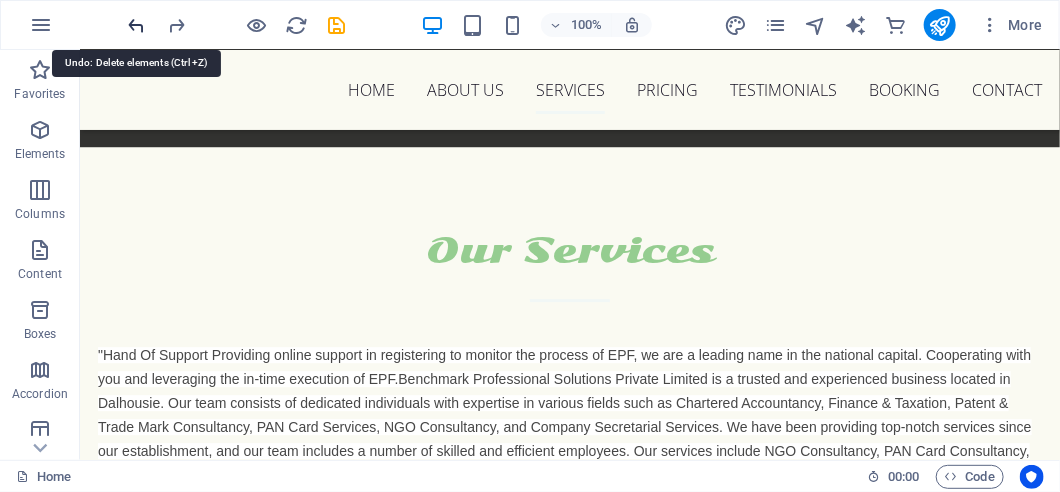 click at bounding box center [137, 25] 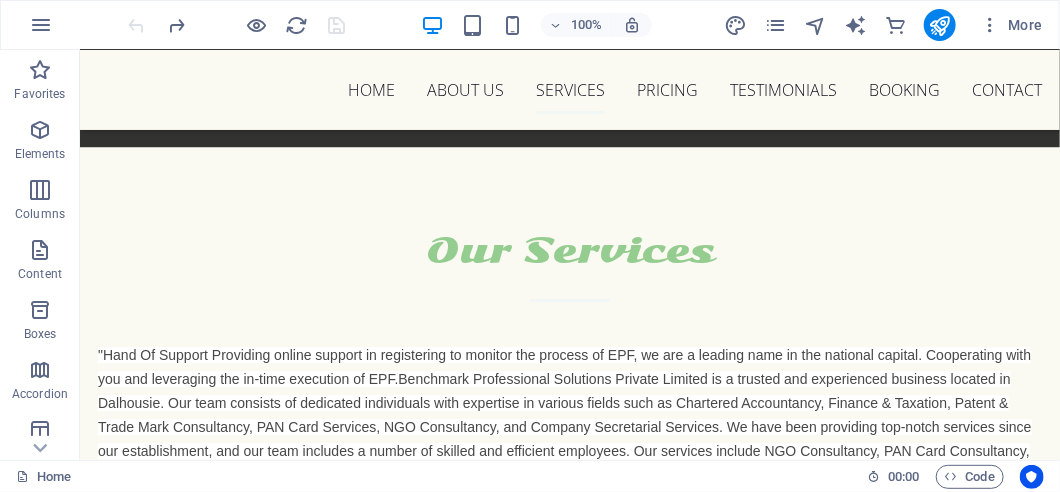 click at bounding box center [237, 25] 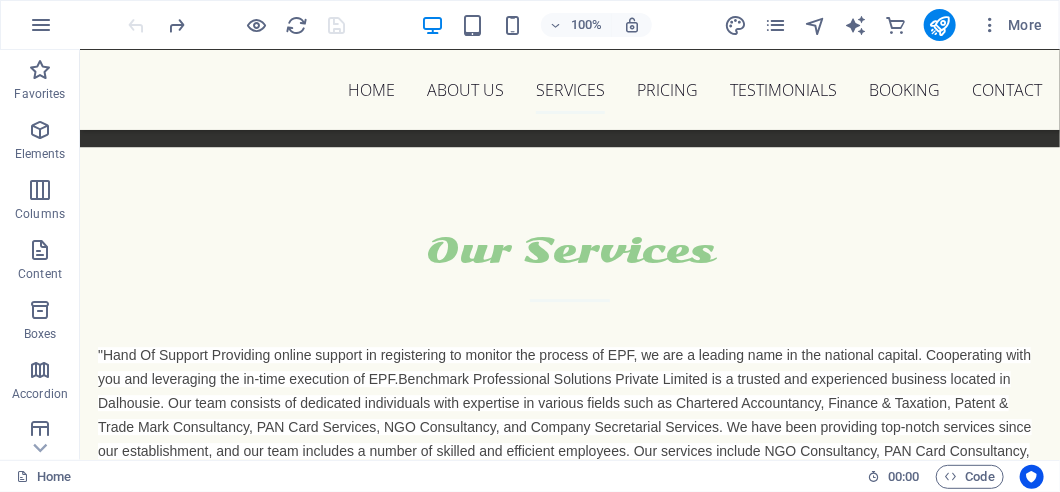 click at bounding box center (237, 25) 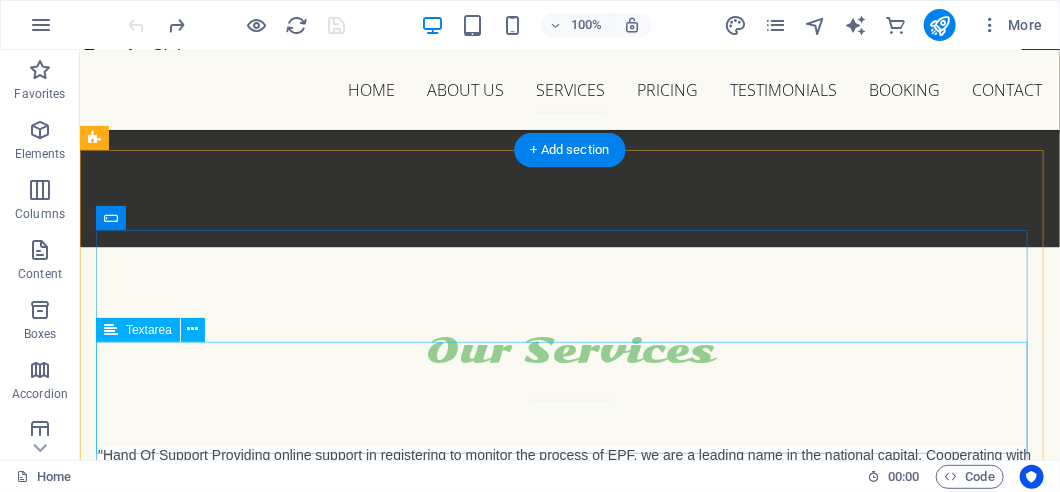 scroll, scrollTop: 6813, scrollLeft: 0, axis: vertical 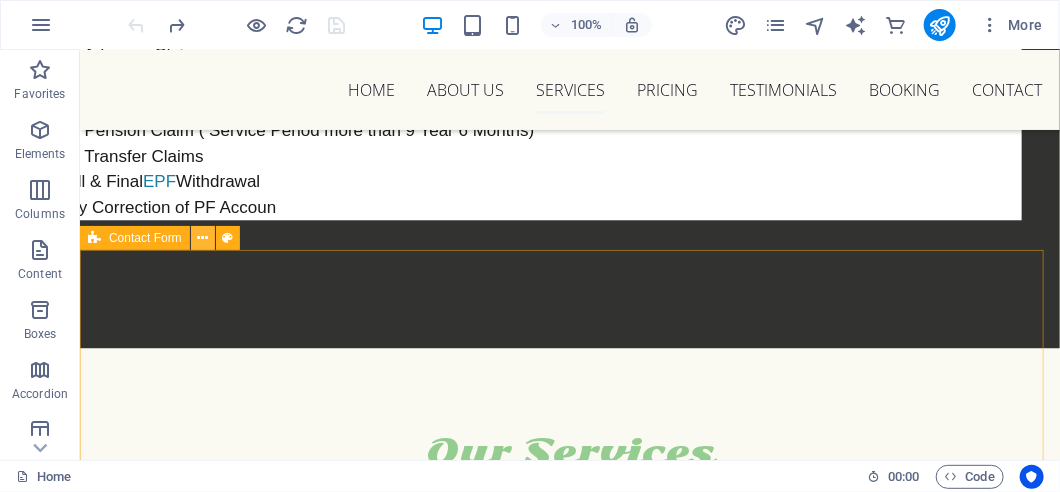 click at bounding box center [202, 238] 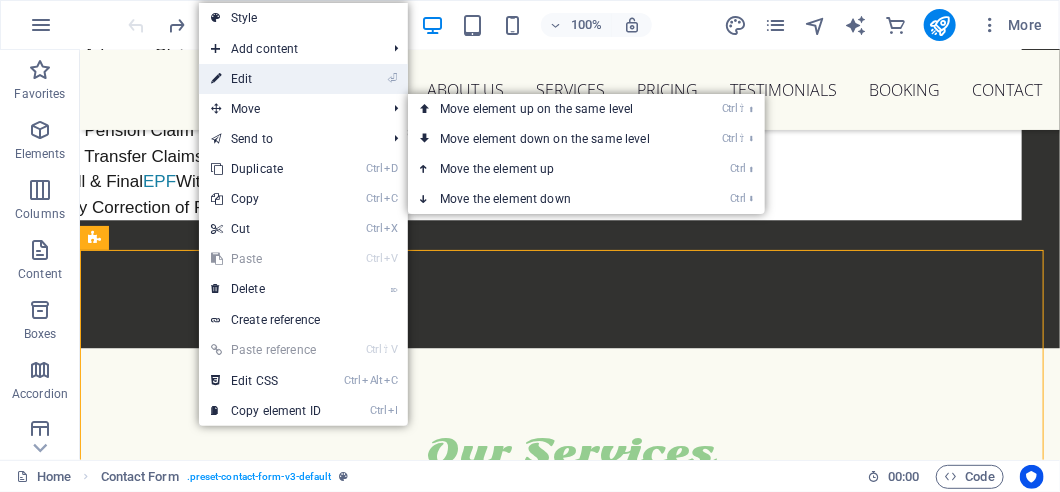 click on "⏎  Edit" at bounding box center [266, 79] 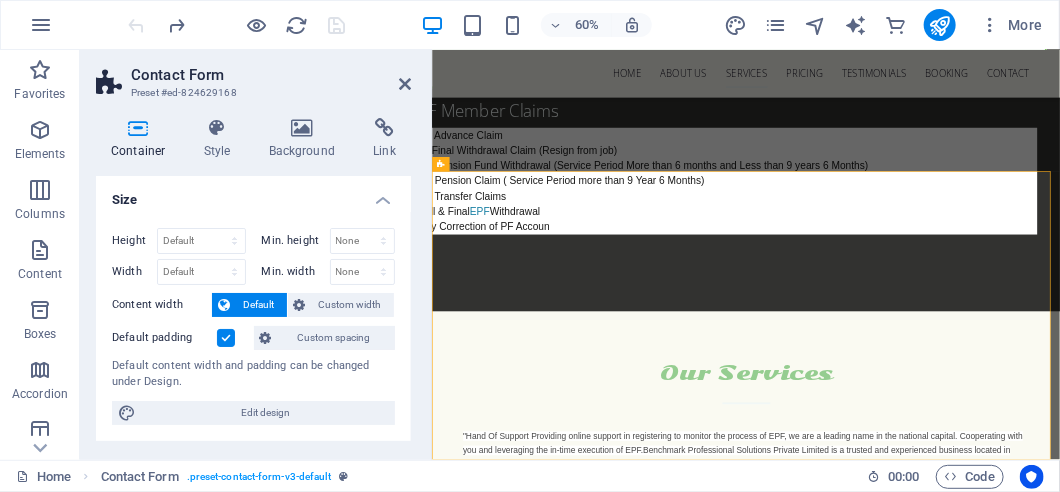 scroll, scrollTop: 6770, scrollLeft: 0, axis: vertical 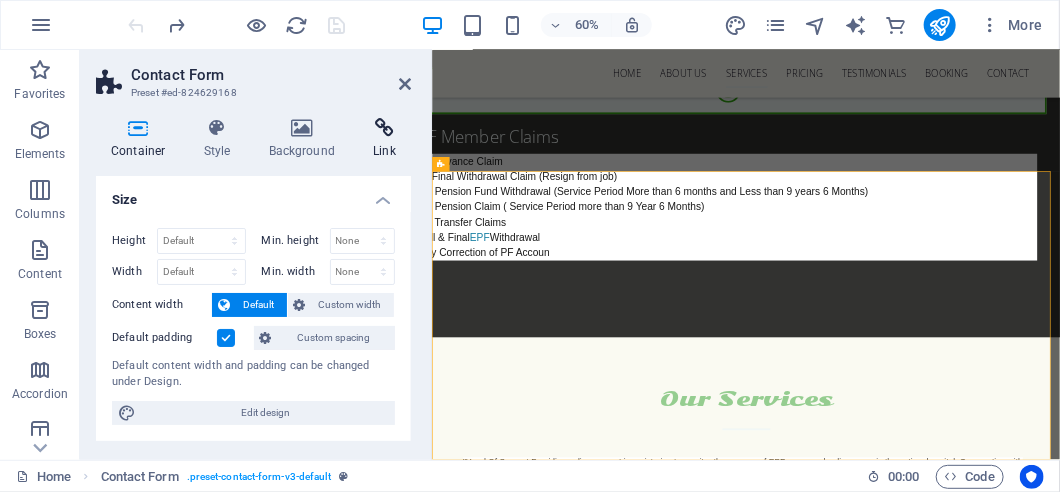 click on "Link" at bounding box center [384, 139] 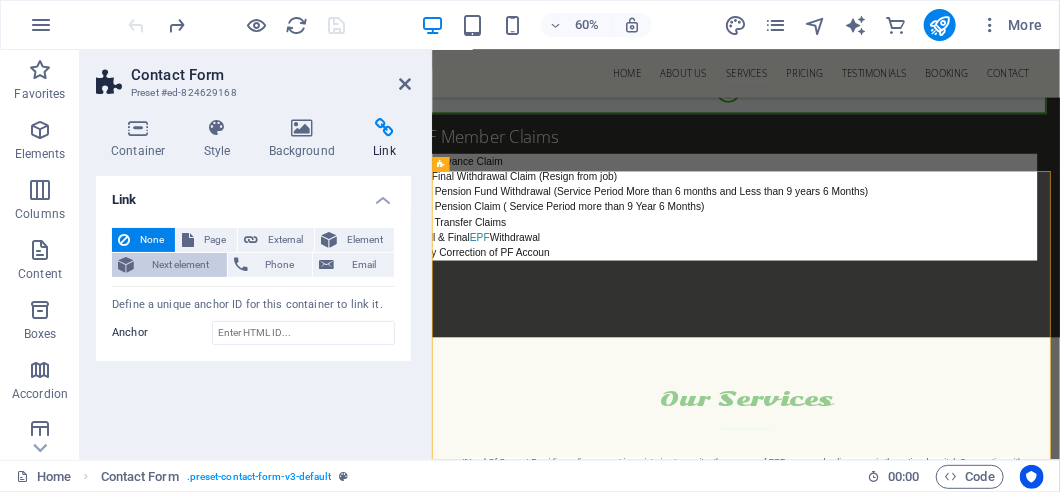 click on "Next element" at bounding box center (180, 265) 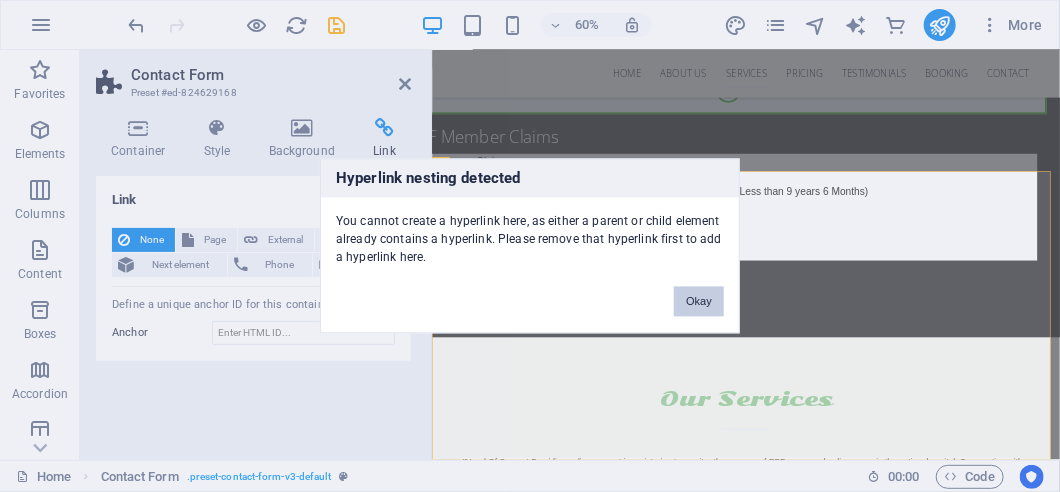 click on "Okay" at bounding box center (699, 302) 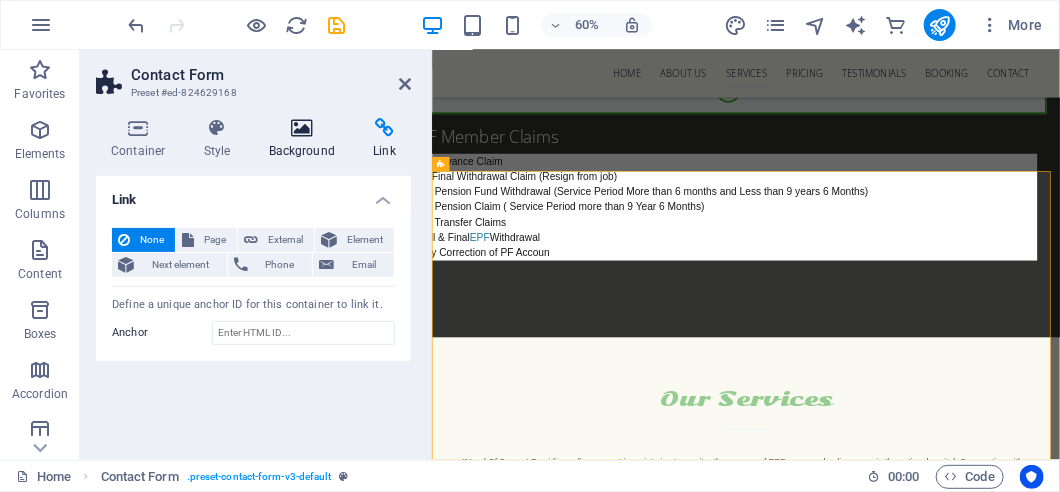 click on "Background" at bounding box center (306, 139) 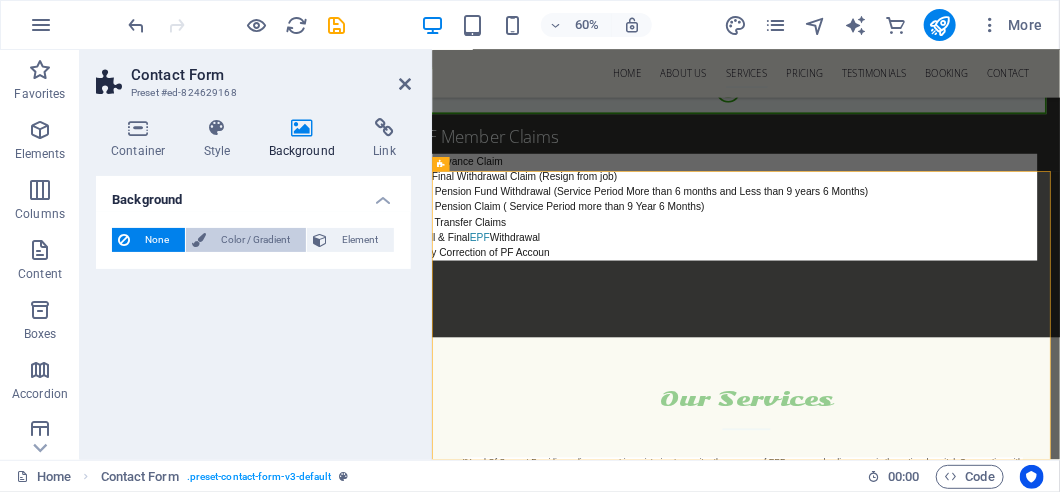 click on "Color / Gradient" at bounding box center (256, 240) 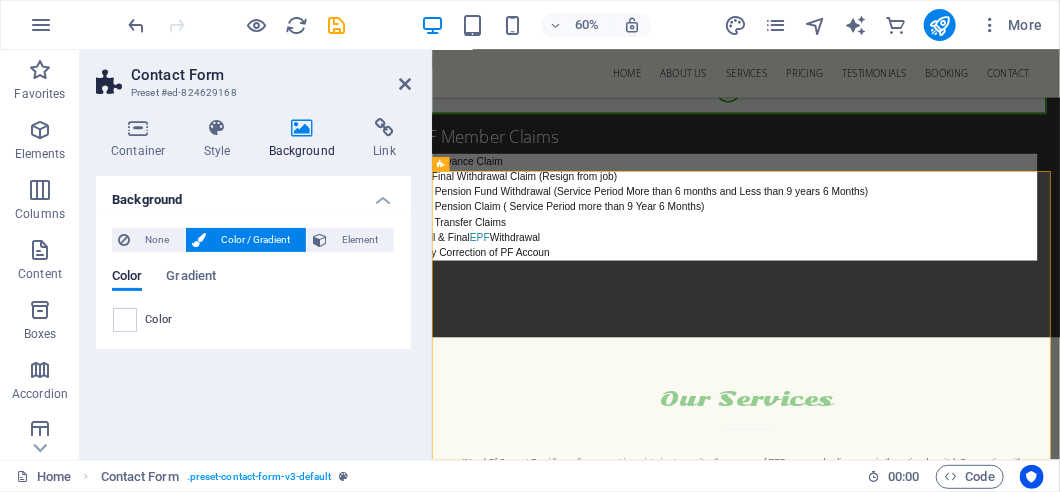 click on "None Color / Gradient Element Stretch background to full-width Color overlay Places an overlay over the background to colorize it Parallax 0 % Image Image slider Map Video YouTube Vimeo HTML Color Gradient Color A parent element contains a background. Edit background on parent element" at bounding box center (253, 280) 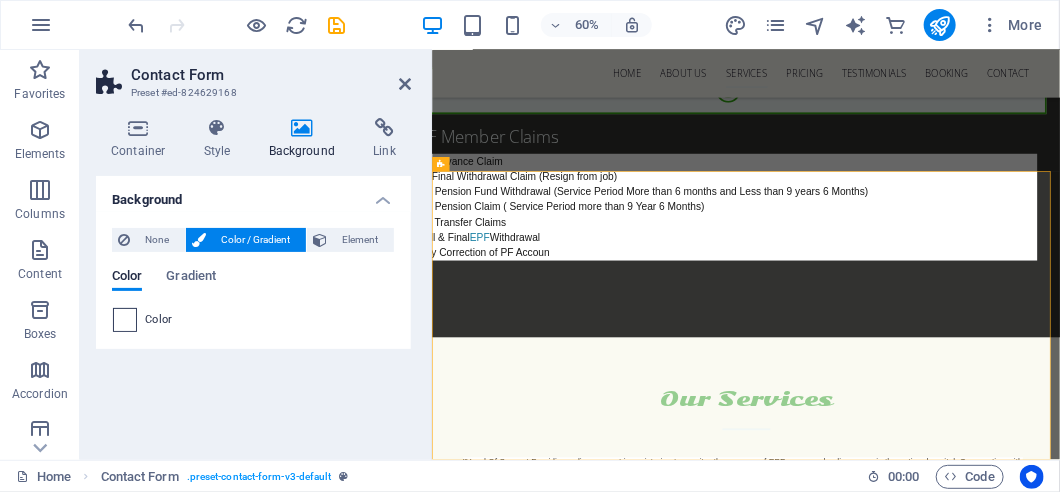click at bounding box center (125, 320) 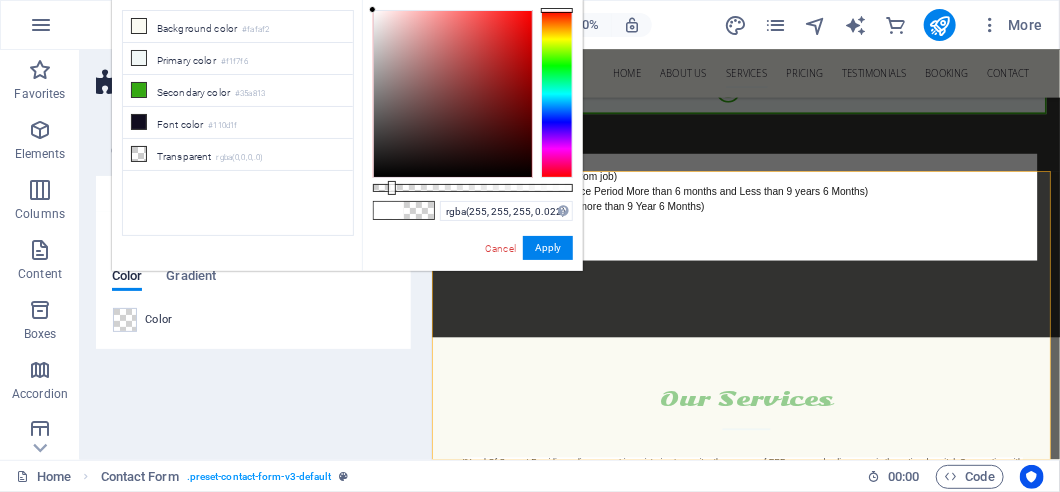 type on "rgba(255, 255, 255, 0)" 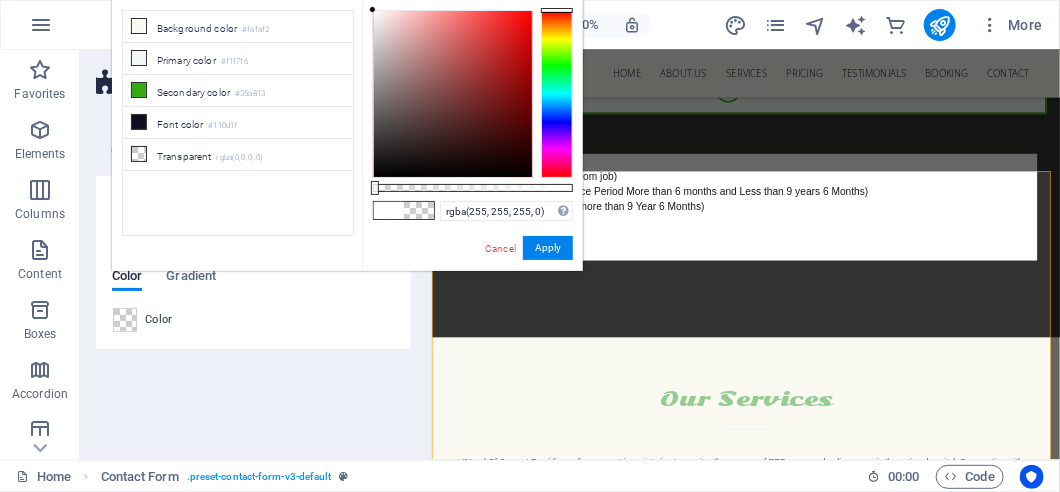drag, startPoint x: 574, startPoint y: 190, endPoint x: 368, endPoint y: 199, distance: 206.1965 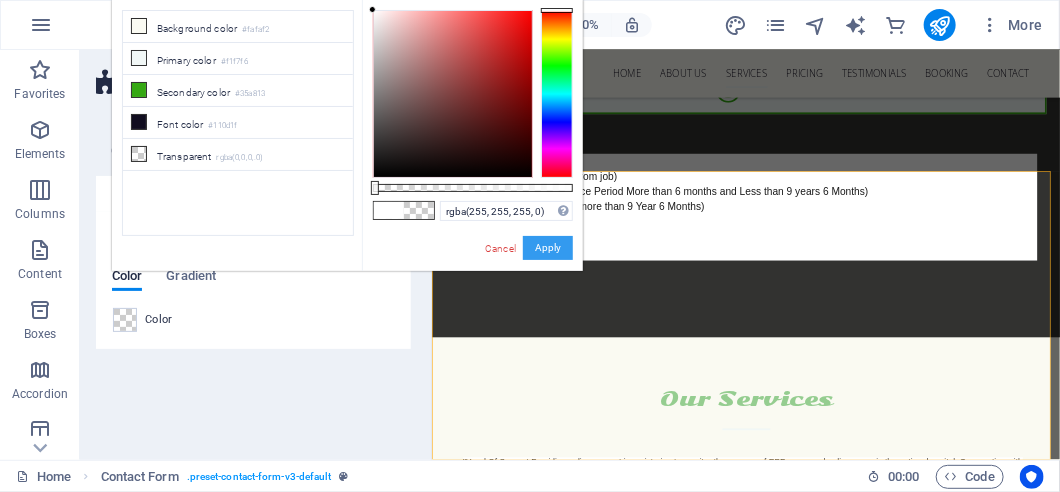 drag, startPoint x: 544, startPoint y: 239, endPoint x: 186, endPoint y: 317, distance: 366.39868 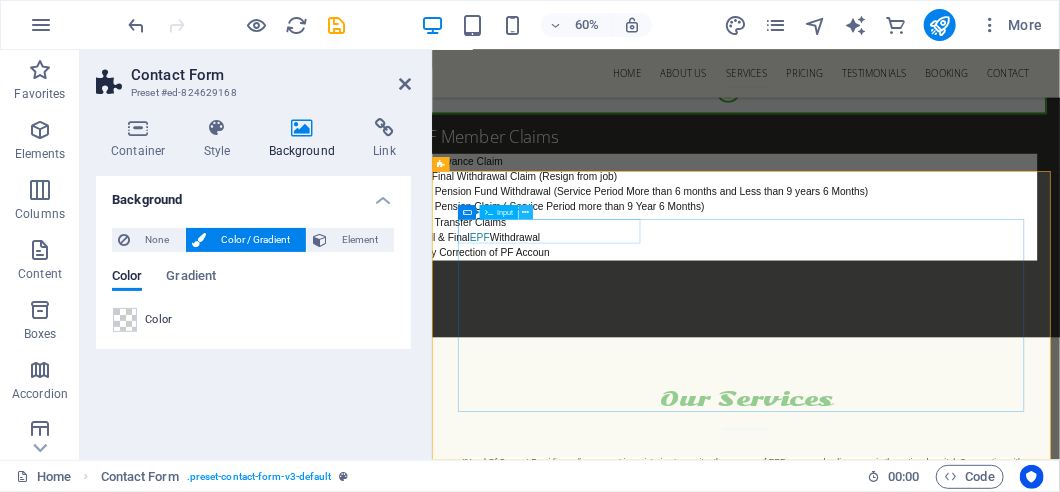 click at bounding box center (525, 212) 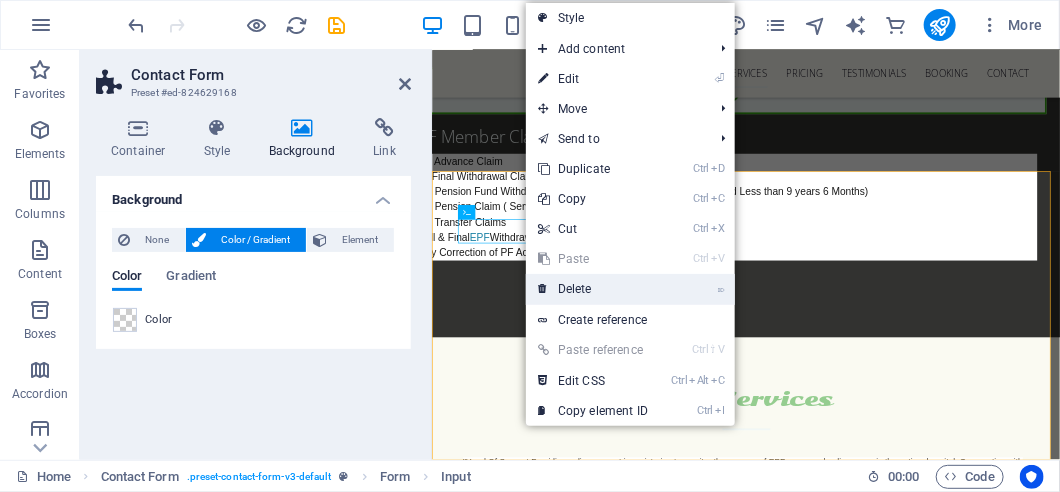 click on "⌦  Delete" at bounding box center [593, 289] 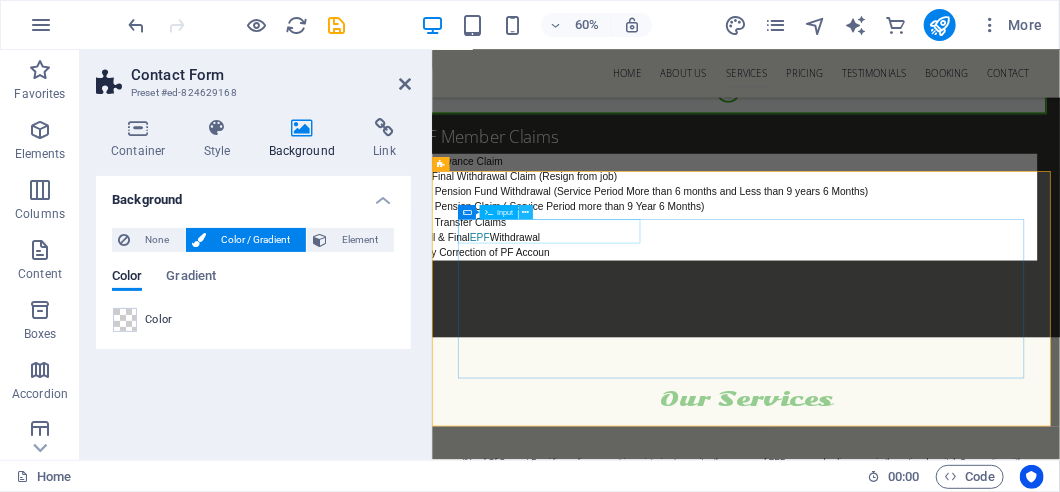 click at bounding box center (525, 212) 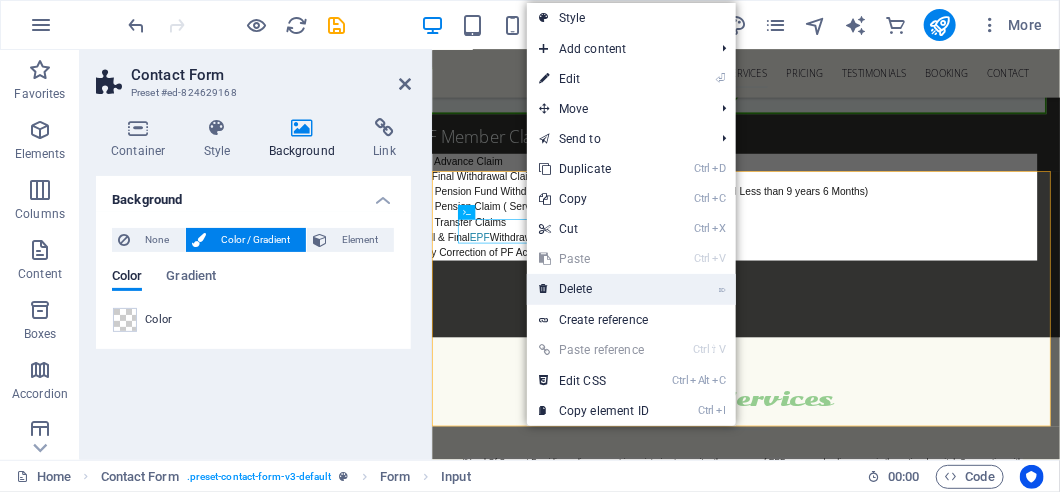 click on "⌦  Delete" at bounding box center [594, 289] 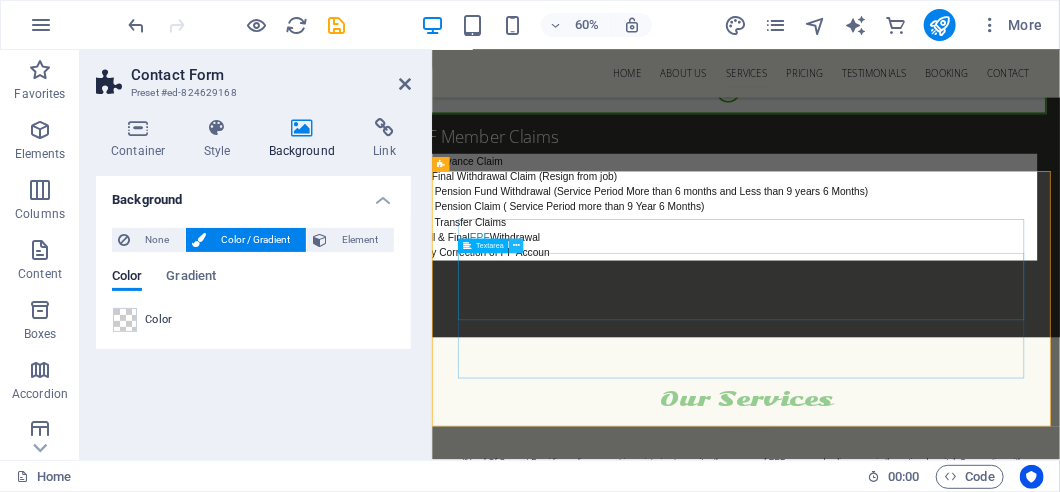 click at bounding box center (516, 246) 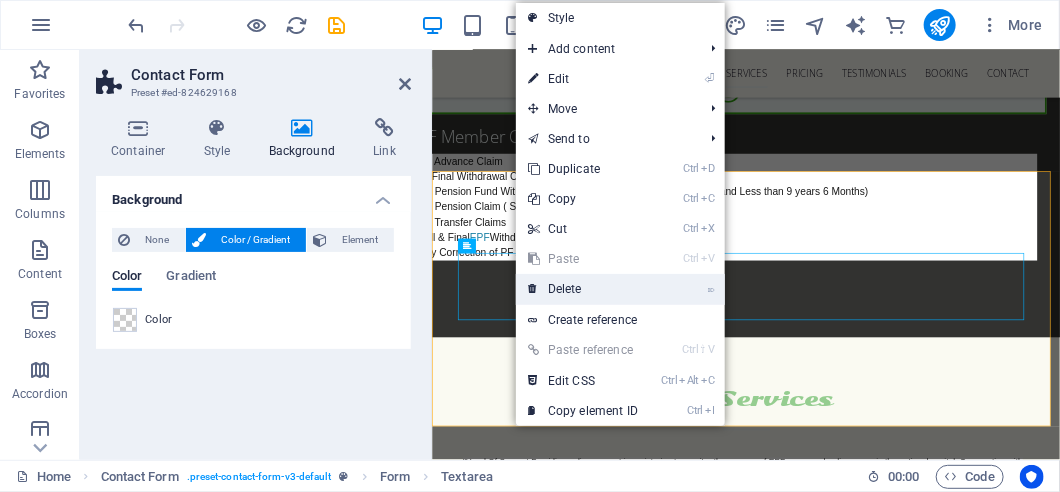 click on "⌦  Delete" at bounding box center [583, 289] 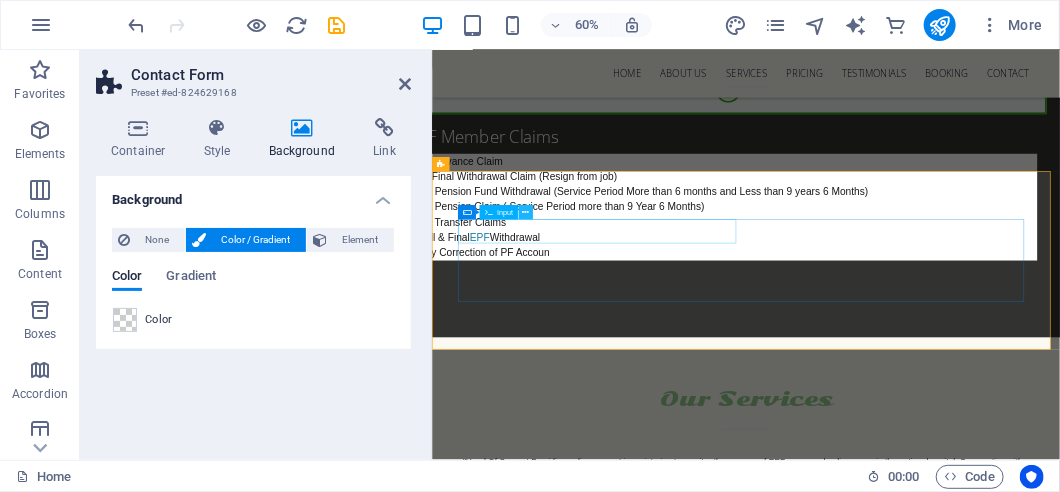 click at bounding box center [525, 212] 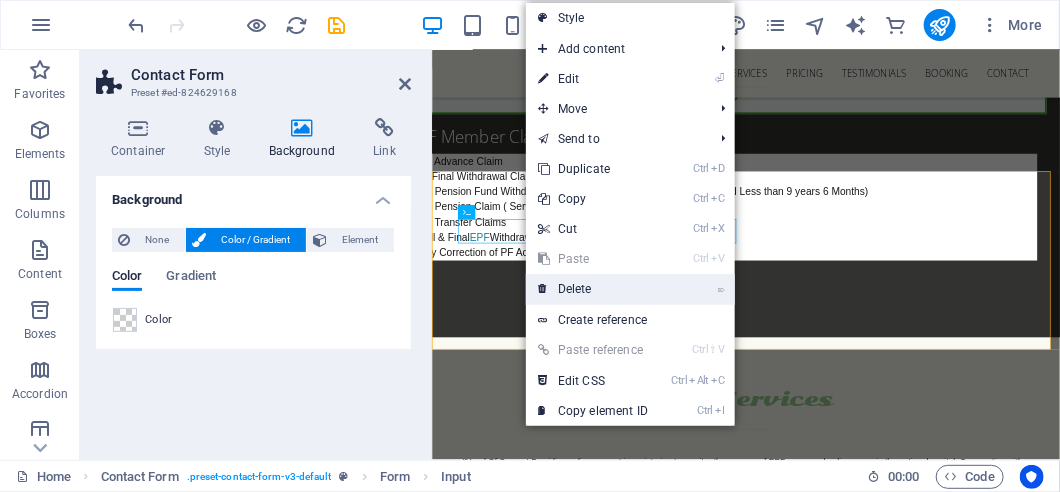 click on "⌦  Delete" at bounding box center [593, 289] 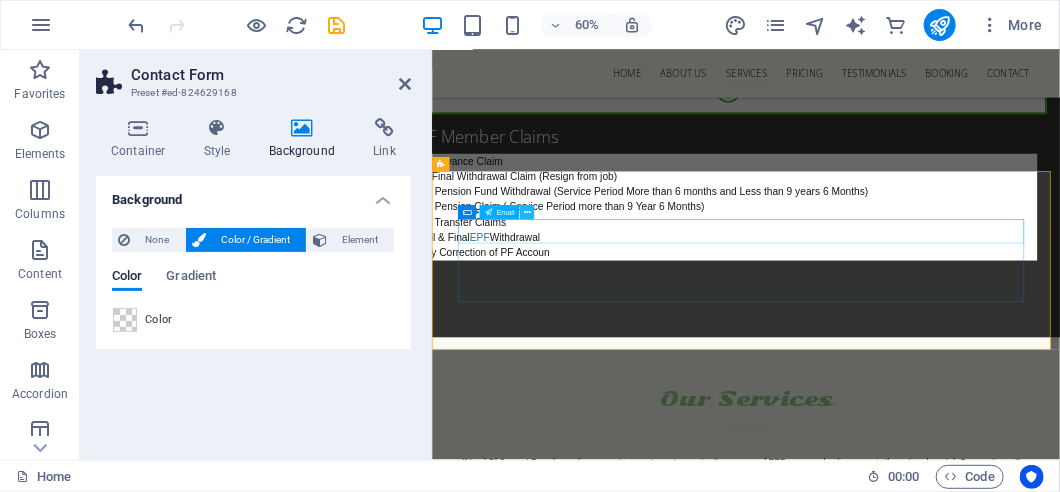 click at bounding box center (527, 212) 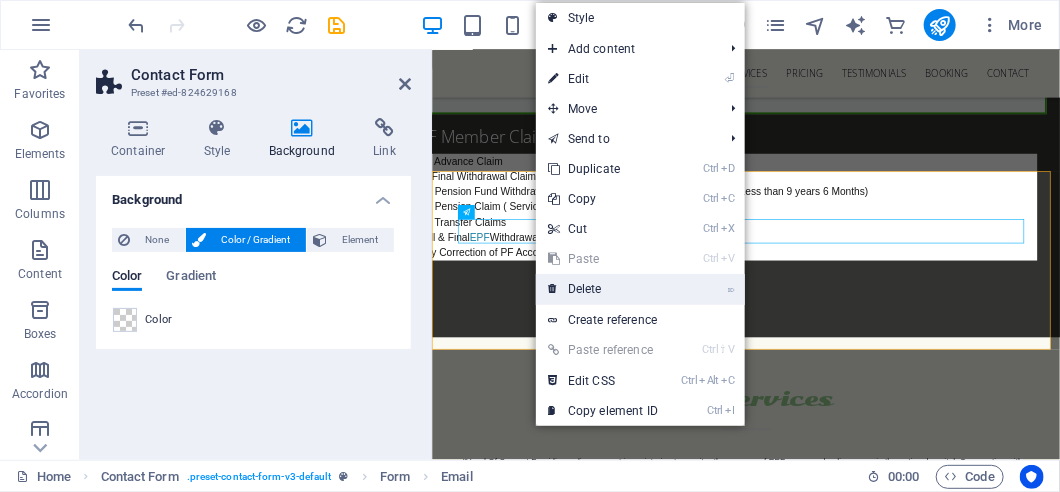 click on "⌦  Delete" at bounding box center (603, 289) 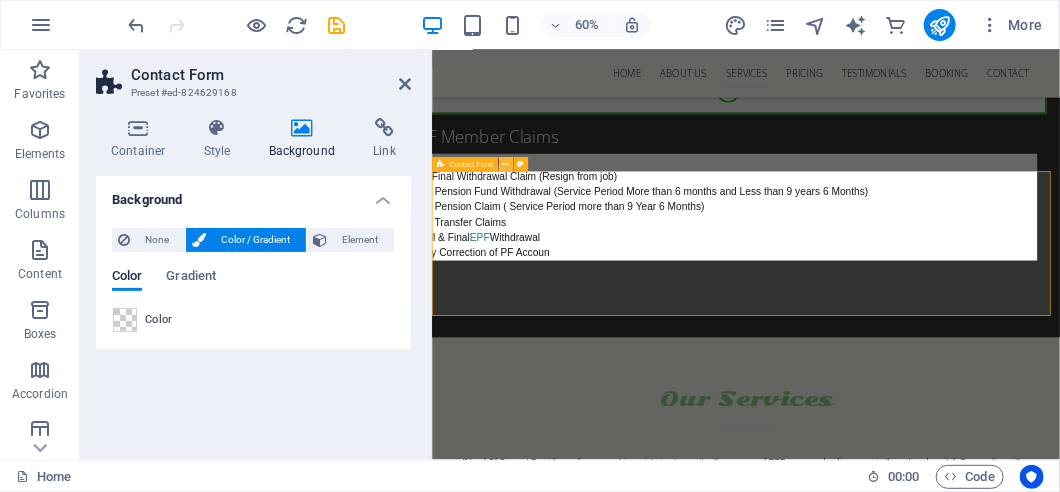 click at bounding box center [505, 164] 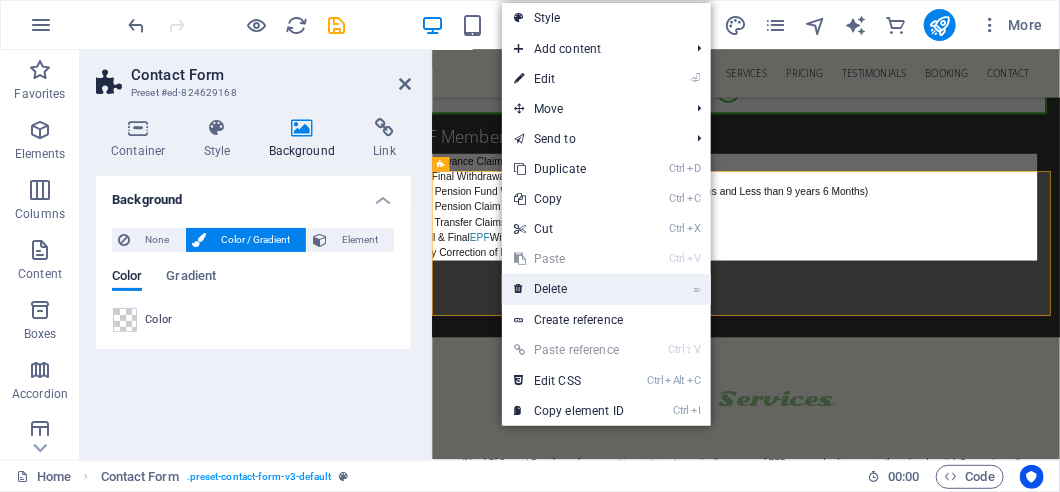click on "⌦  Delete" at bounding box center (569, 289) 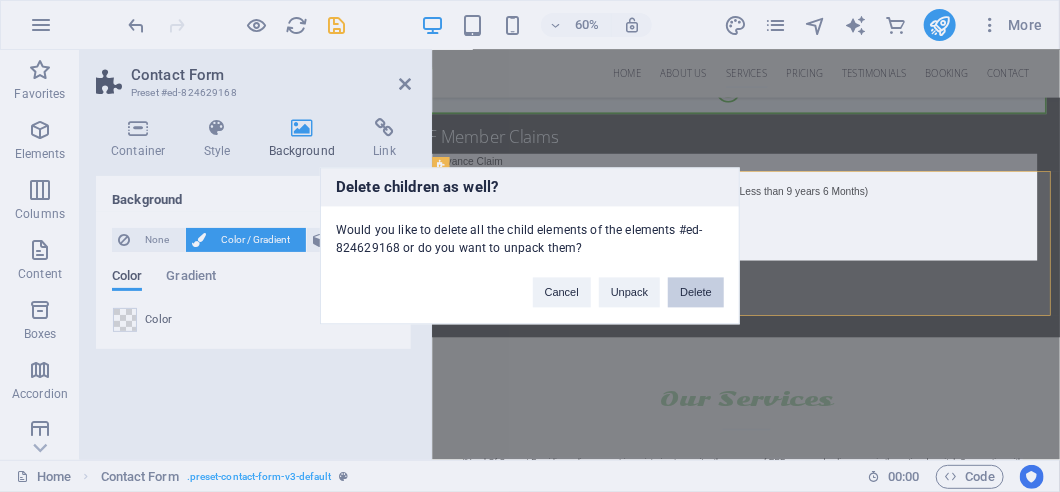 click on "Delete" at bounding box center [696, 293] 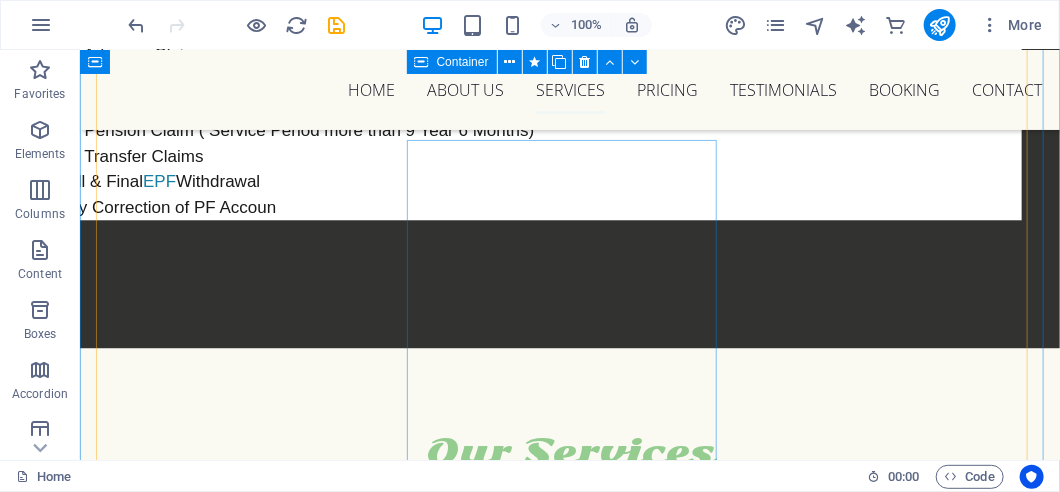 scroll, scrollTop: 6514, scrollLeft: 0, axis: vertical 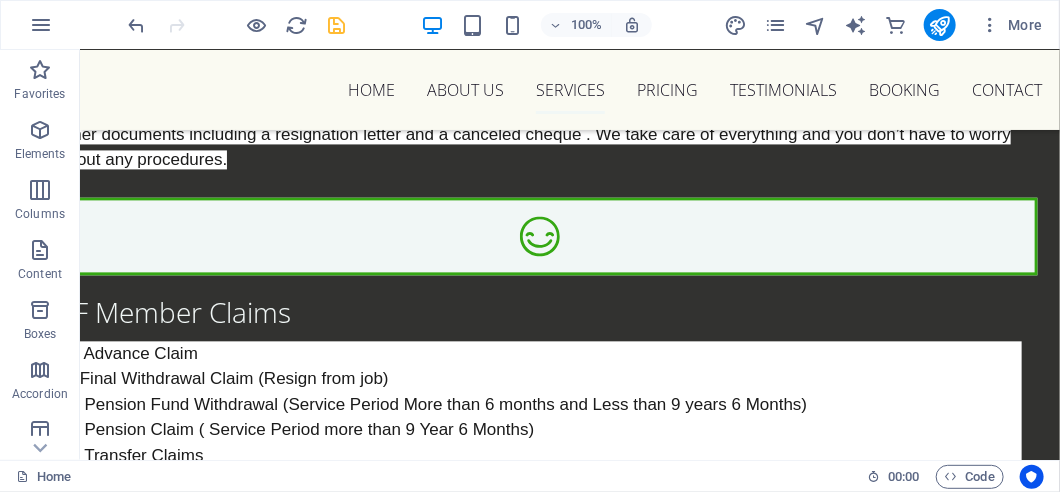 click at bounding box center [337, 25] 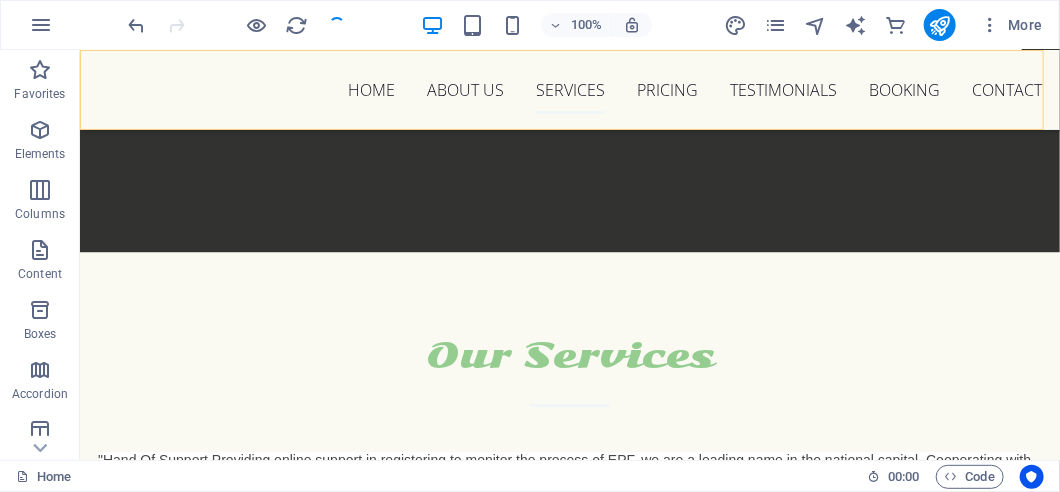 scroll, scrollTop: 6914, scrollLeft: 0, axis: vertical 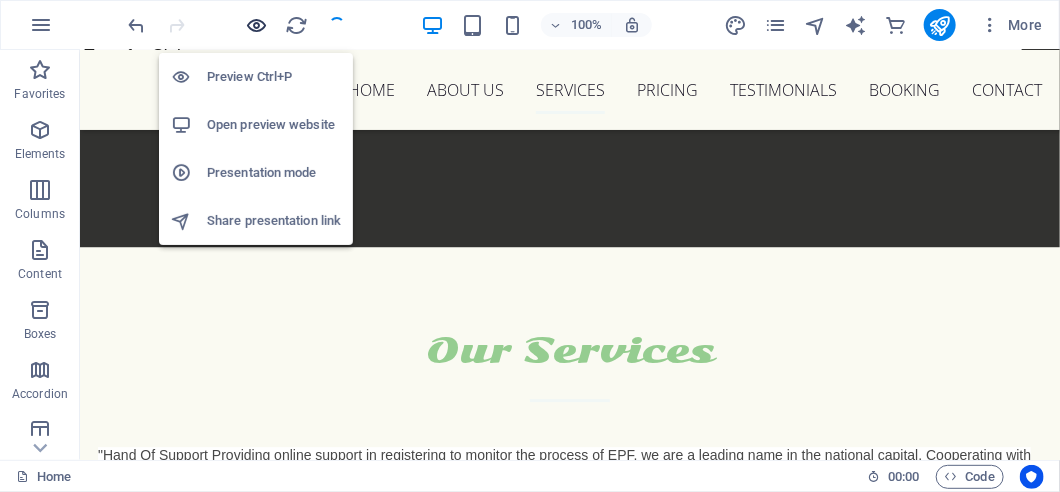 click at bounding box center [257, 25] 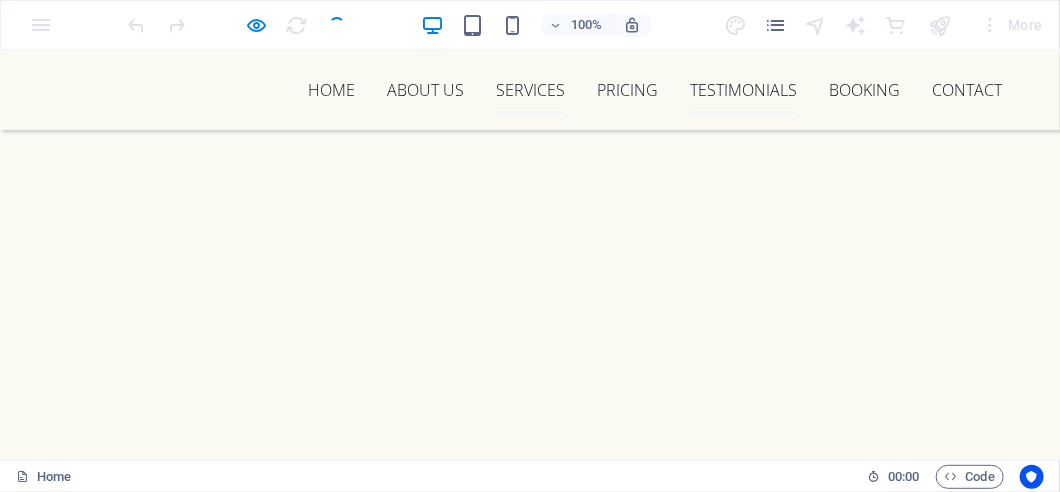 scroll, scrollTop: 4632, scrollLeft: 0, axis: vertical 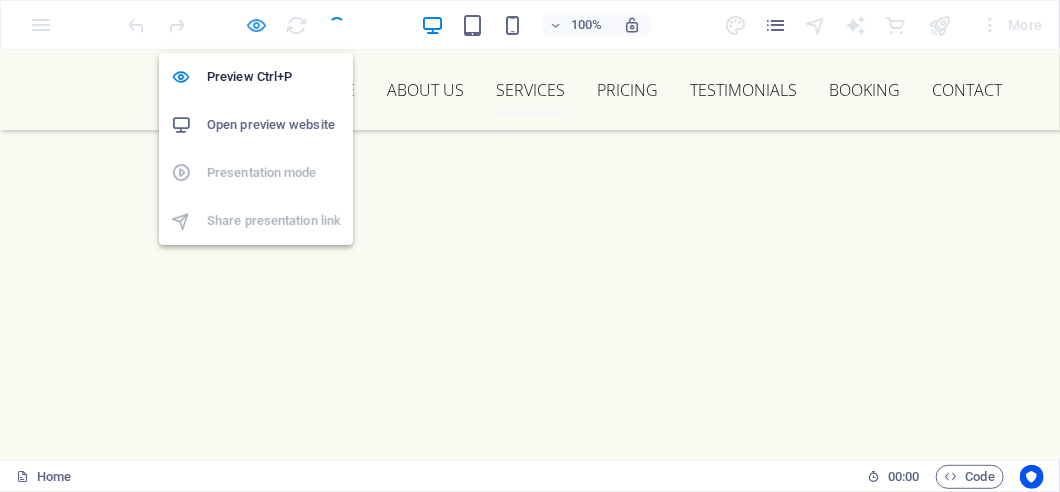 click at bounding box center [257, 25] 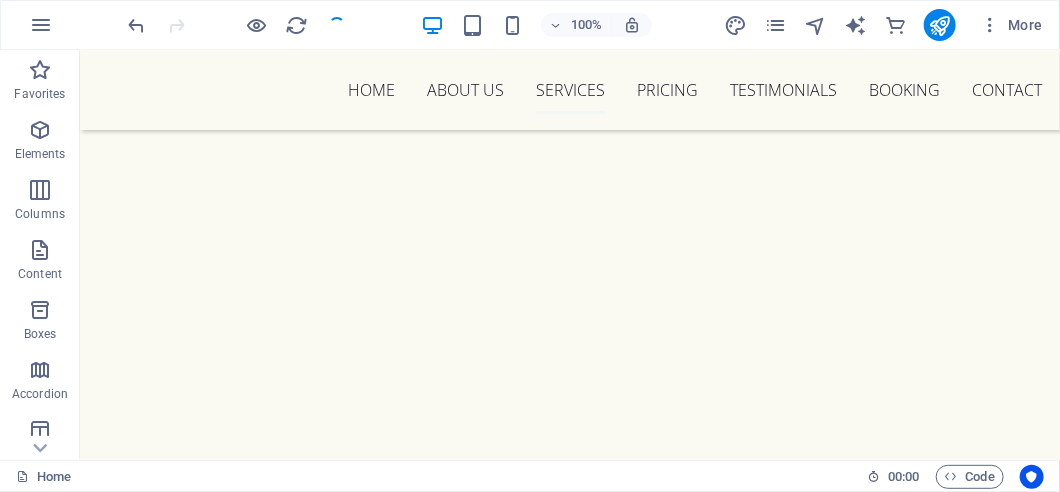 scroll, scrollTop: 4775, scrollLeft: 0, axis: vertical 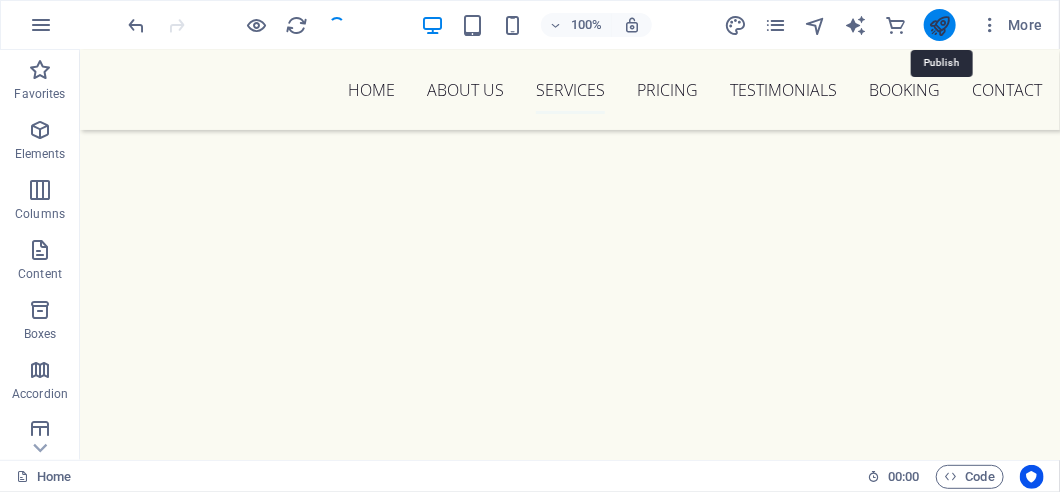 click at bounding box center (939, 25) 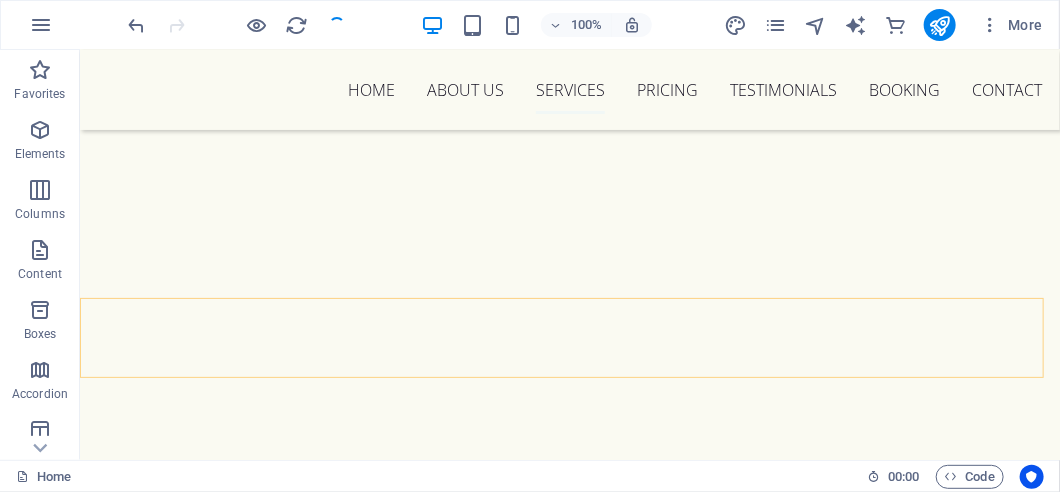 scroll, scrollTop: 4475, scrollLeft: 0, axis: vertical 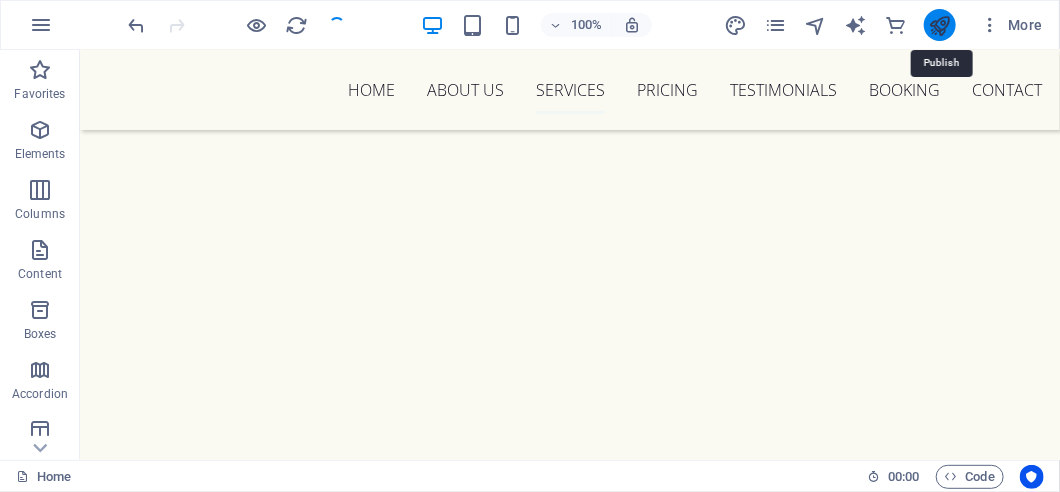 click at bounding box center (939, 25) 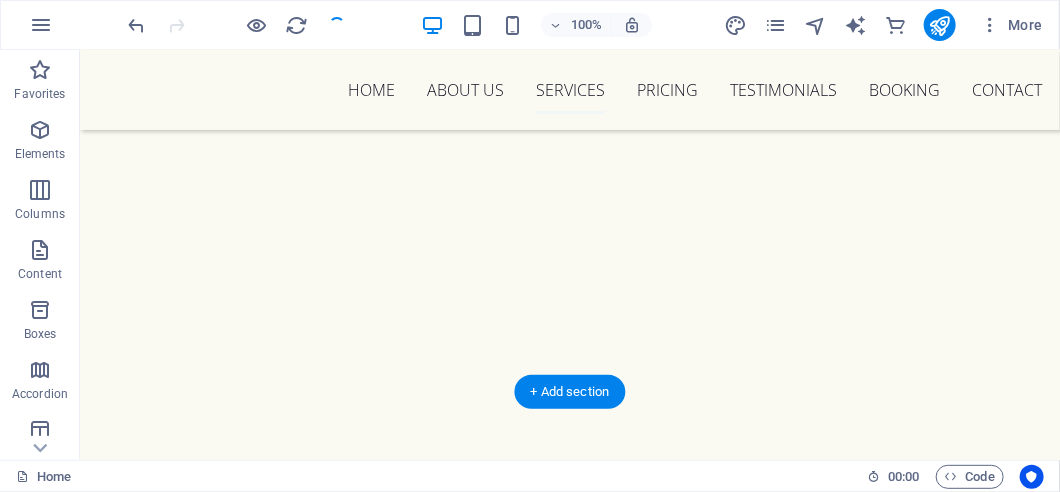 scroll, scrollTop: 4775, scrollLeft: 0, axis: vertical 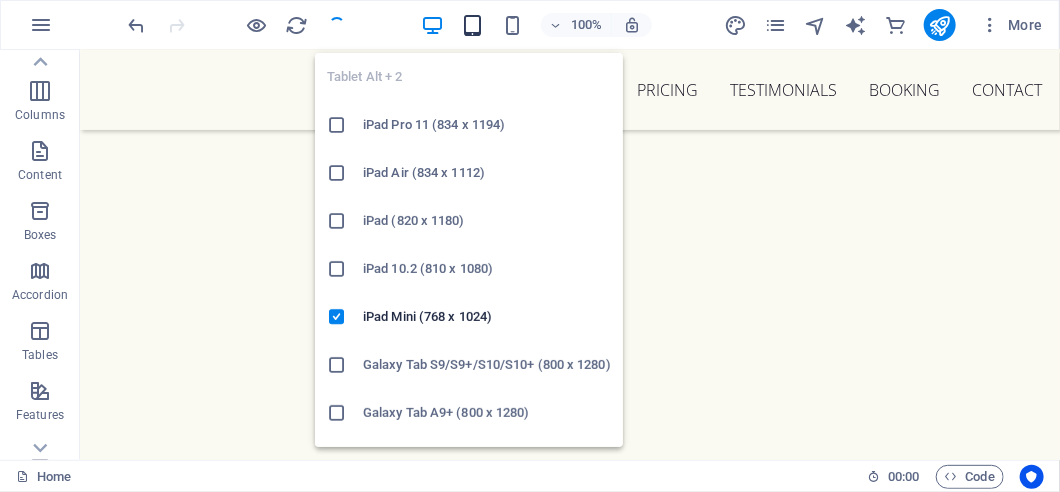 click at bounding box center [472, 25] 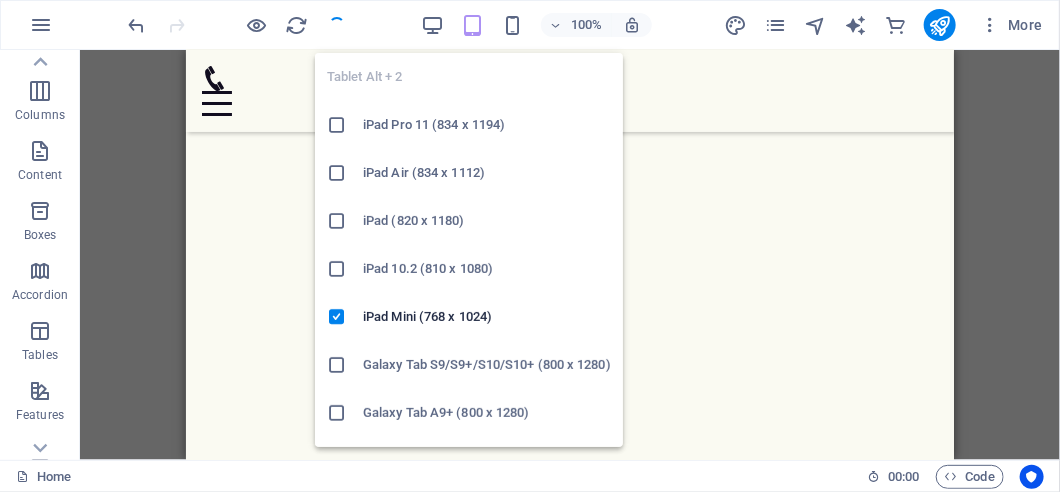 scroll, scrollTop: 4452, scrollLeft: 0, axis: vertical 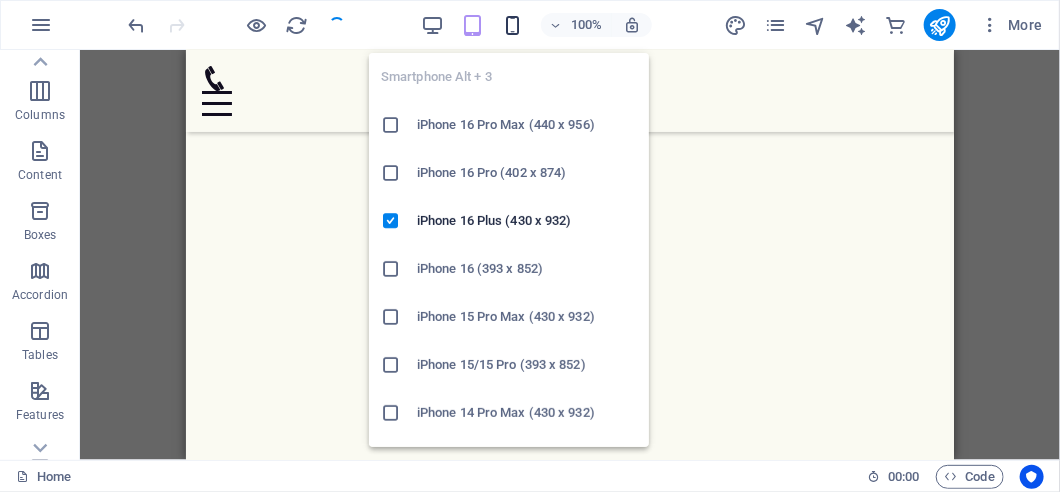 click at bounding box center (512, 25) 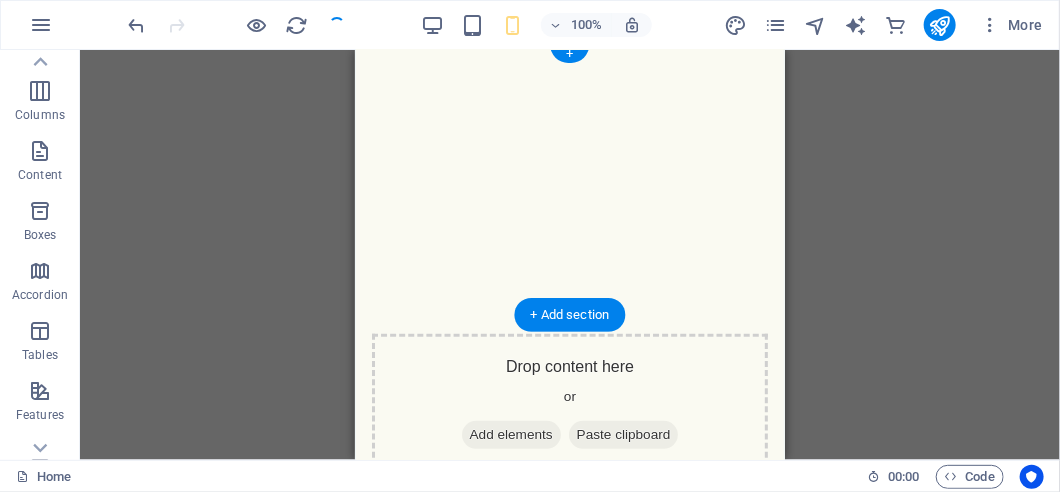 scroll, scrollTop: 0, scrollLeft: 0, axis: both 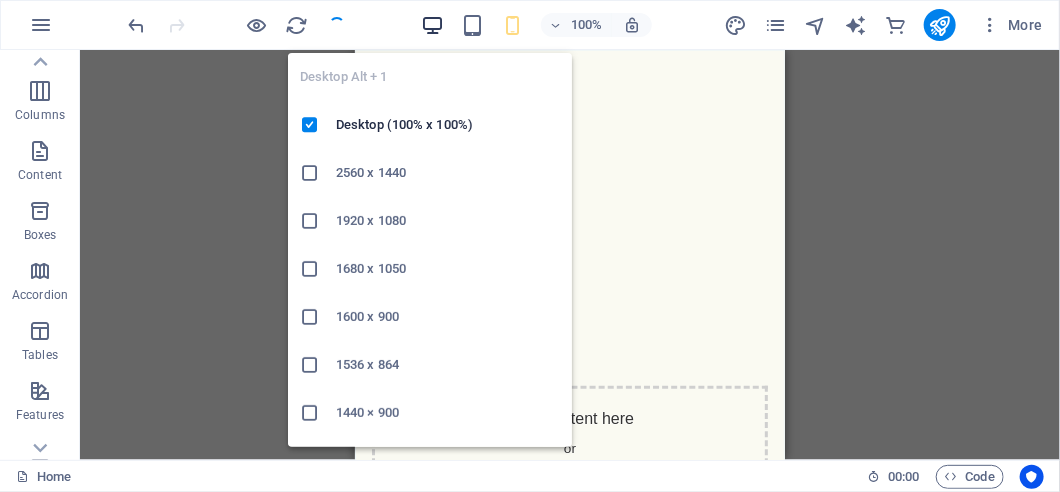 click at bounding box center (432, 25) 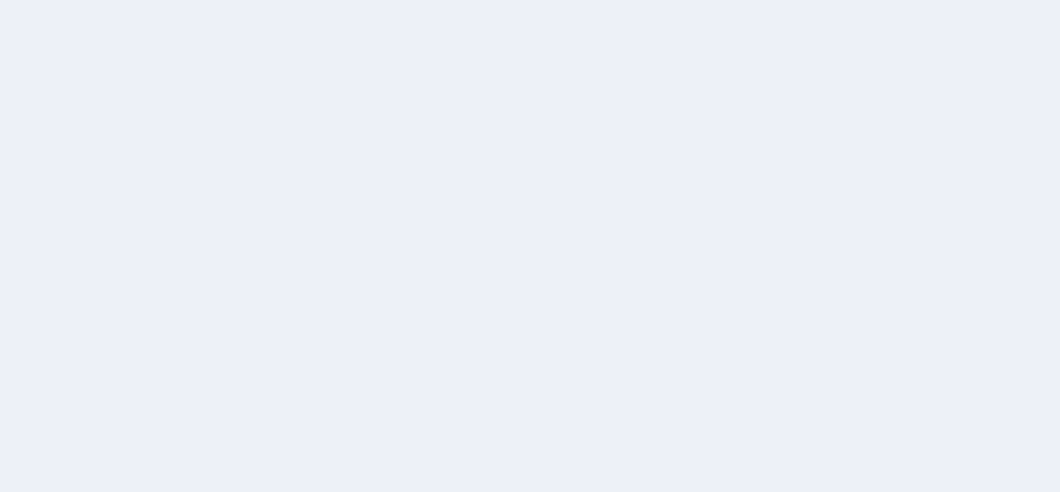scroll, scrollTop: 0, scrollLeft: 0, axis: both 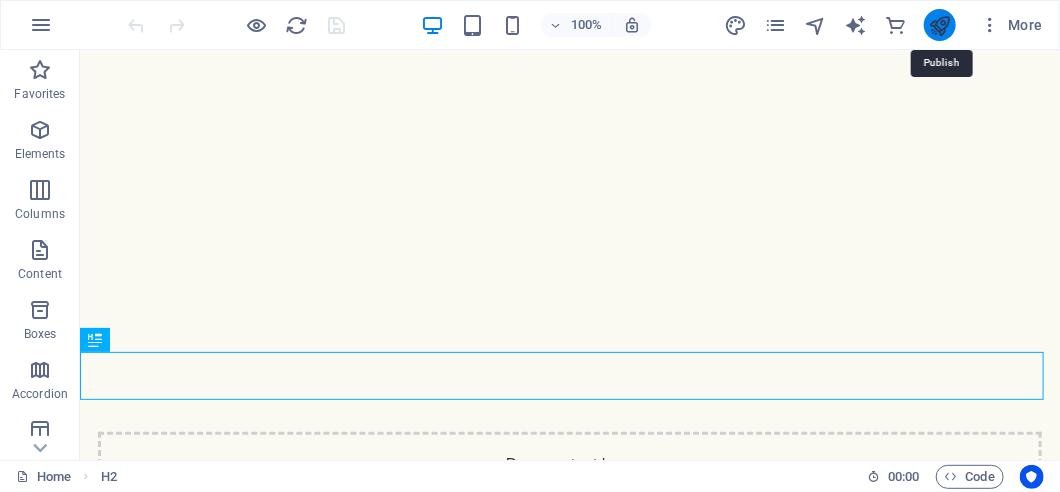 click at bounding box center [939, 25] 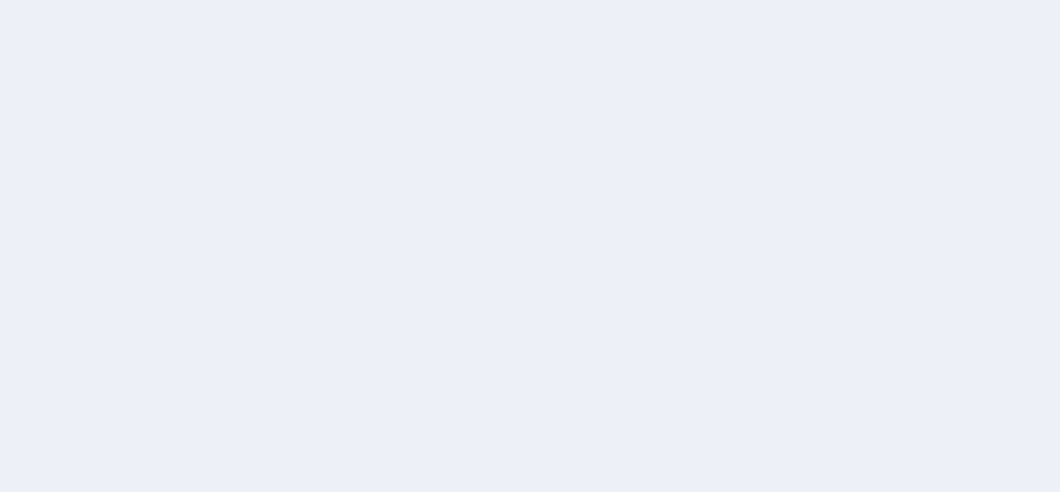 scroll, scrollTop: 0, scrollLeft: 0, axis: both 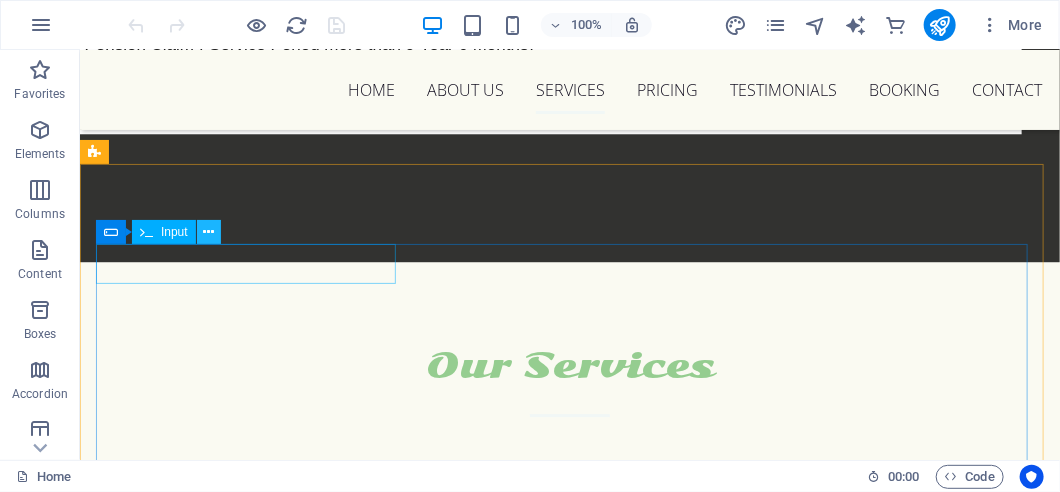 click at bounding box center (208, 232) 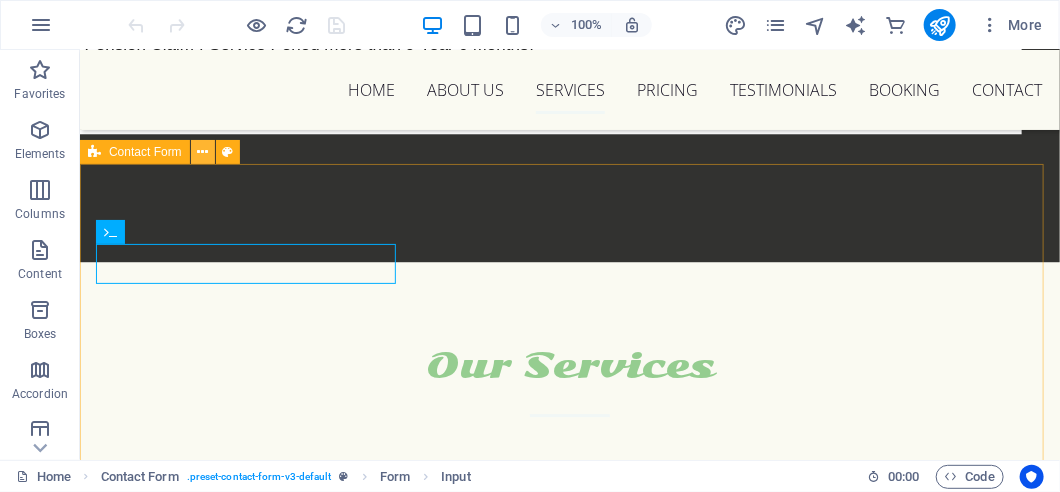 click at bounding box center (202, 152) 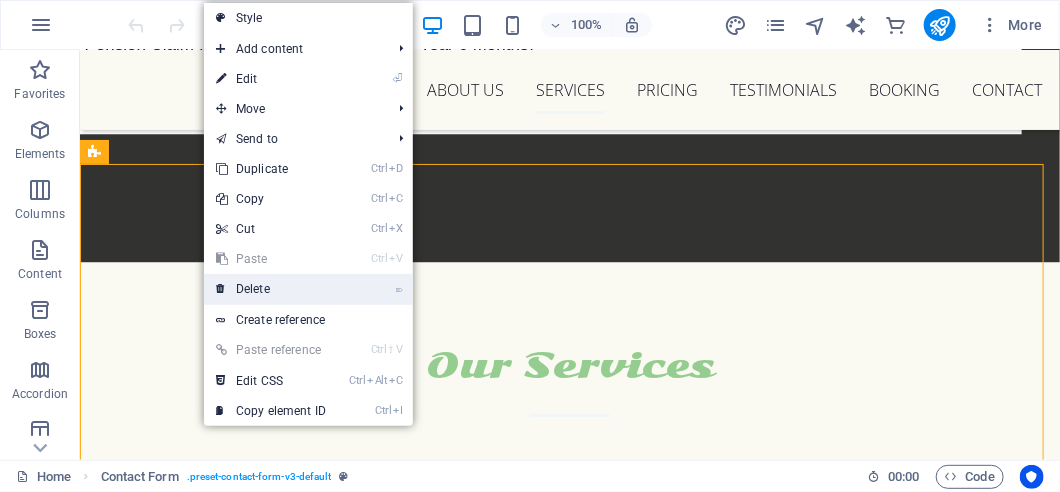 click on "⌦  Delete" at bounding box center (271, 289) 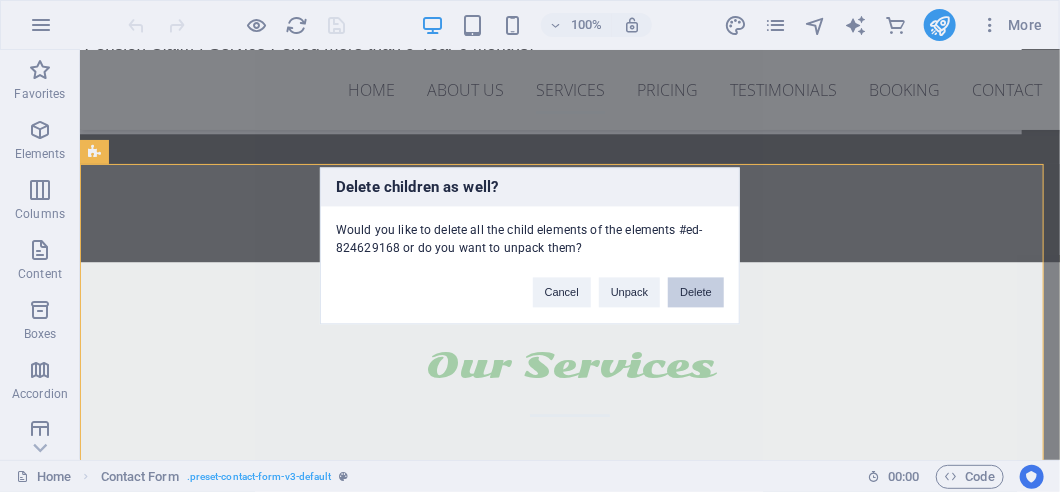 click on "Delete" at bounding box center (696, 293) 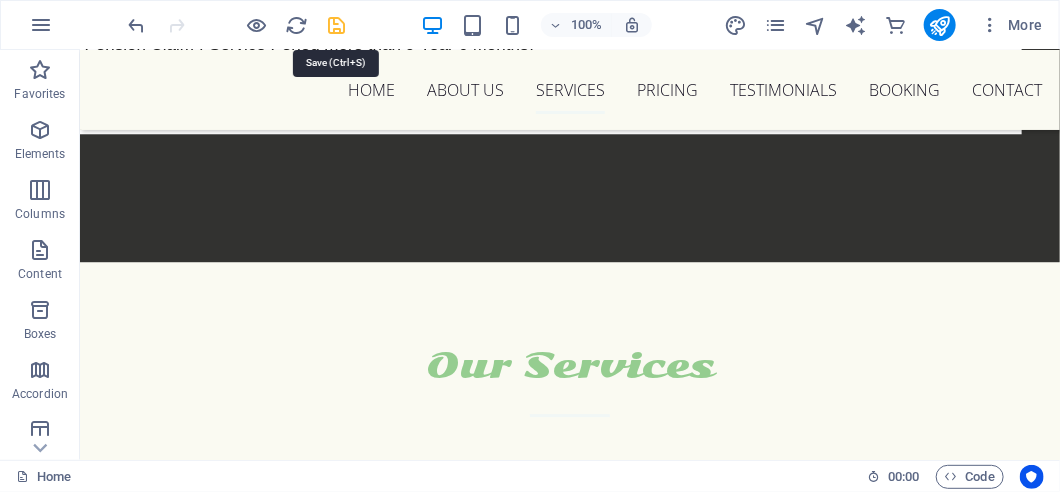 click at bounding box center [337, 25] 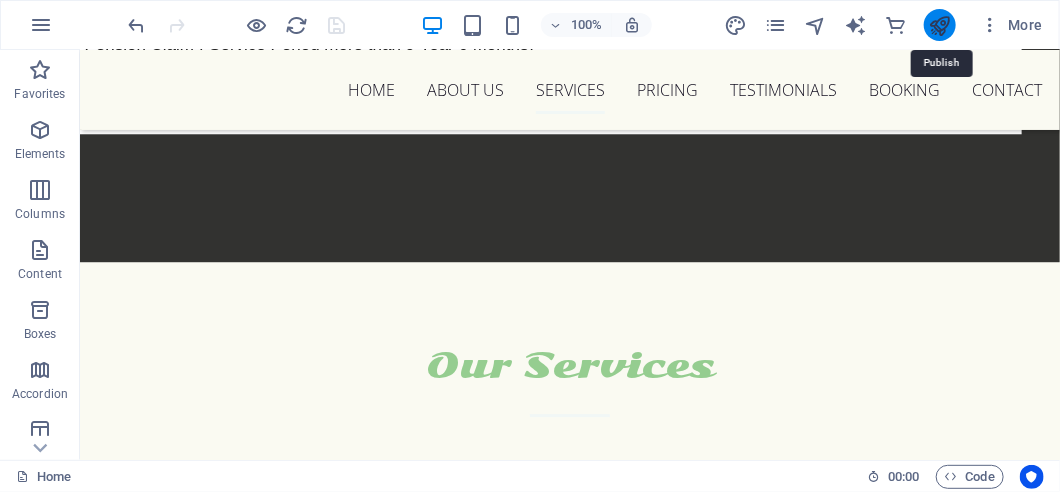 click at bounding box center [939, 25] 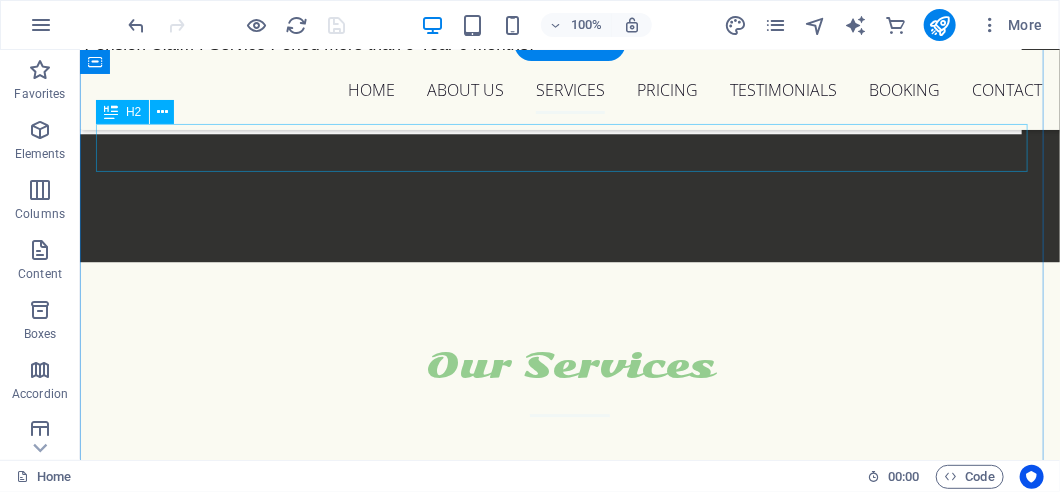 scroll, scrollTop: 7100, scrollLeft: 0, axis: vertical 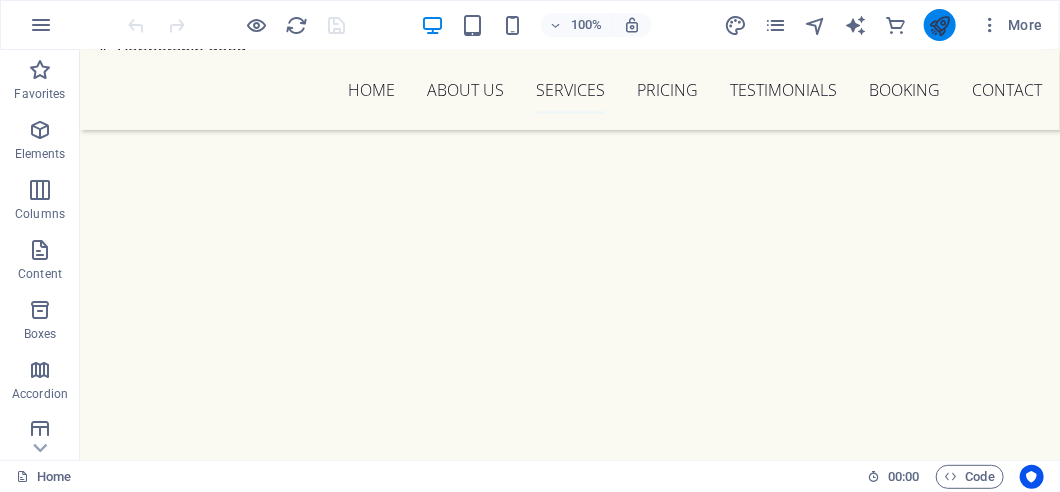 click at bounding box center [940, 25] 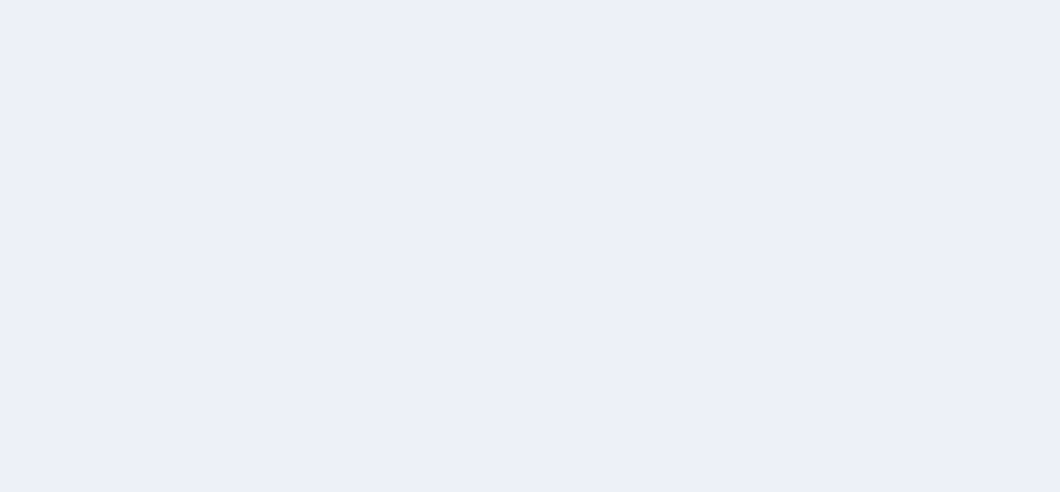 scroll, scrollTop: 0, scrollLeft: 0, axis: both 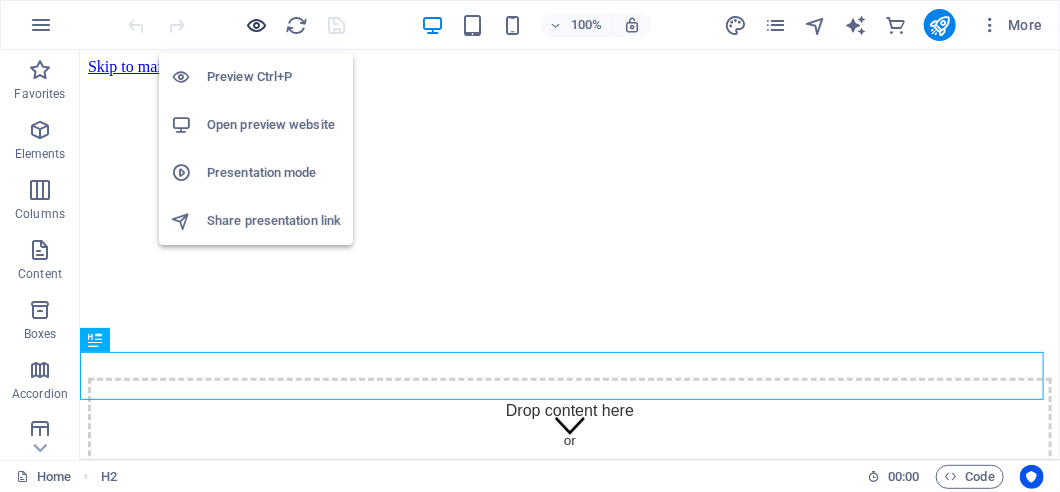 click at bounding box center (257, 25) 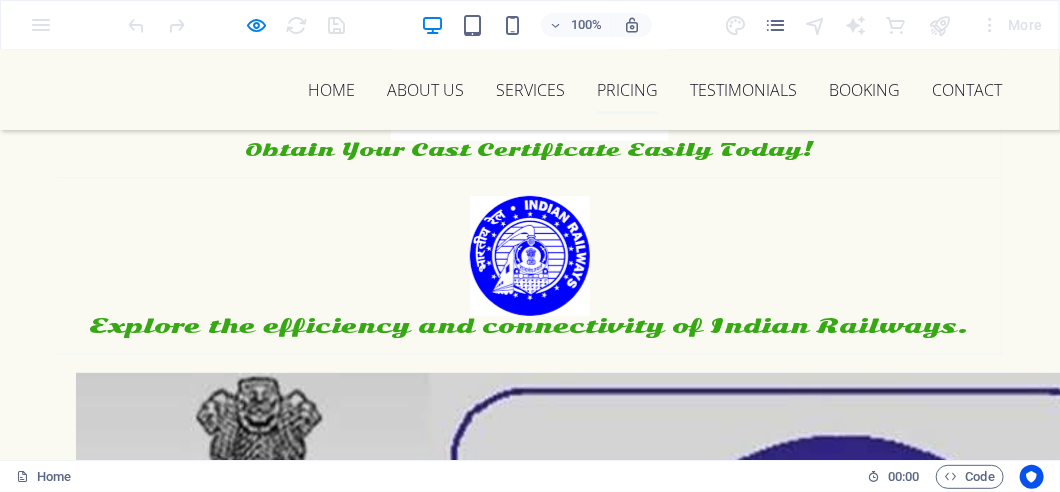 scroll, scrollTop: 7900, scrollLeft: 0, axis: vertical 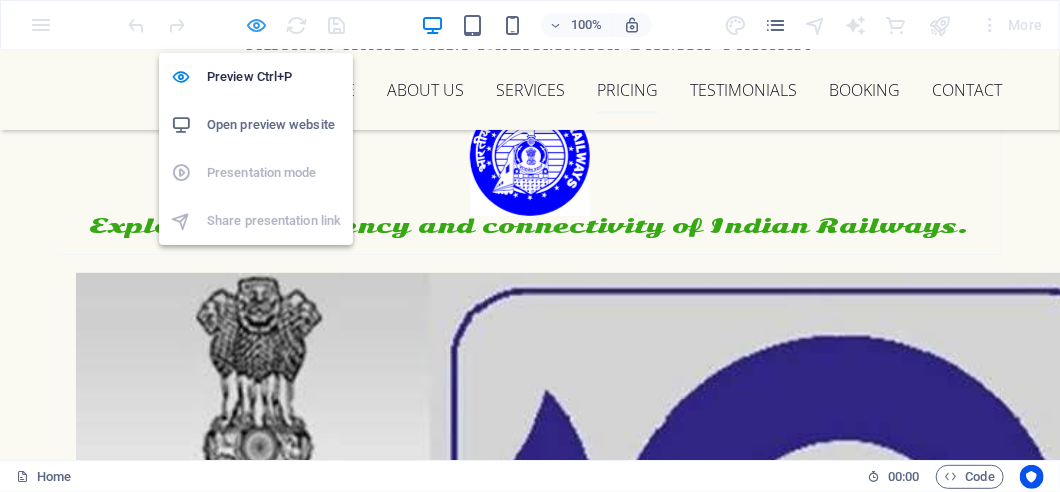 click at bounding box center (257, 25) 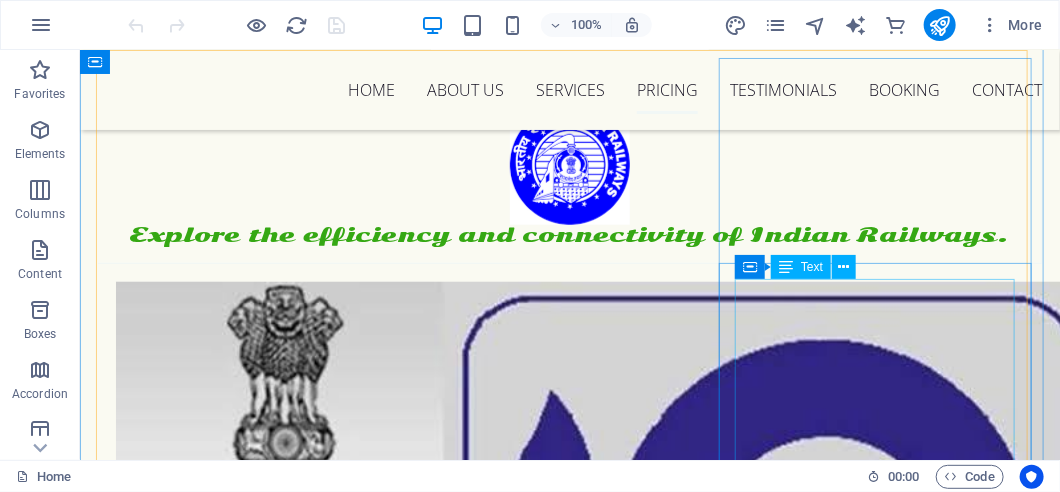 scroll, scrollTop: 8177, scrollLeft: 0, axis: vertical 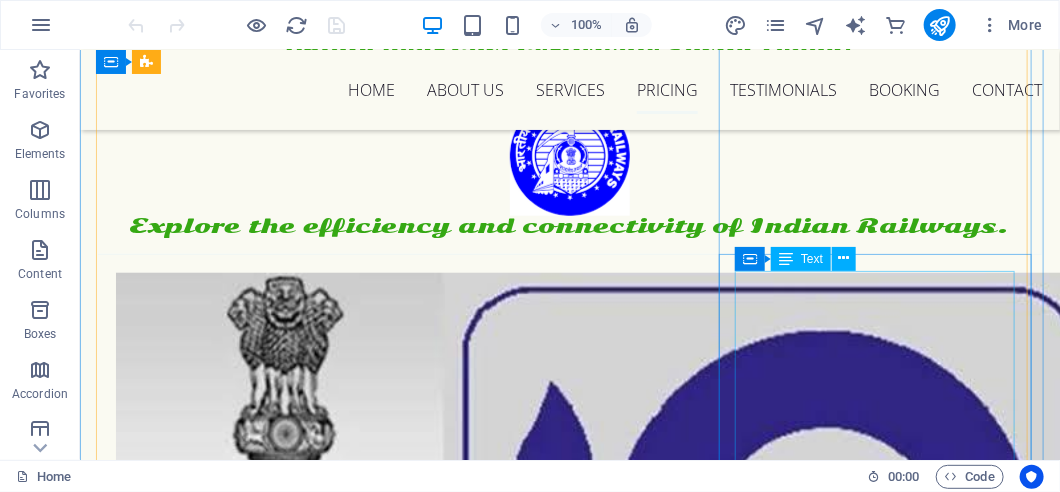 click on "₹749 PC Remotely Connect Call Get Answer to Your Query Connect within 30 Minutes Calling Language- Hindi" at bounding box center (569, 4719) 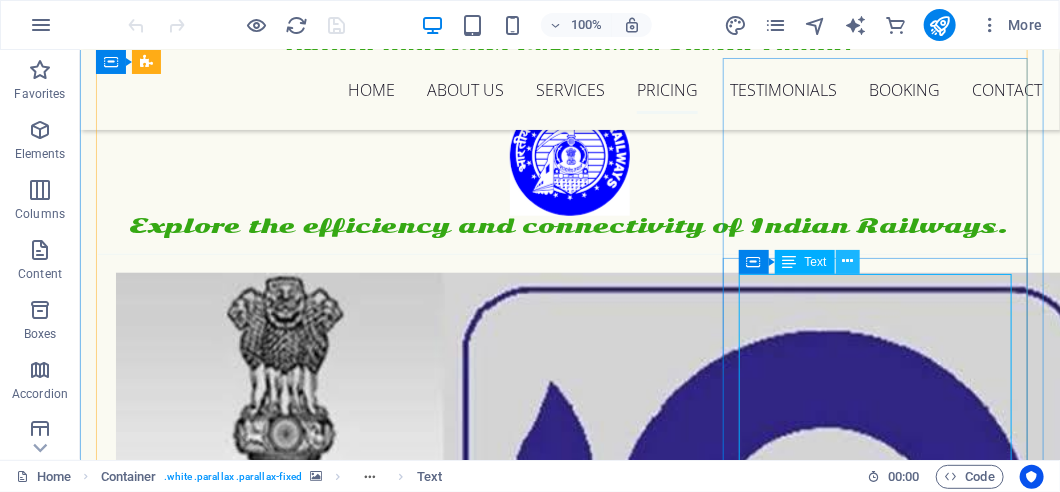 click at bounding box center (847, 261) 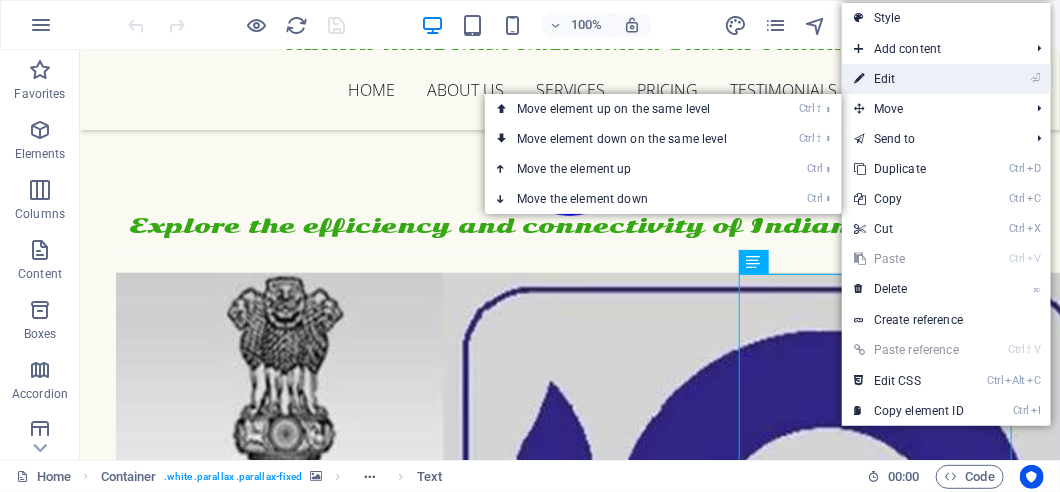 click on "⏎  Edit" at bounding box center (909, 79) 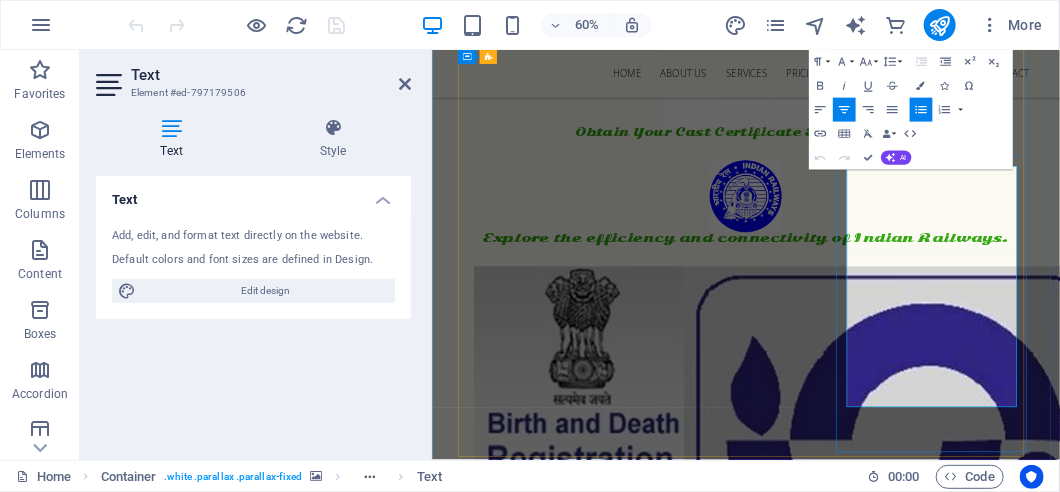 scroll, scrollTop: 8136, scrollLeft: 0, axis: vertical 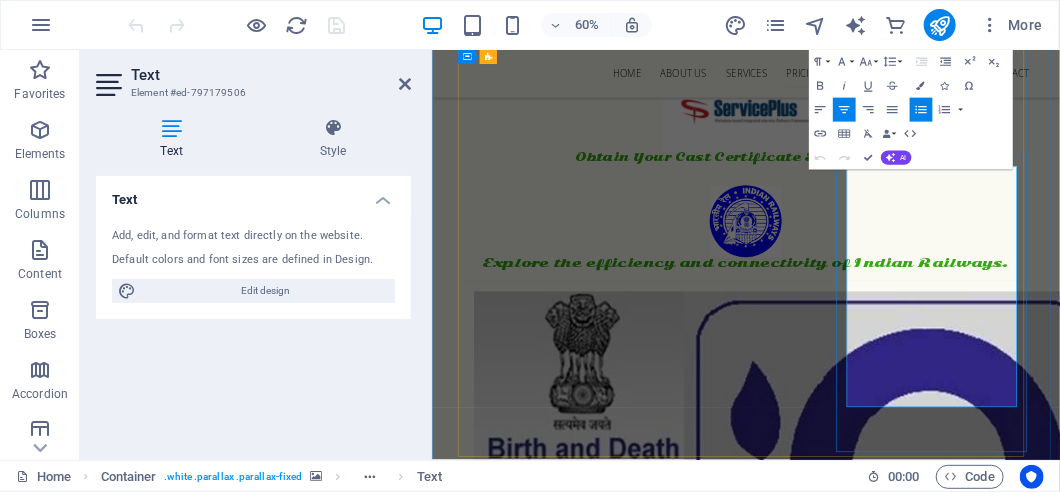 click at bounding box center [954, 4773] 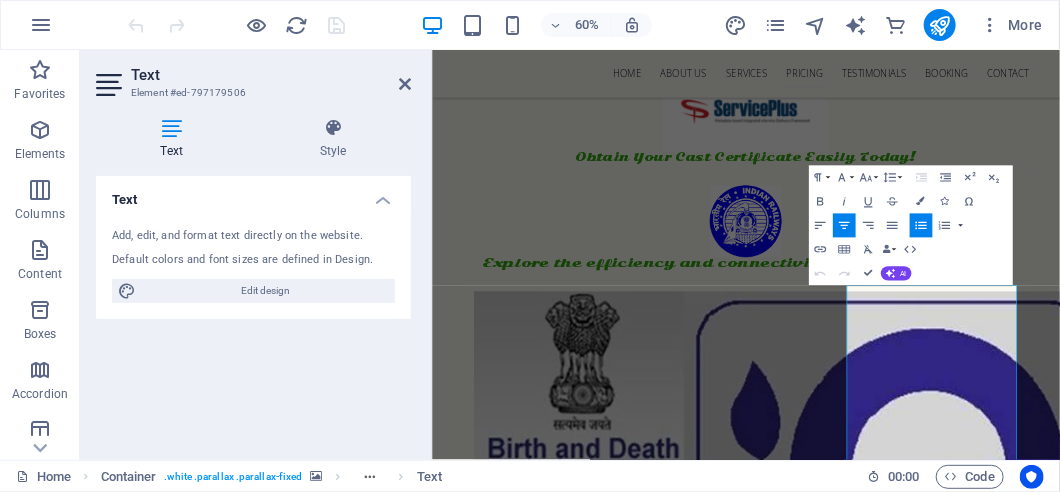 scroll, scrollTop: 7936, scrollLeft: 0, axis: vertical 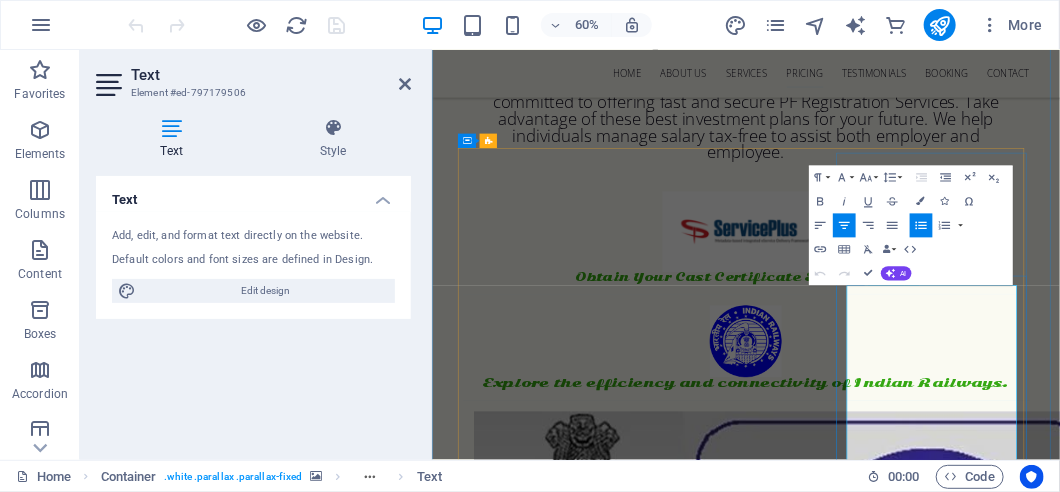 click at bounding box center [954, 4973] 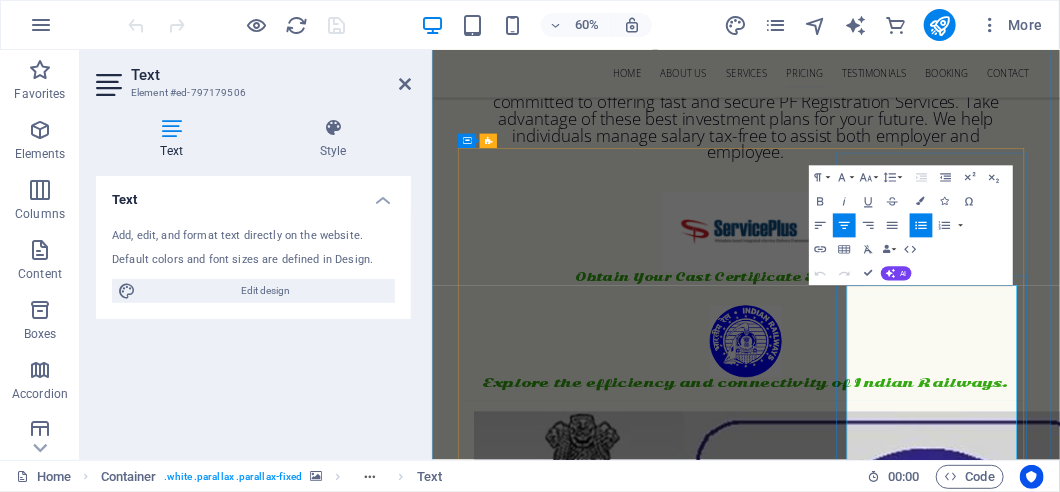 click at bounding box center [954, 4973] 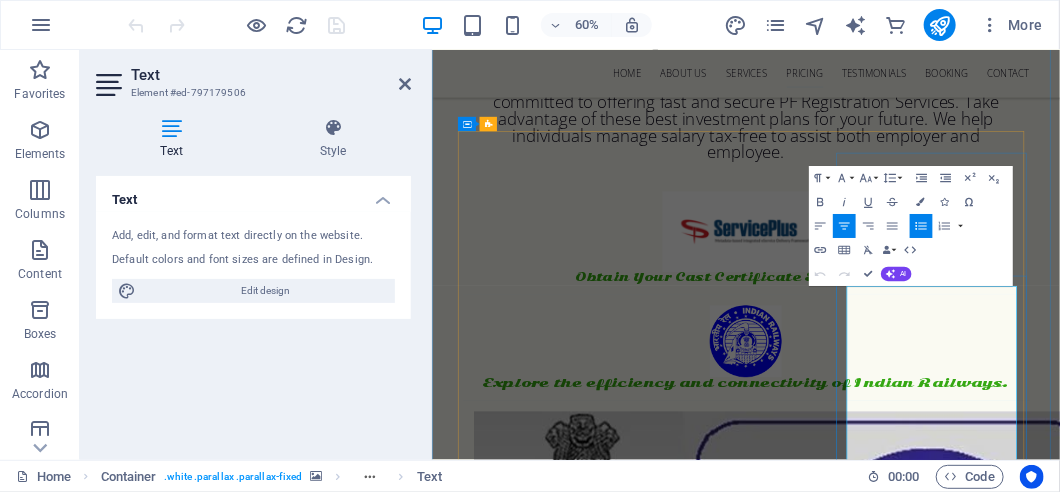 scroll, scrollTop: 7964, scrollLeft: 0, axis: vertical 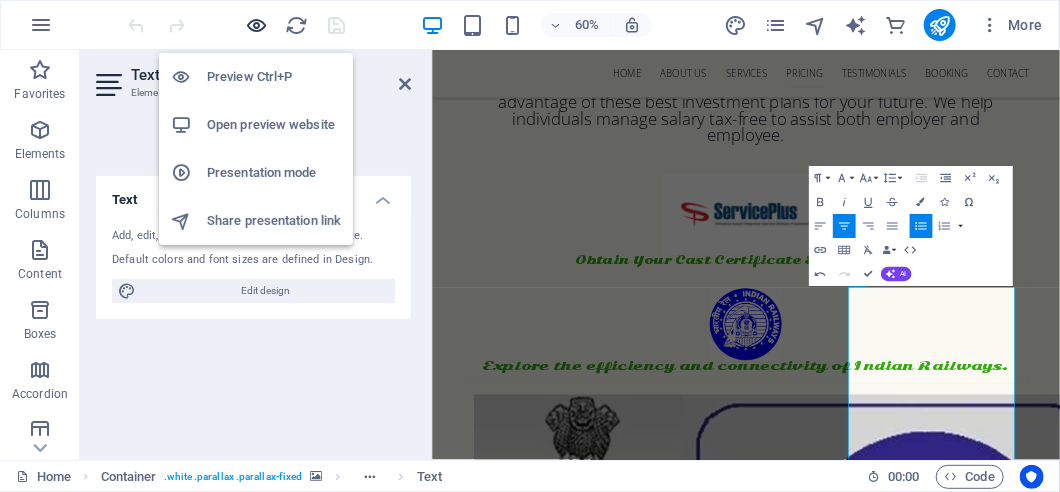 click at bounding box center [257, 25] 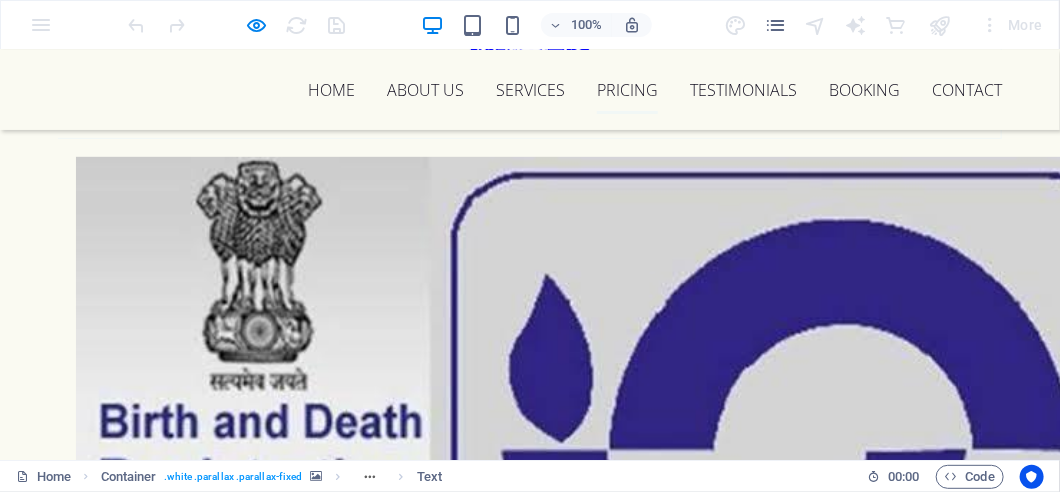 scroll, scrollTop: 8014, scrollLeft: 0, axis: vertical 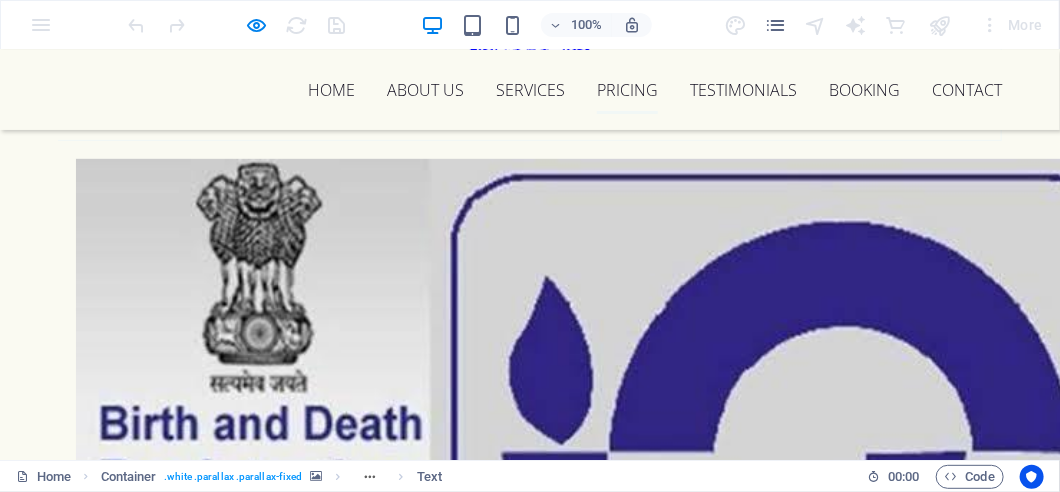 click on "₹749" at bounding box center [530, 4523] 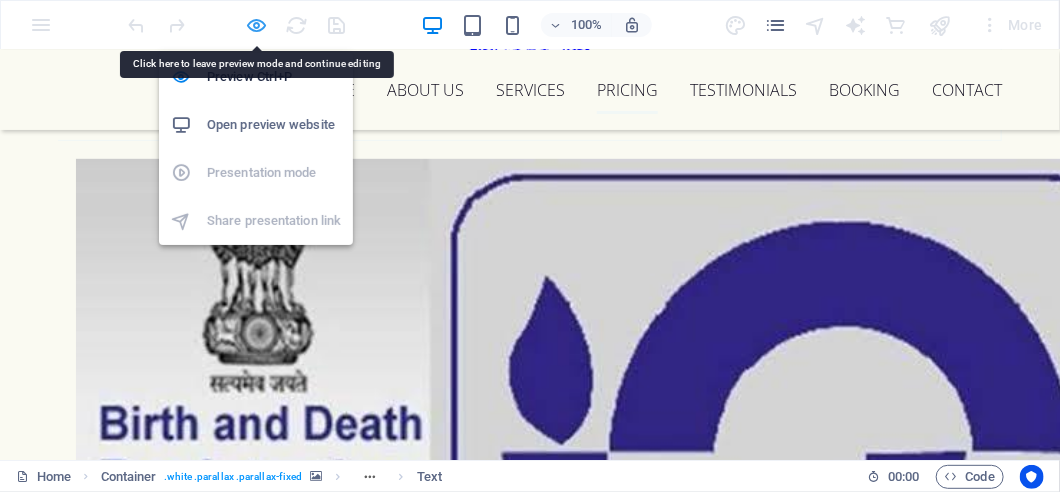drag, startPoint x: 836, startPoint y: 223, endPoint x: 556, endPoint y: 330, distance: 299.74823 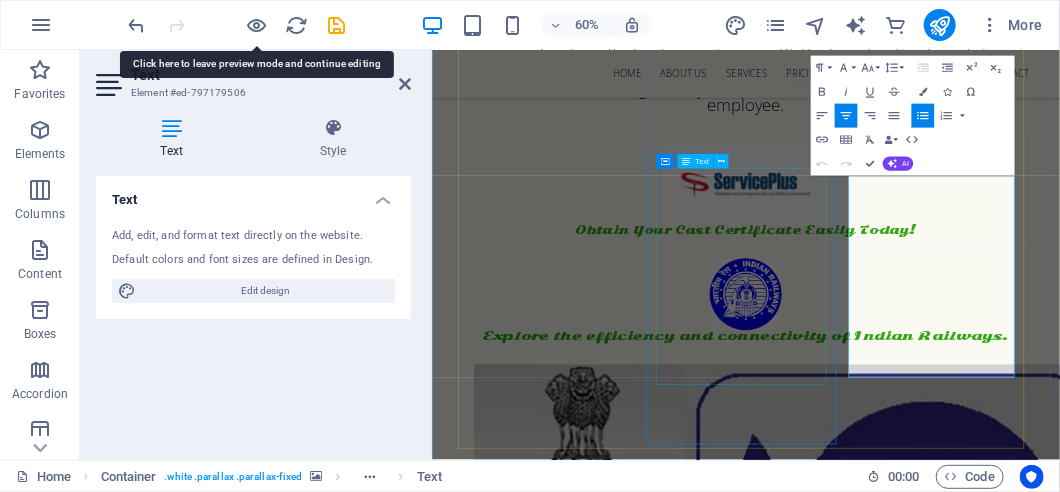 scroll, scrollTop: 8151, scrollLeft: 0, axis: vertical 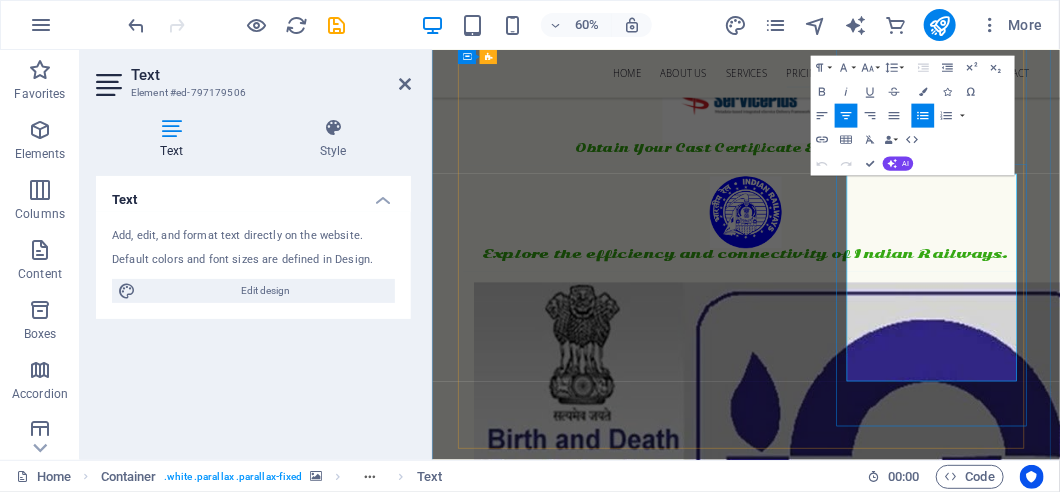 click on "₹749" at bounding box center [955, 4795] 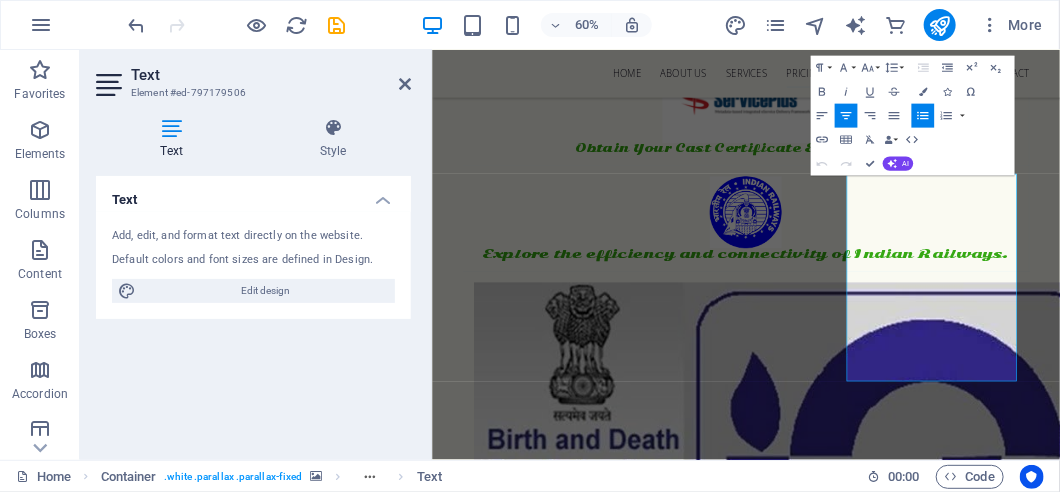 click on "Paragraph Format Normal Heading 1 Heading 2 Heading 3 Heading 4 Heading 5 Heading 6 Code Font Family Arial Georgia Impact Tahoma Times New Roman Verdana Open Sans Sonsie One Font Size 8 9 10 11 12 14 18 24 30 36 48 60 72 96 Line Height Default Single 1.15 1.5 Double Increase Indent Decrease Indent Superscript Subscript Bold Italic Underline Strikethrough Colors Icons Special Characters Align Left Align Center Align Right Align Justify Unordered List   Default Circle Disc Square    Ordered List   Default Lower Alpha Lower Greek Lower Roman Upper Alpha Upper Roman    Insert Link Insert Table Clear Formatting Data Bindings Company First name Last name Street ZIP code City Email Phone Mobile Fax Custom field 1 Custom field 2 Custom field 3 Custom field 4 Custom field 5 Custom field 6 HTML Undo Redo Confirm (Ctrl+⏎) AI Improve Make shorter Make longer Fix spelling & grammar Translate to English Generate text" at bounding box center [913, 116] 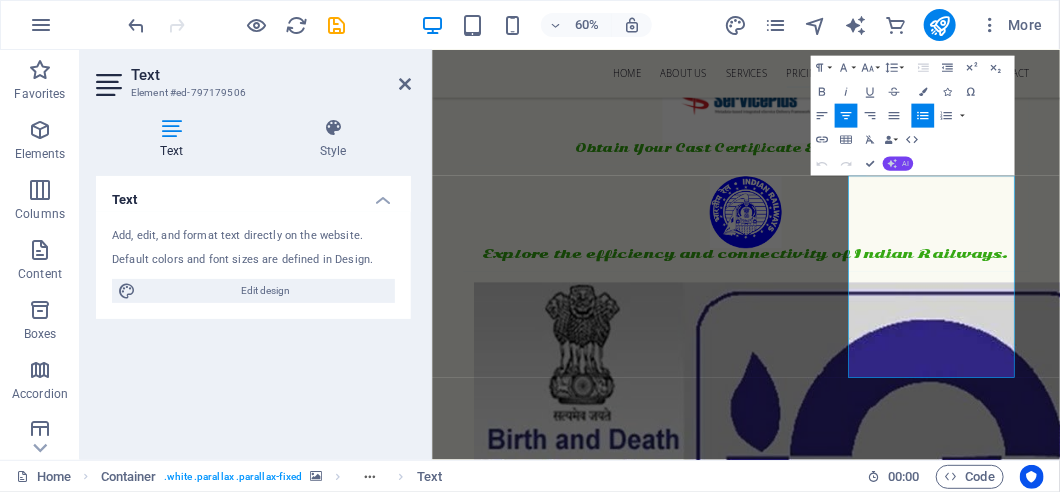 click 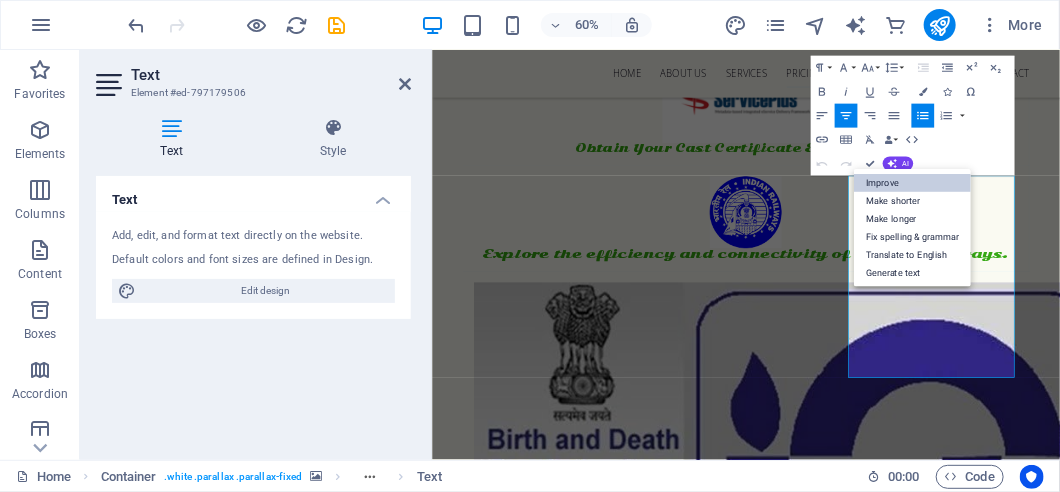 click on "Improve" at bounding box center (912, 183) 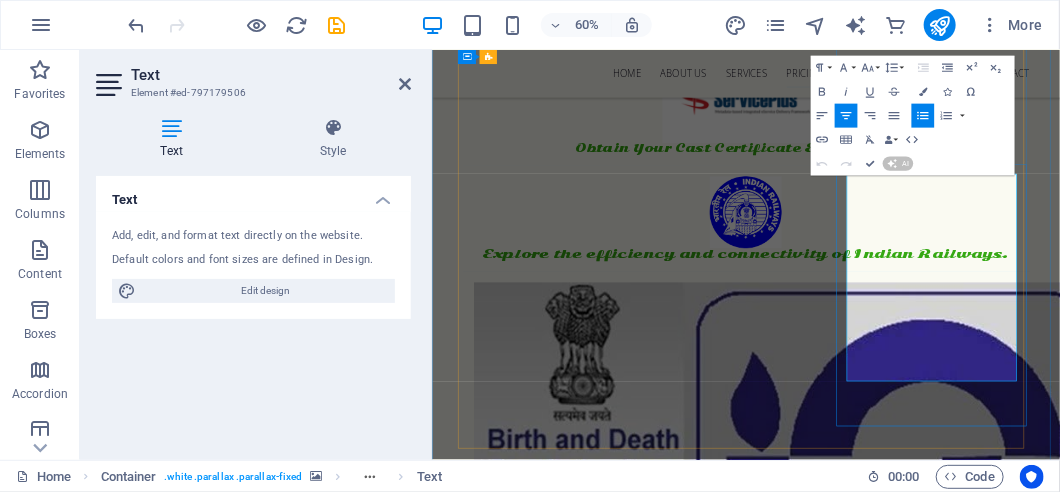 type 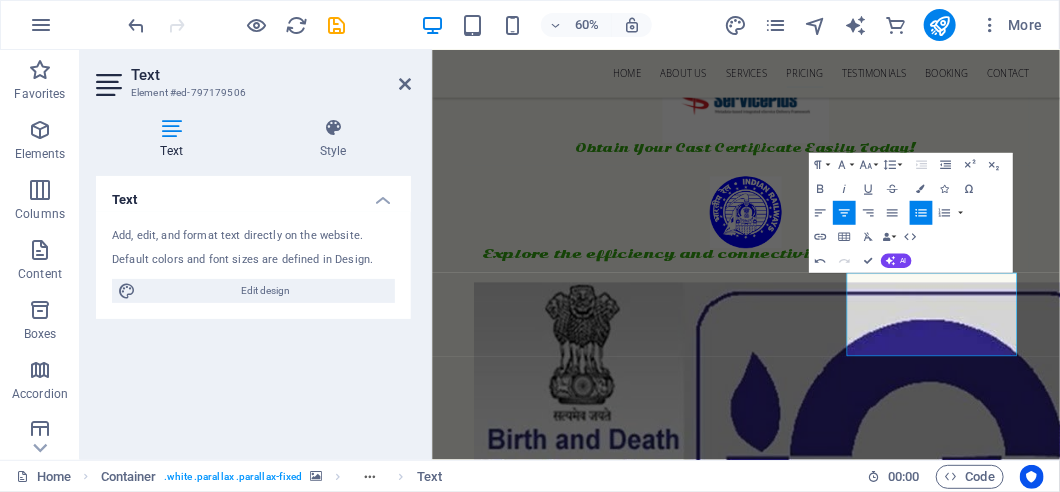 scroll, scrollTop: 8089, scrollLeft: 0, axis: vertical 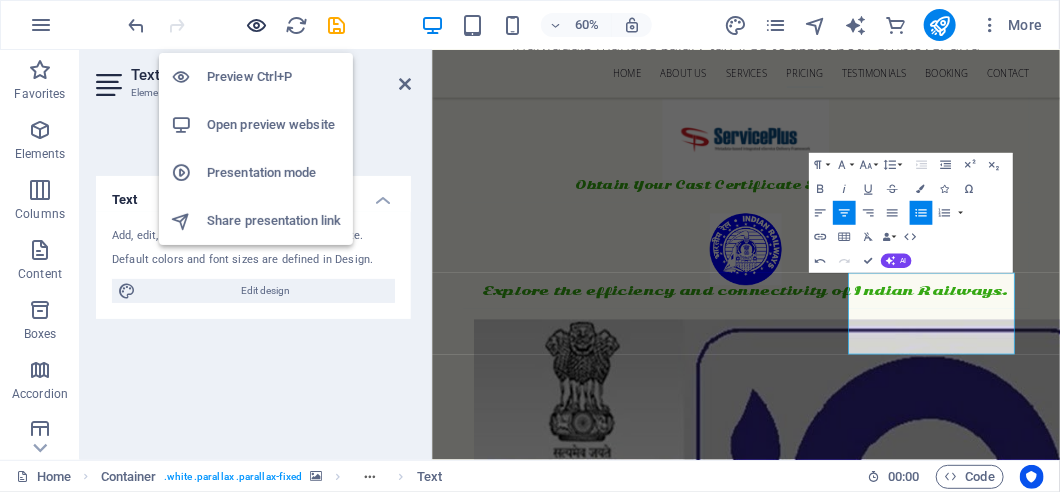 click at bounding box center (257, 25) 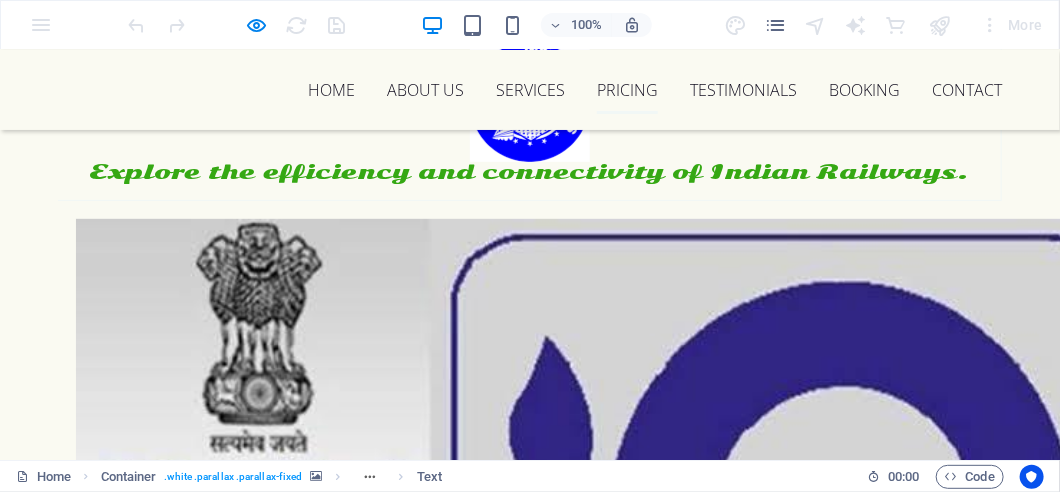 scroll, scrollTop: 7953, scrollLeft: 0, axis: vertical 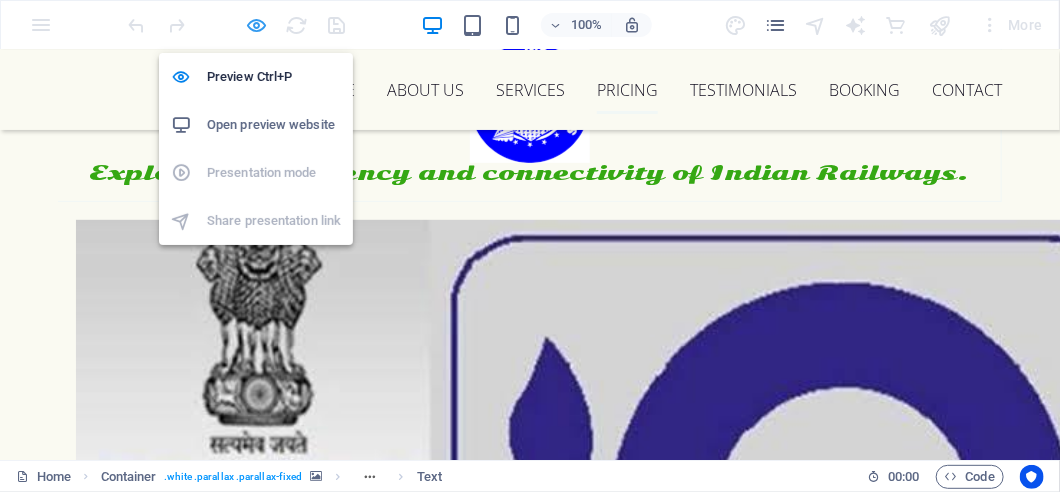 click at bounding box center [257, 25] 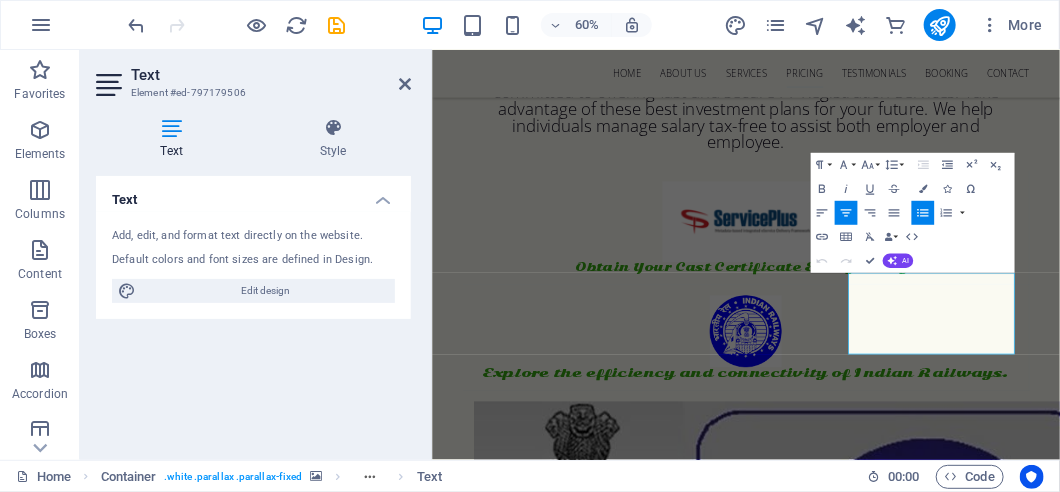 scroll, scrollTop: 8089, scrollLeft: 0, axis: vertical 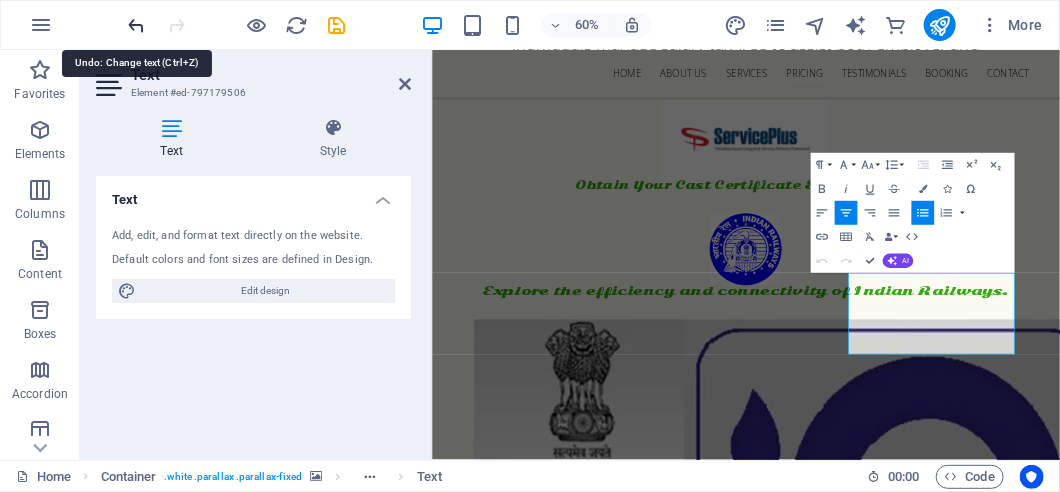 click at bounding box center (137, 25) 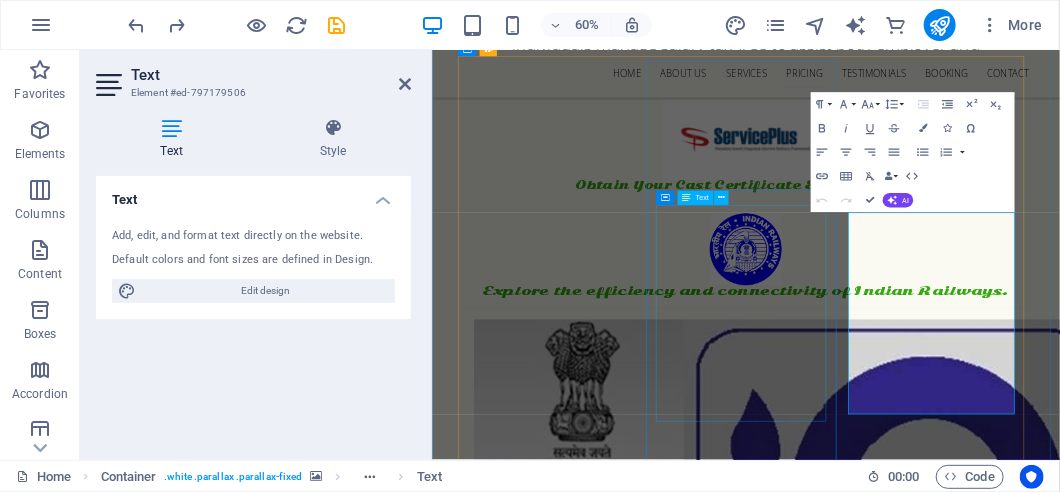 scroll, scrollTop: 8189, scrollLeft: 0, axis: vertical 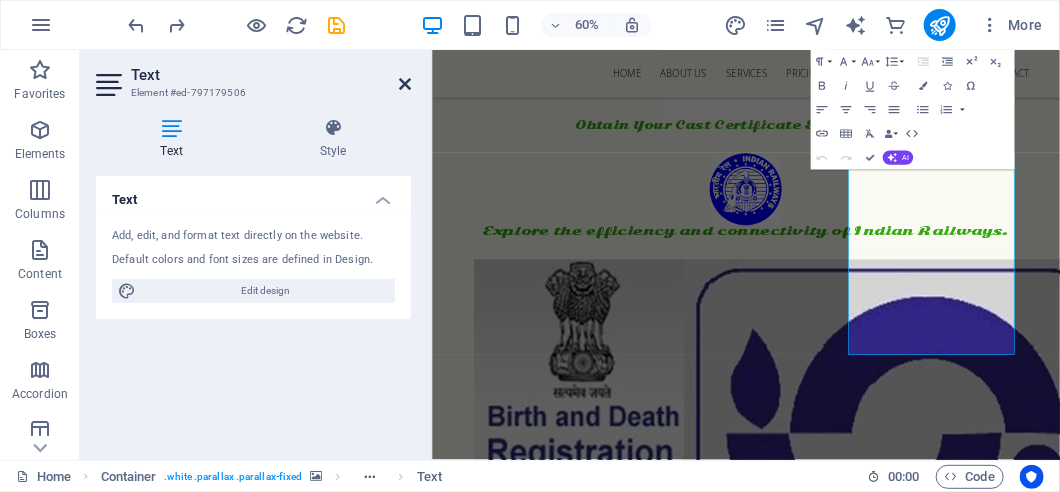 click at bounding box center [405, 84] 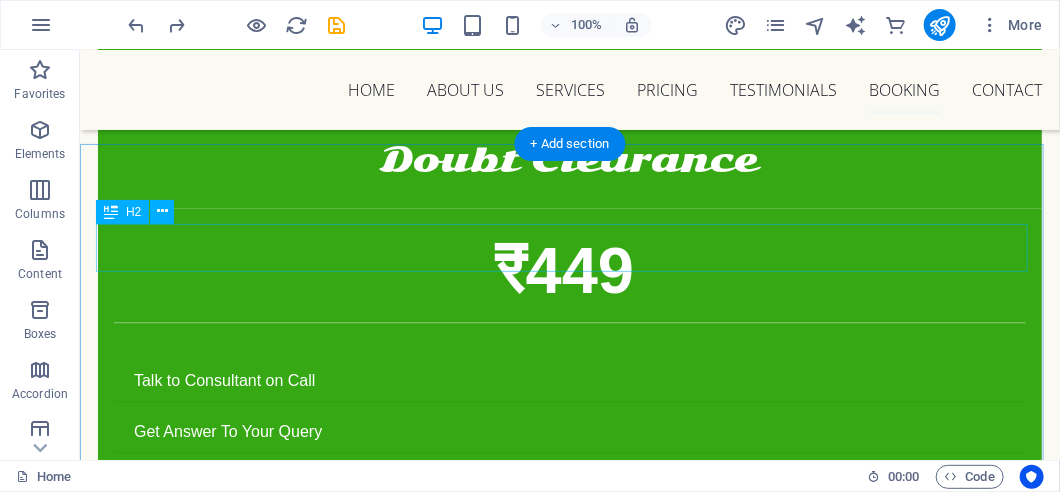 scroll, scrollTop: 11531, scrollLeft: 0, axis: vertical 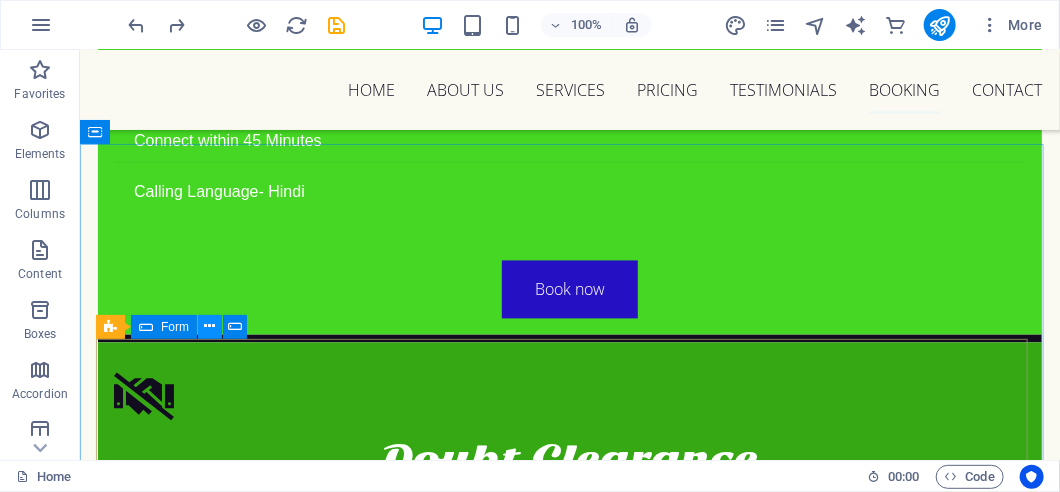 click at bounding box center [210, 326] 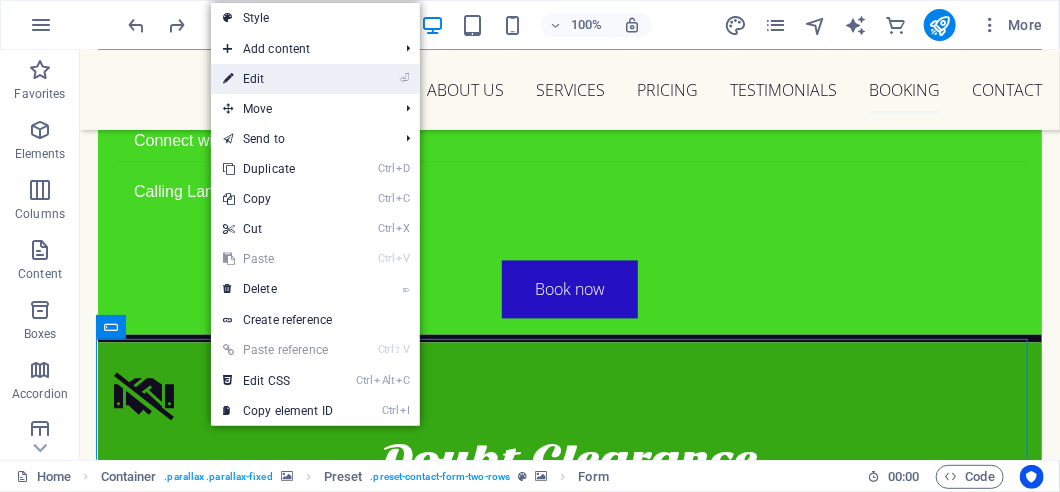click on "⏎  Edit" at bounding box center [278, 79] 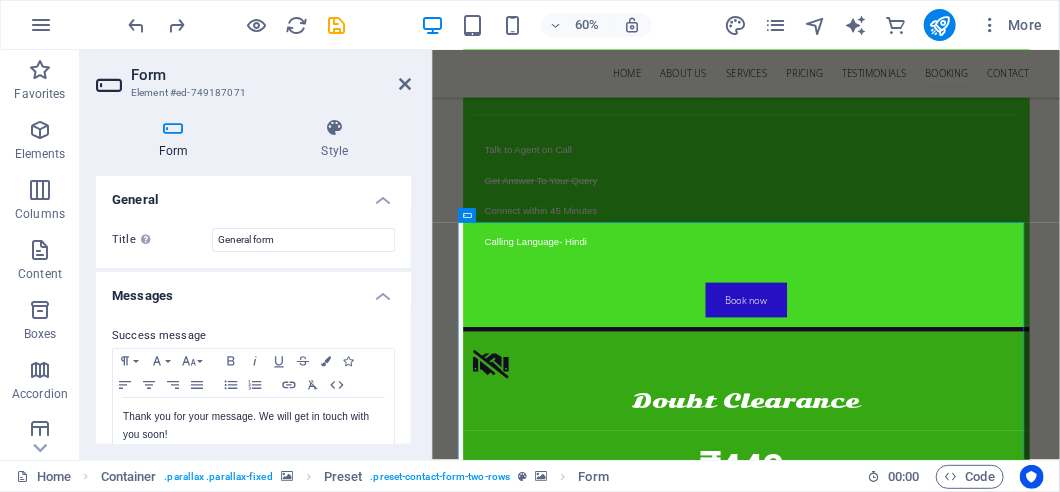 scroll, scrollTop: 11463, scrollLeft: 0, axis: vertical 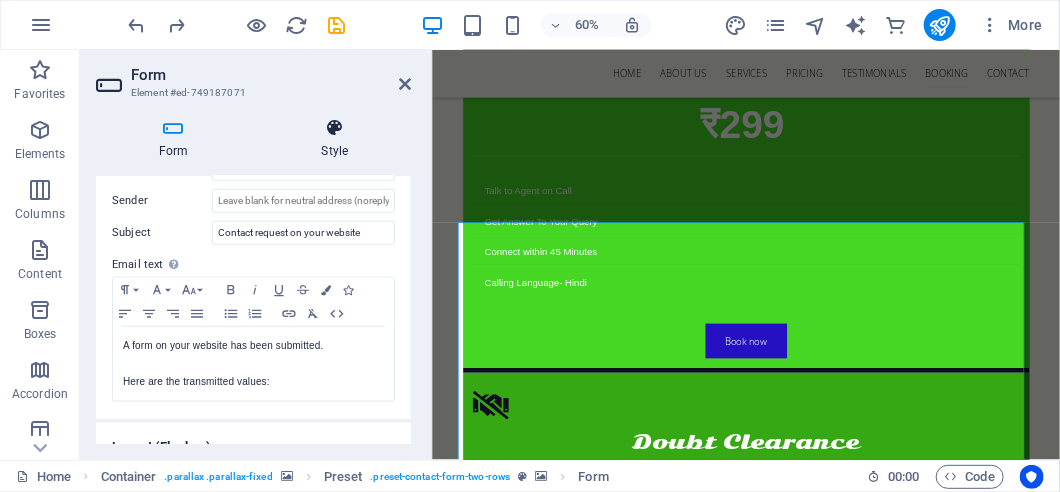 click at bounding box center (335, 128) 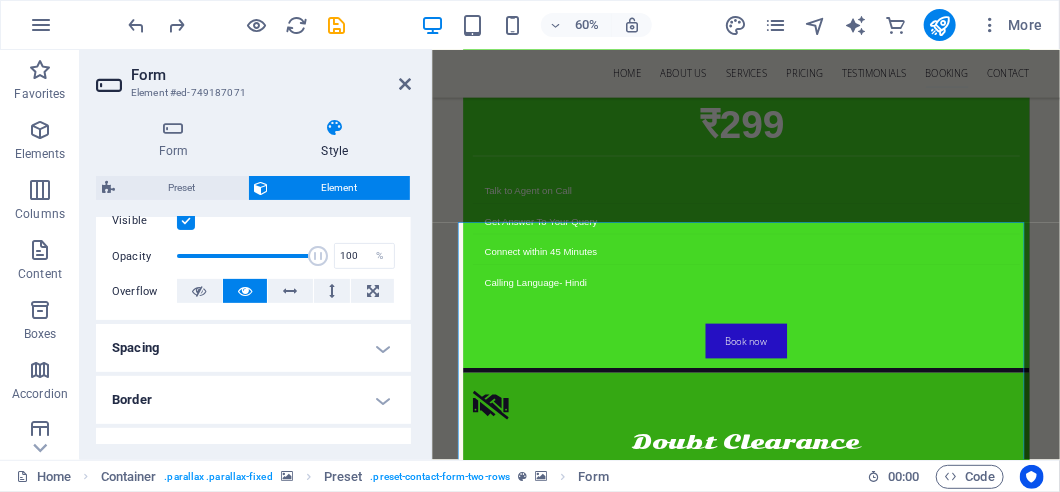 scroll, scrollTop: 200, scrollLeft: 0, axis: vertical 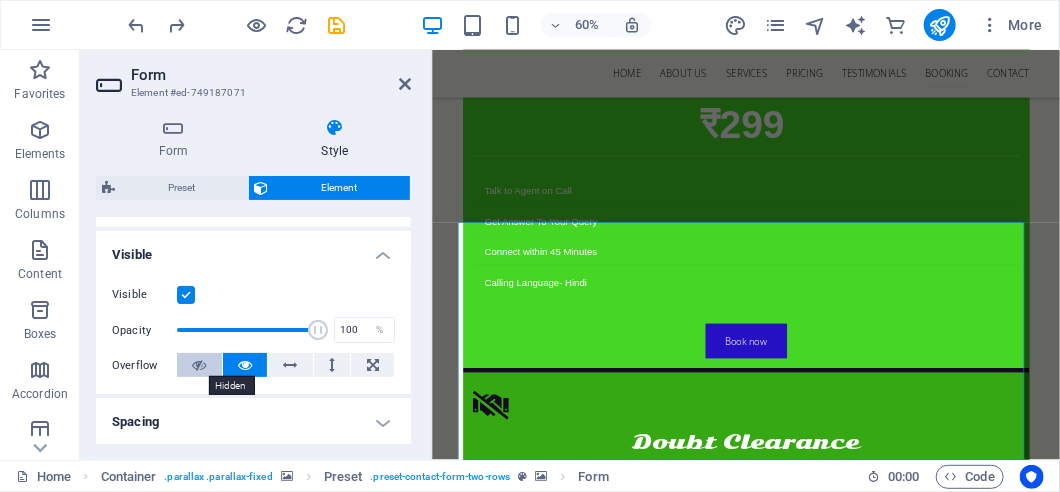 click at bounding box center [199, 365] 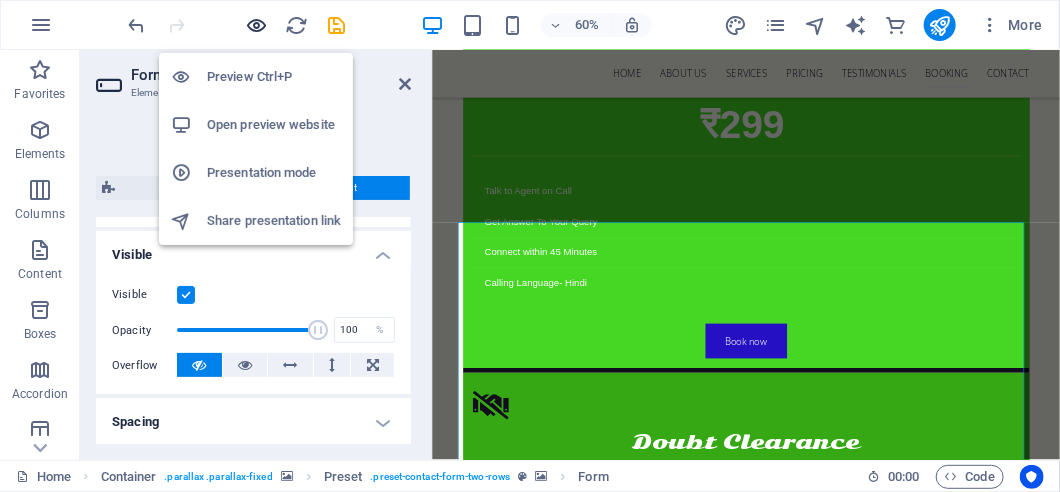 click at bounding box center [257, 25] 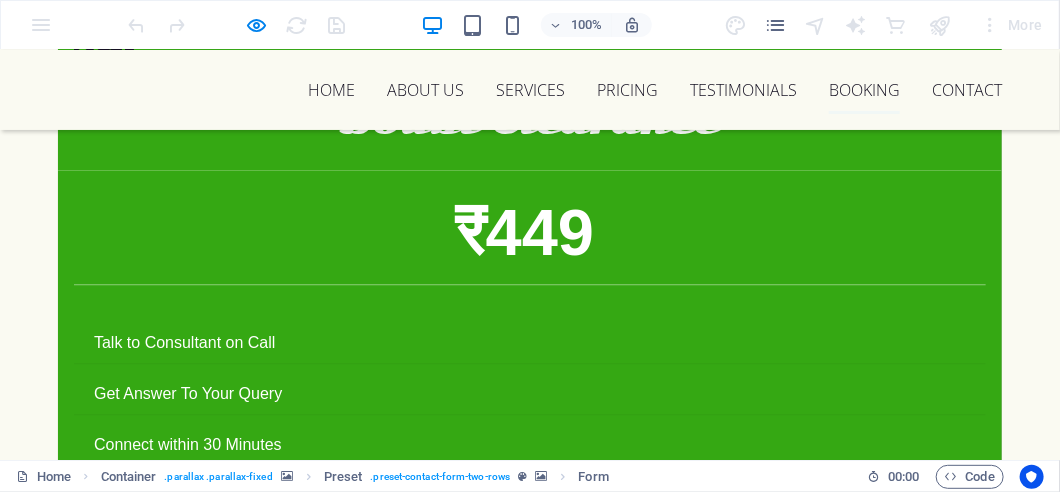scroll, scrollTop: 11627, scrollLeft: 0, axis: vertical 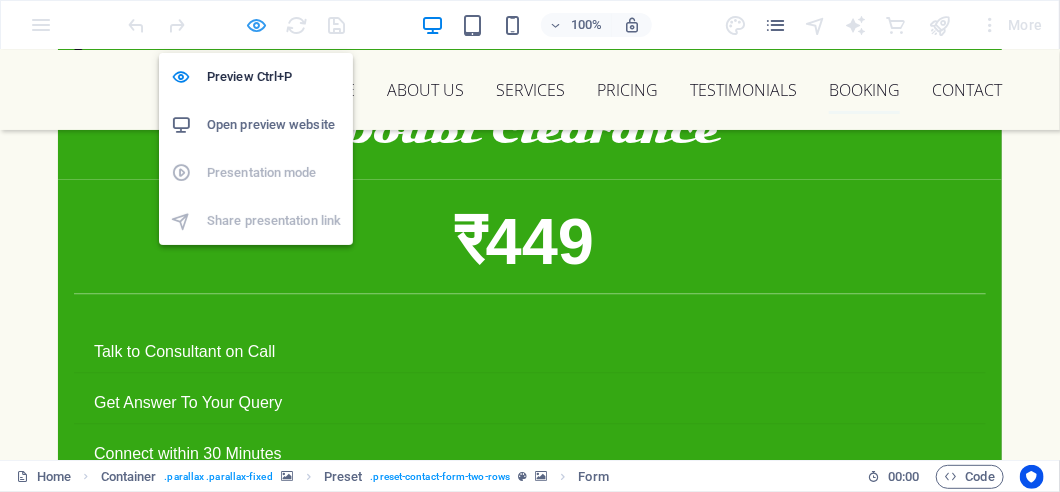 click at bounding box center (257, 25) 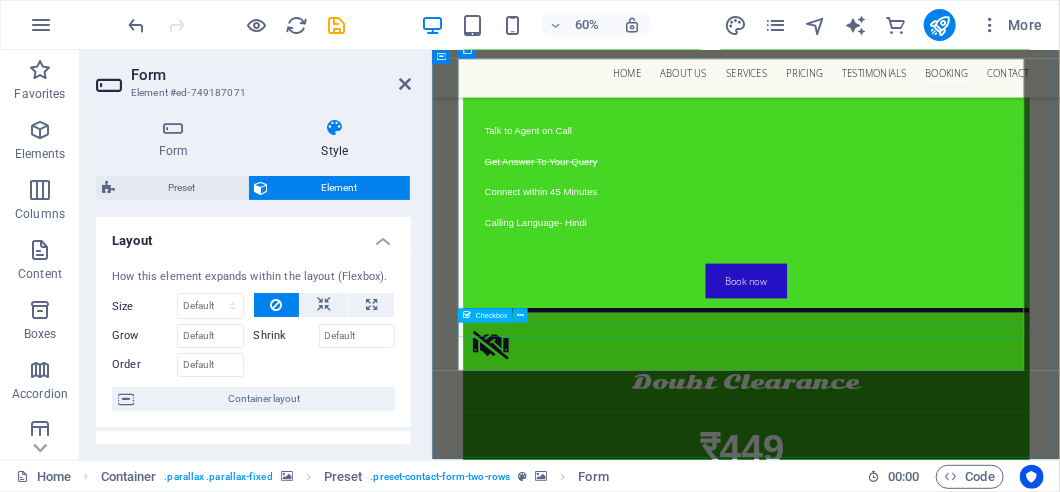 scroll, scrollTop: 11763, scrollLeft: 0, axis: vertical 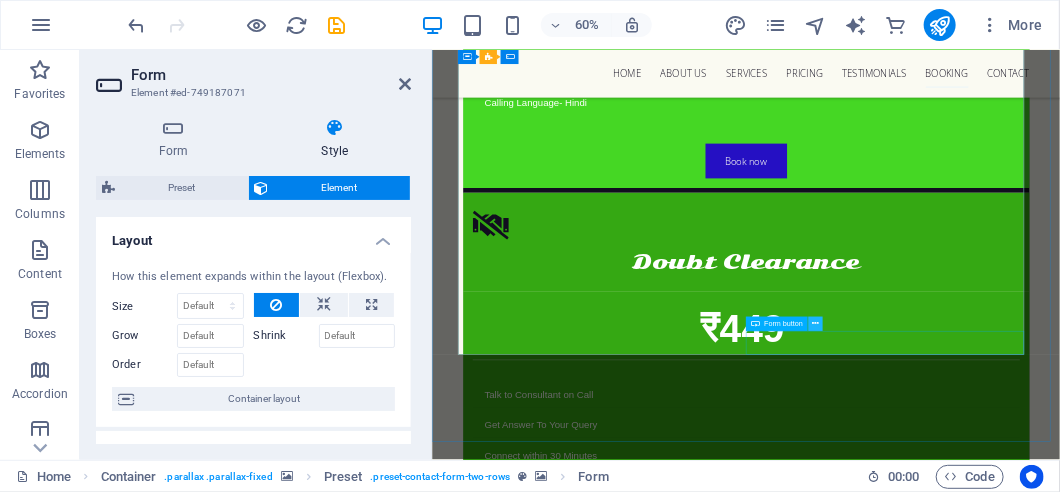 click at bounding box center (815, 324) 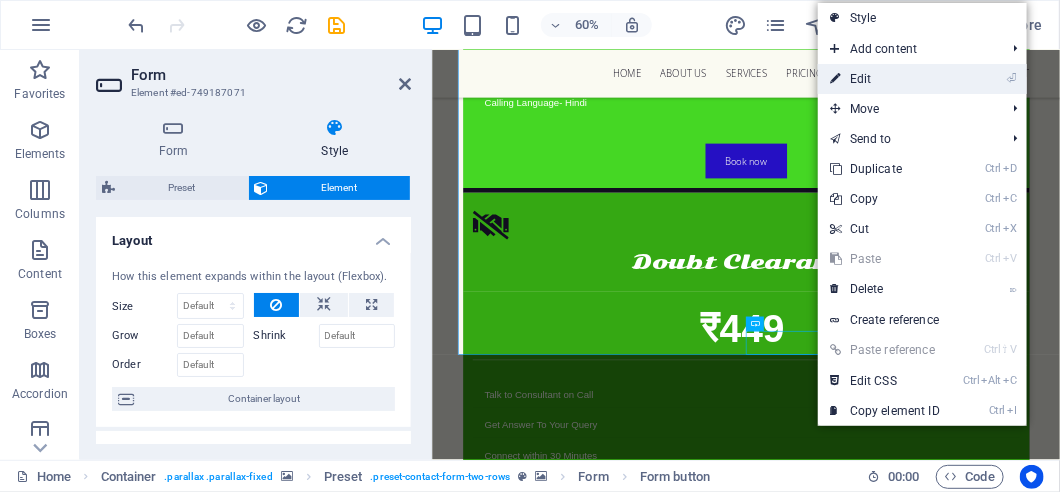 click on "⏎  Edit" at bounding box center (885, 79) 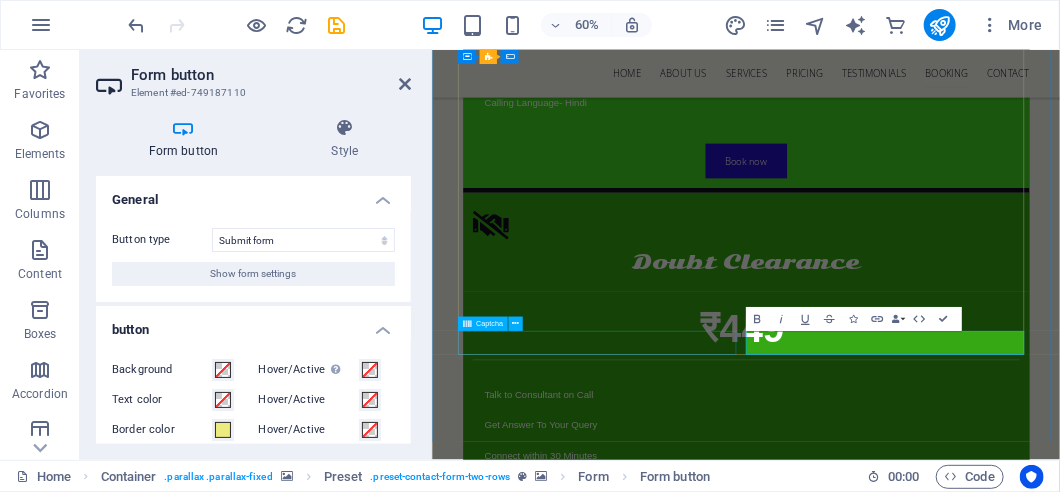drag, startPoint x: 891, startPoint y: 542, endPoint x: 1012, endPoint y: 330, distance: 244.10039 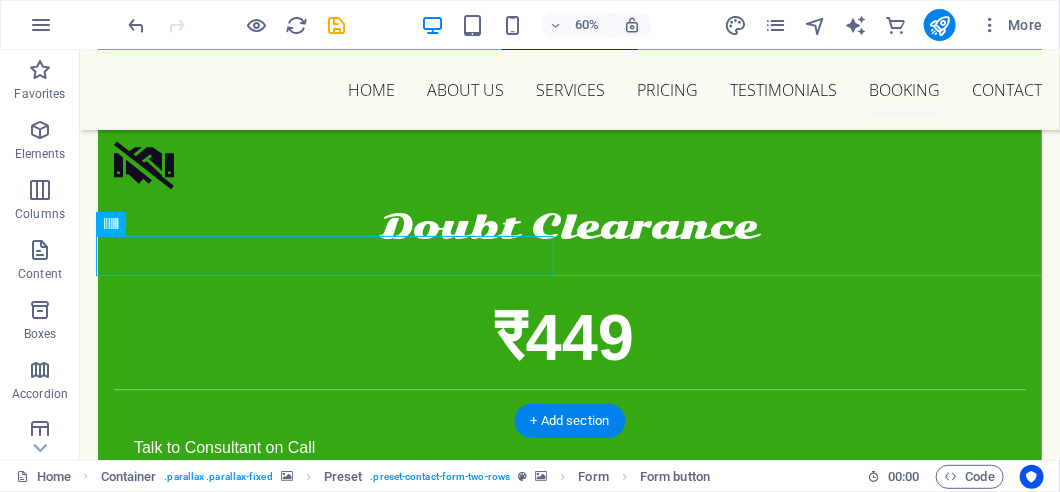 scroll, scrollTop: 12114, scrollLeft: 0, axis: vertical 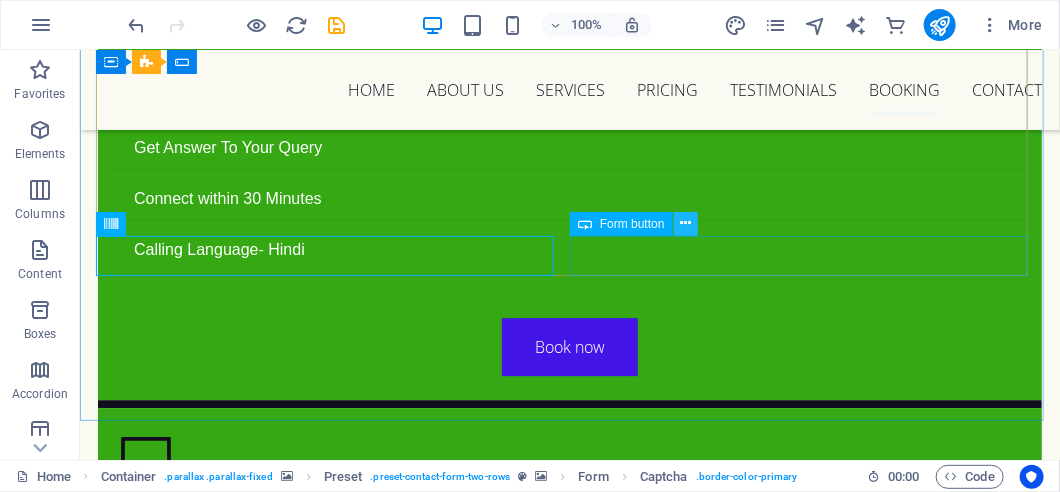 click at bounding box center (685, 223) 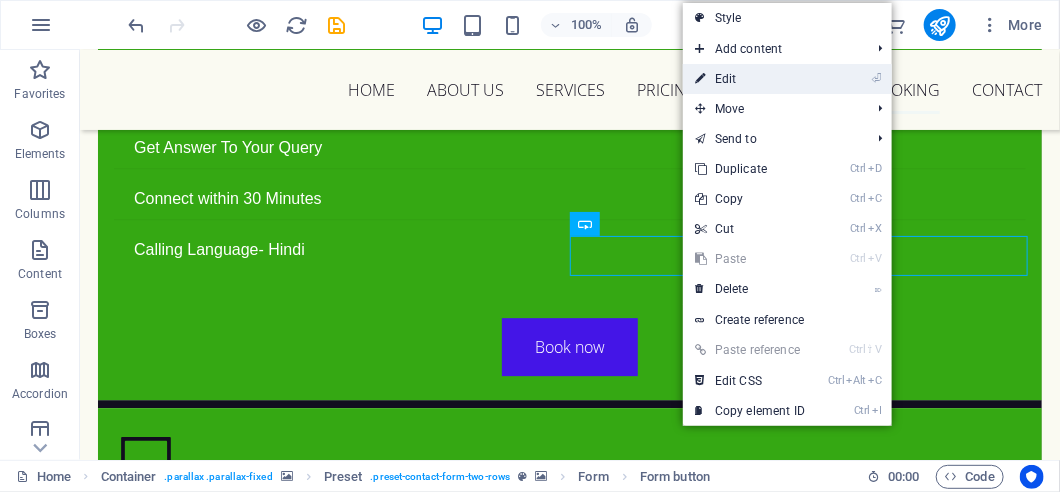 click on "⏎  Edit" at bounding box center [750, 79] 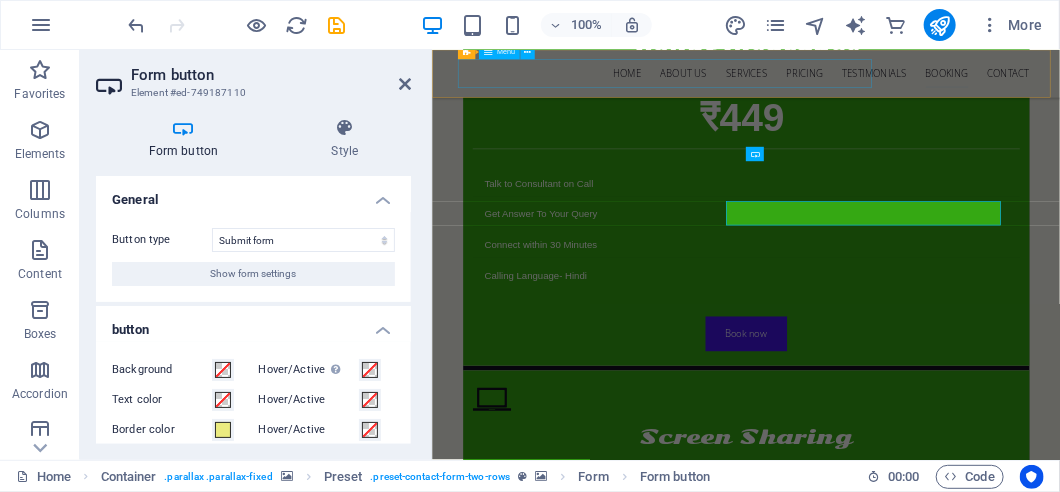 scroll, scrollTop: 12046, scrollLeft: 0, axis: vertical 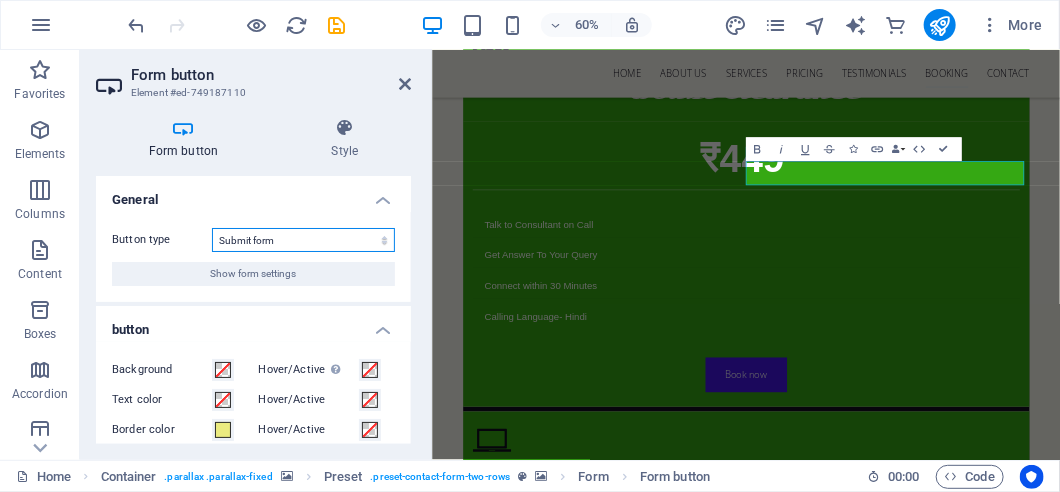 click on "Submit form Reset form No action" at bounding box center [303, 240] 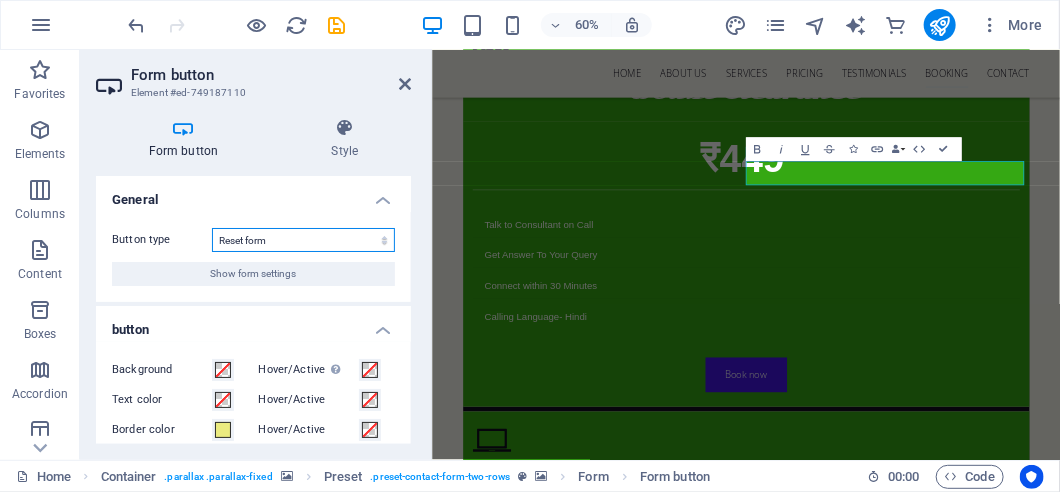 click on "Submit form Reset form No action" at bounding box center [303, 240] 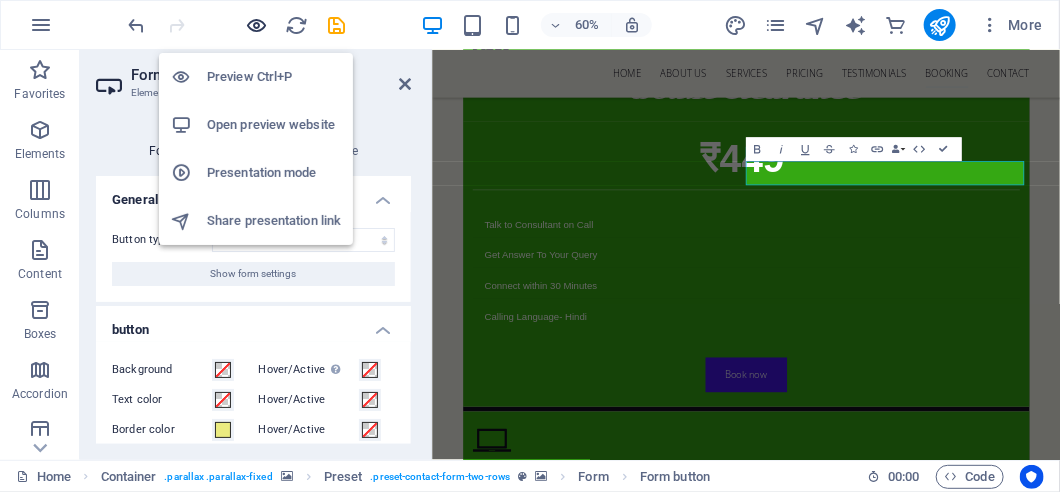 click at bounding box center [257, 25] 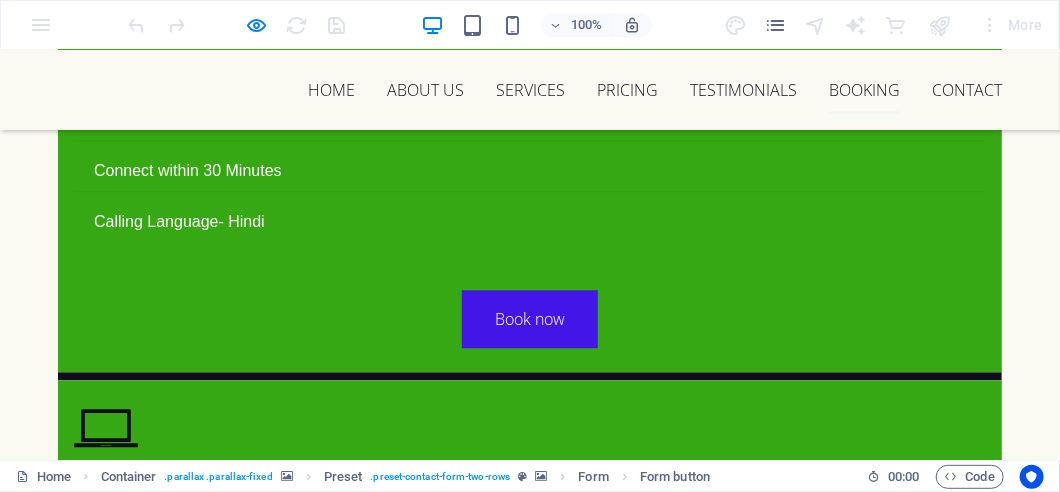 scroll, scrollTop: 11810, scrollLeft: 0, axis: vertical 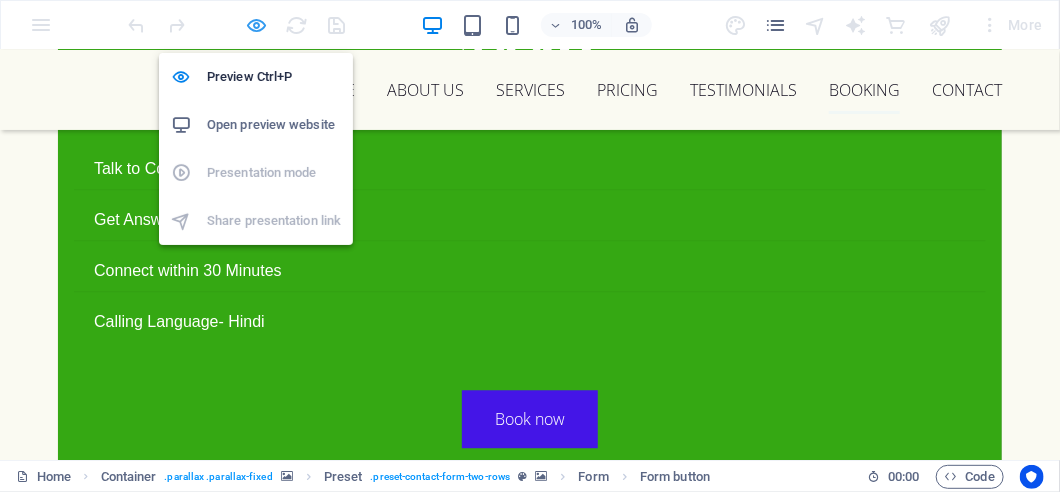 click at bounding box center (257, 25) 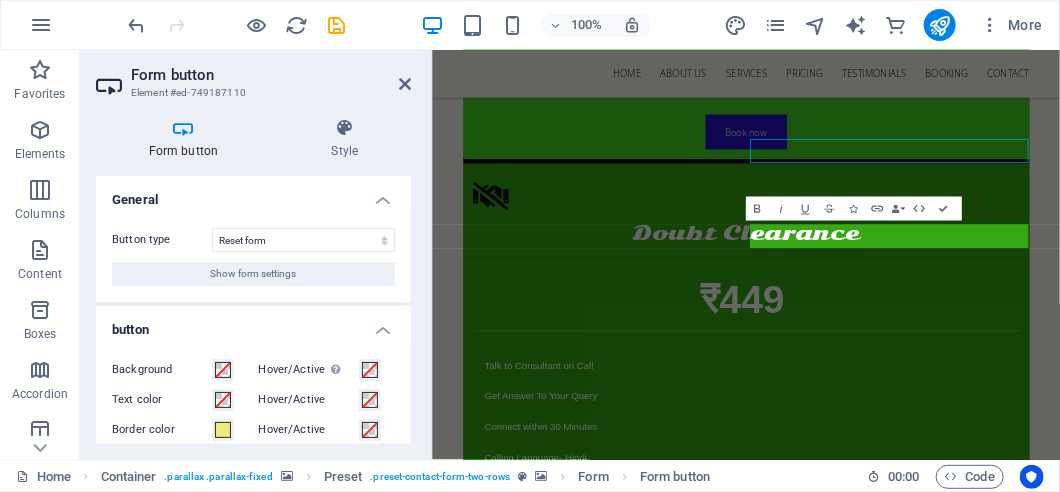 scroll, scrollTop: 11946, scrollLeft: 0, axis: vertical 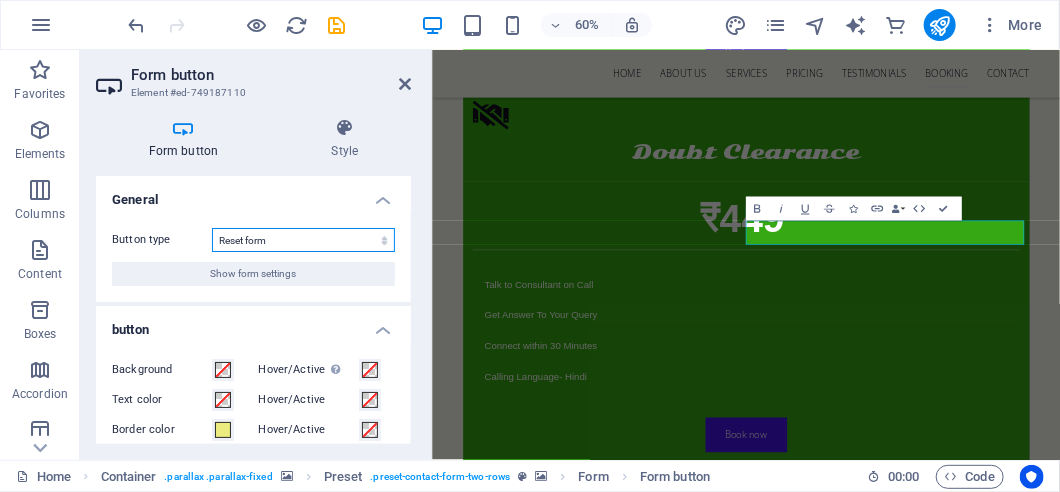 click on "Submit form Reset form No action" at bounding box center [303, 240] 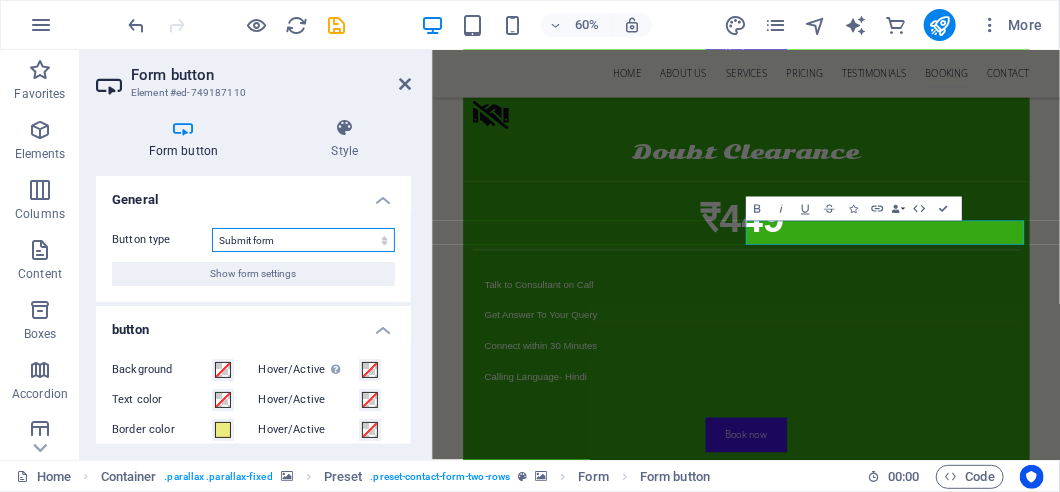 click on "Submit form Reset form No action" at bounding box center (303, 240) 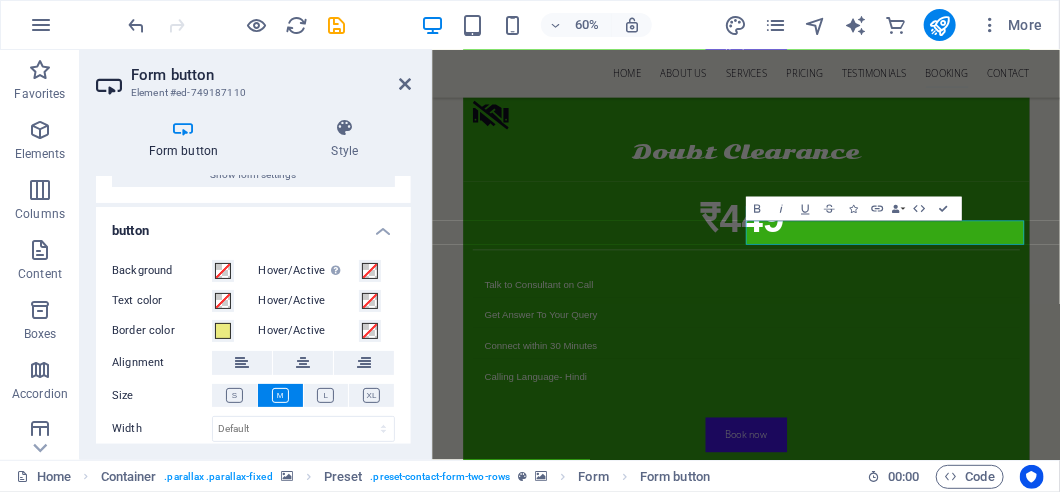 scroll, scrollTop: 169, scrollLeft: 0, axis: vertical 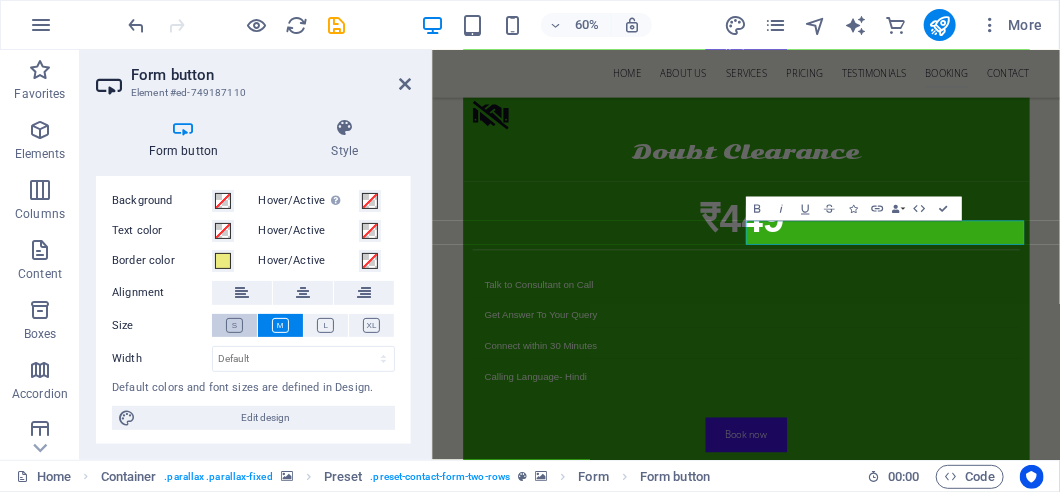 click at bounding box center [234, 325] 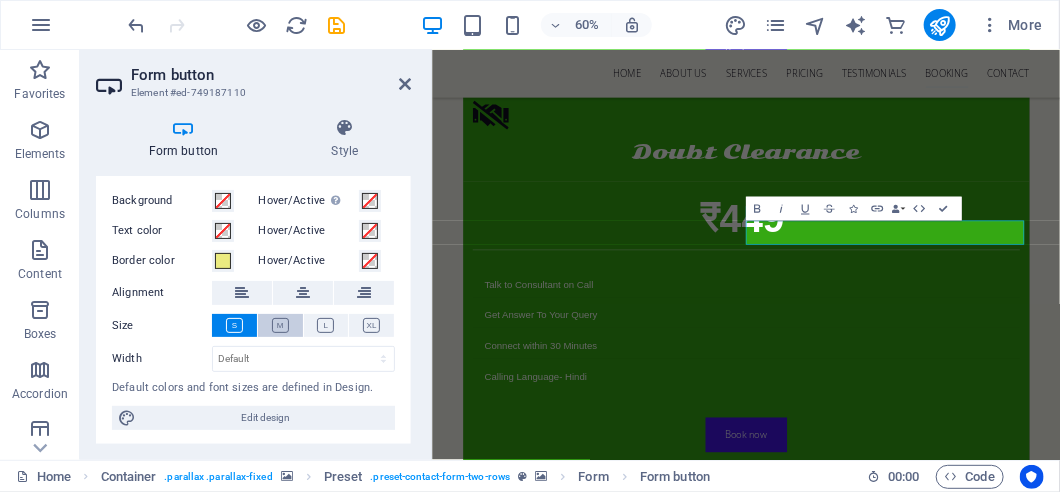 click at bounding box center [280, 325] 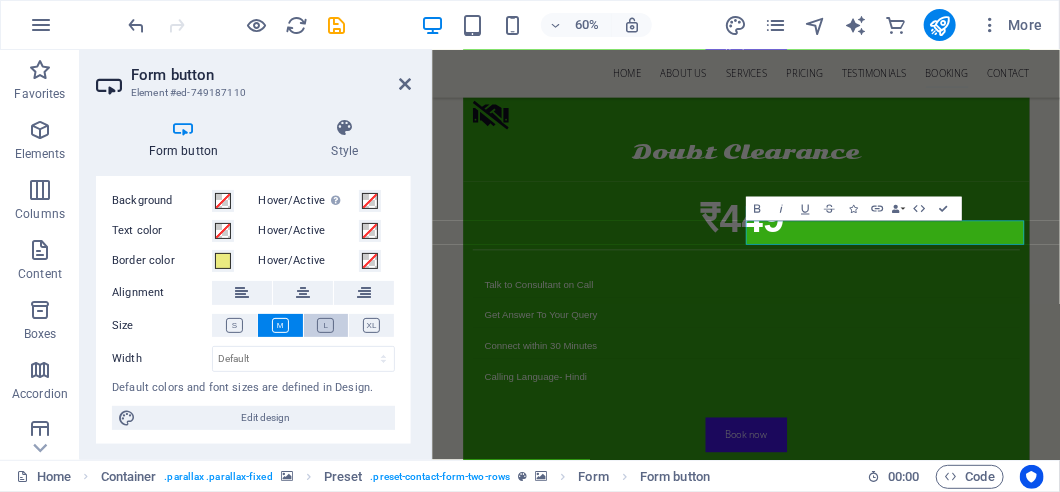 click at bounding box center [325, 325] 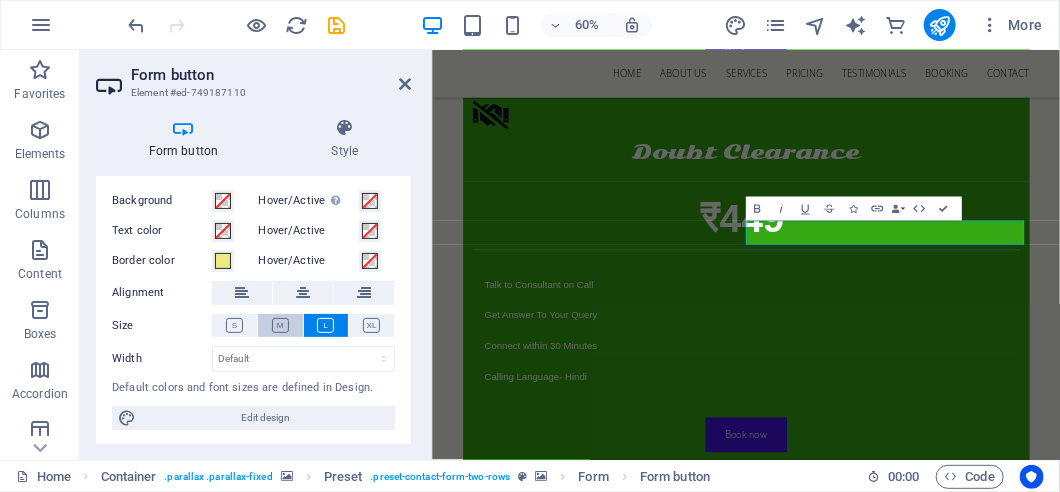 click at bounding box center (280, 325) 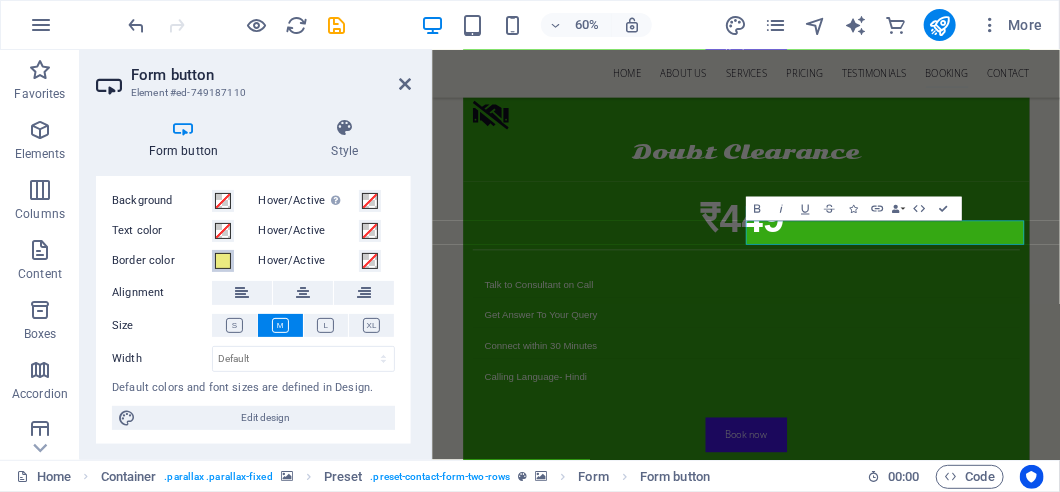 click at bounding box center (223, 261) 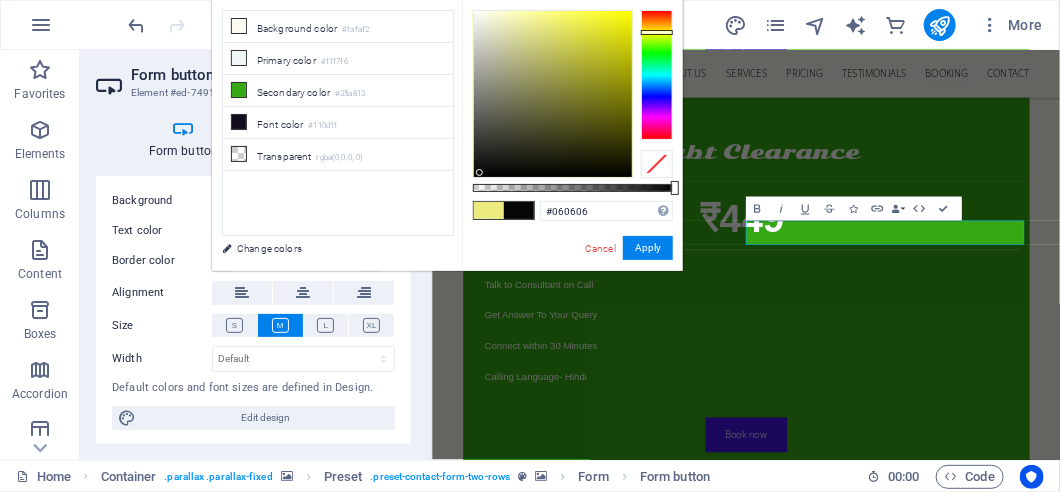 type on "#040404" 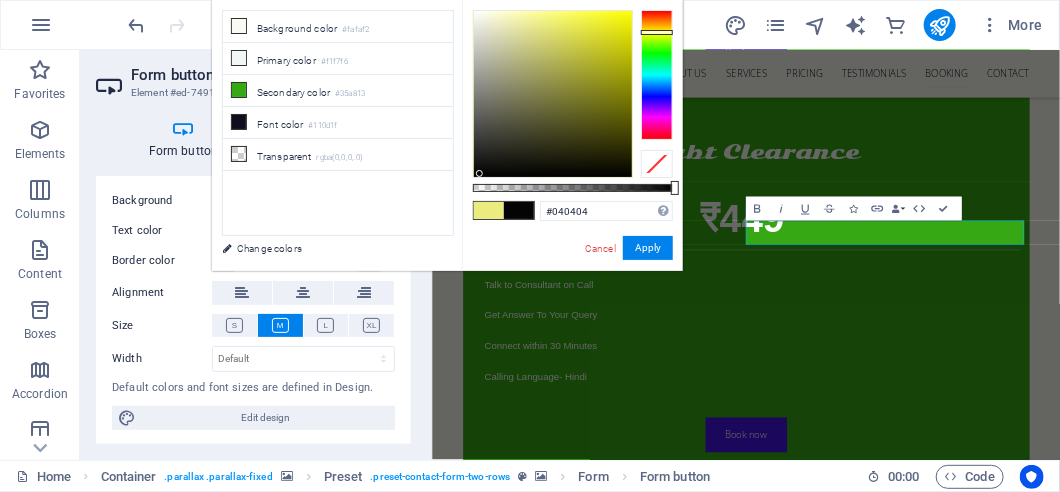 drag, startPoint x: 544, startPoint y: 20, endPoint x: 480, endPoint y: 174, distance: 166.7693 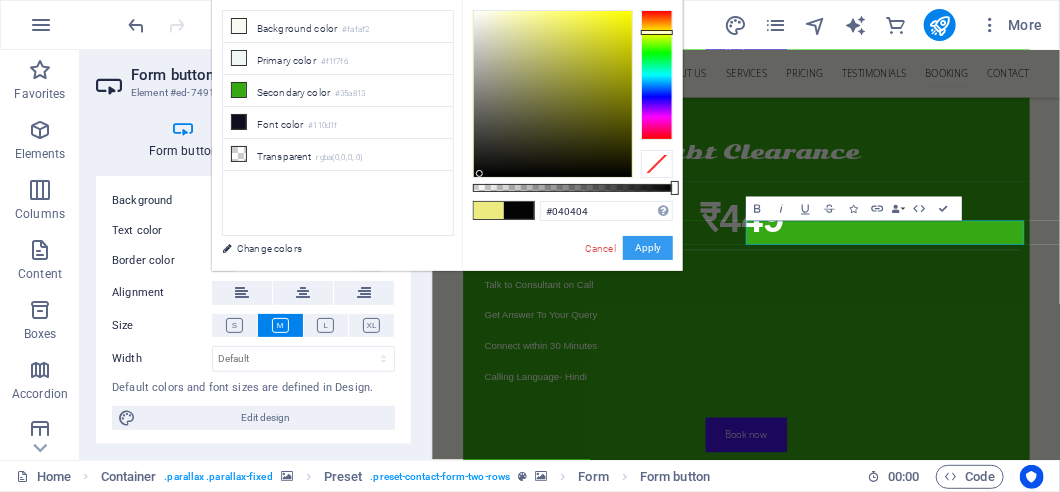 click on "Apply" at bounding box center (648, 248) 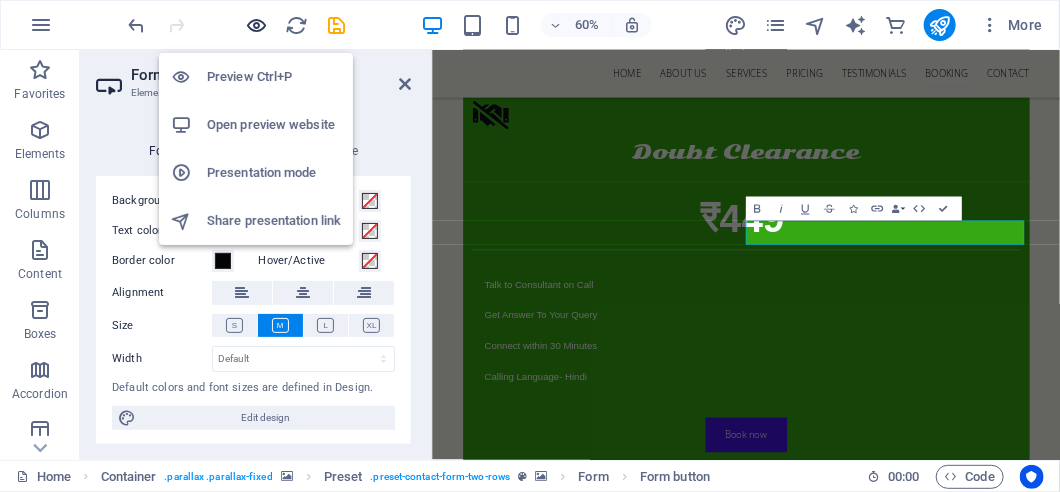 click at bounding box center (257, 25) 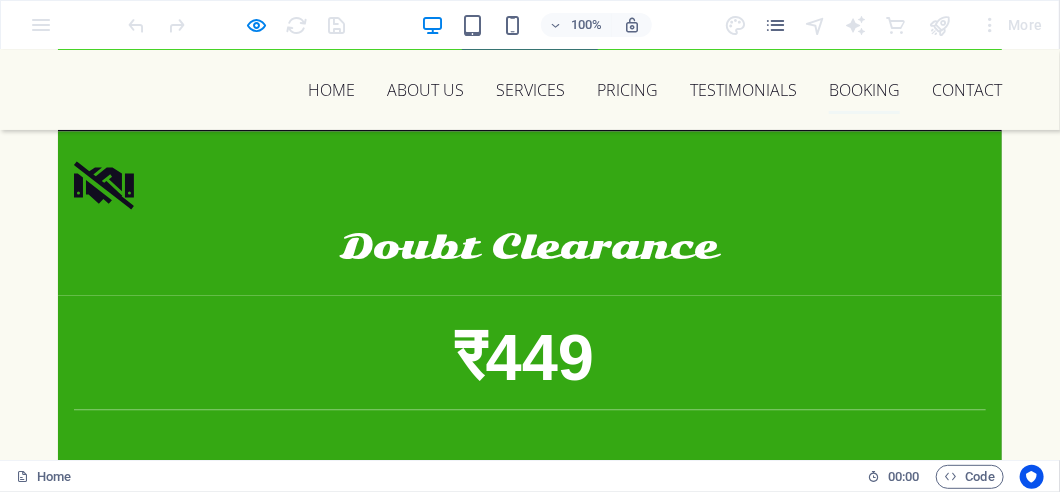 scroll, scrollTop: 11410, scrollLeft: 0, axis: vertical 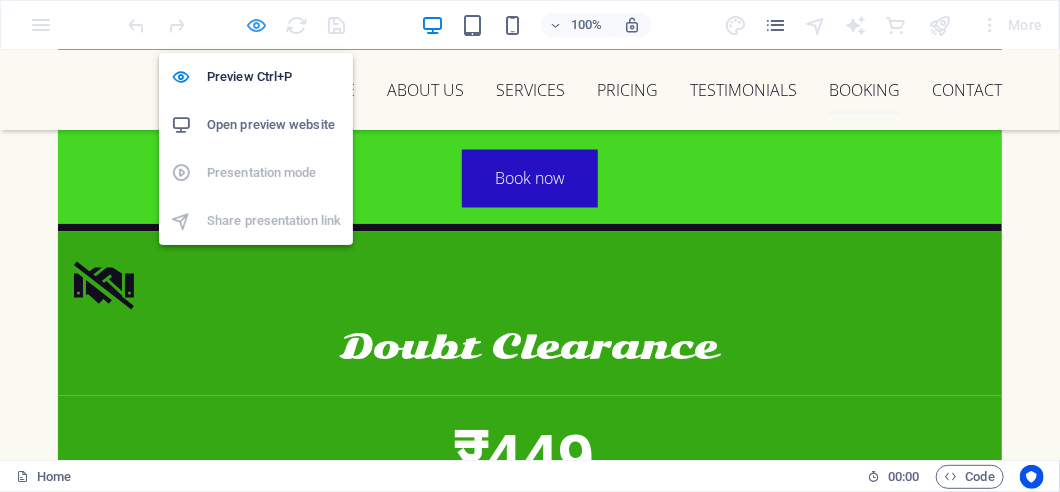 click at bounding box center (257, 25) 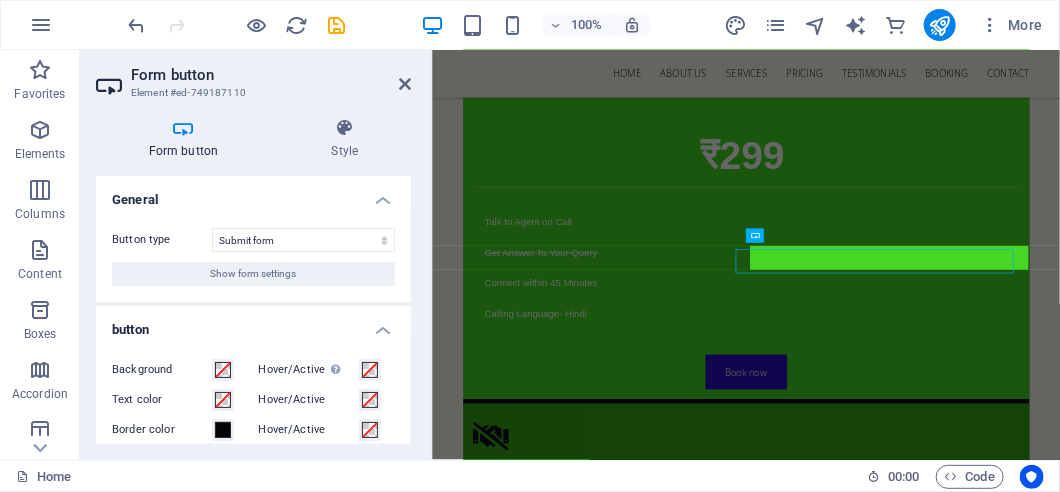 scroll, scrollTop: 11910, scrollLeft: 0, axis: vertical 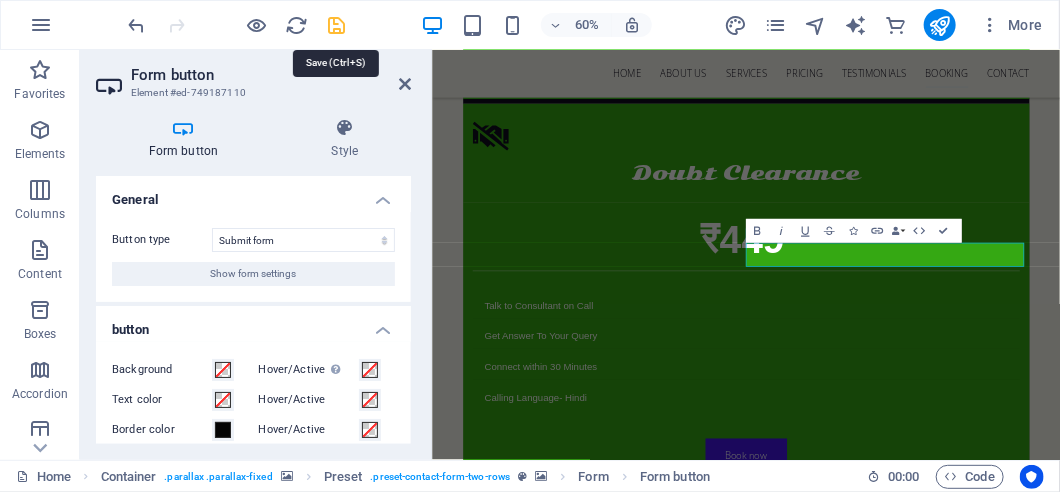 drag, startPoint x: 334, startPoint y: 26, endPoint x: 639, endPoint y: 66, distance: 307.61176 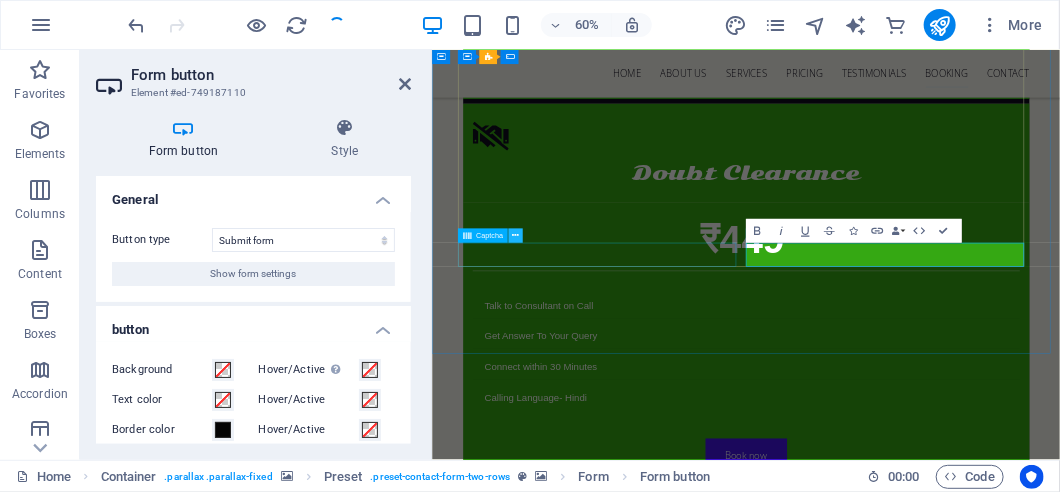 click at bounding box center (515, 236) 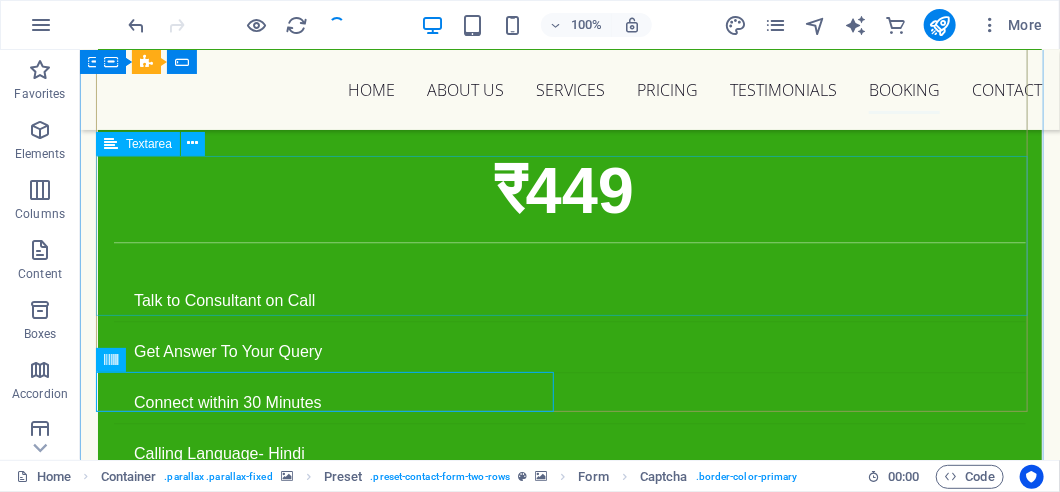 scroll, scrollTop: 11977, scrollLeft: 0, axis: vertical 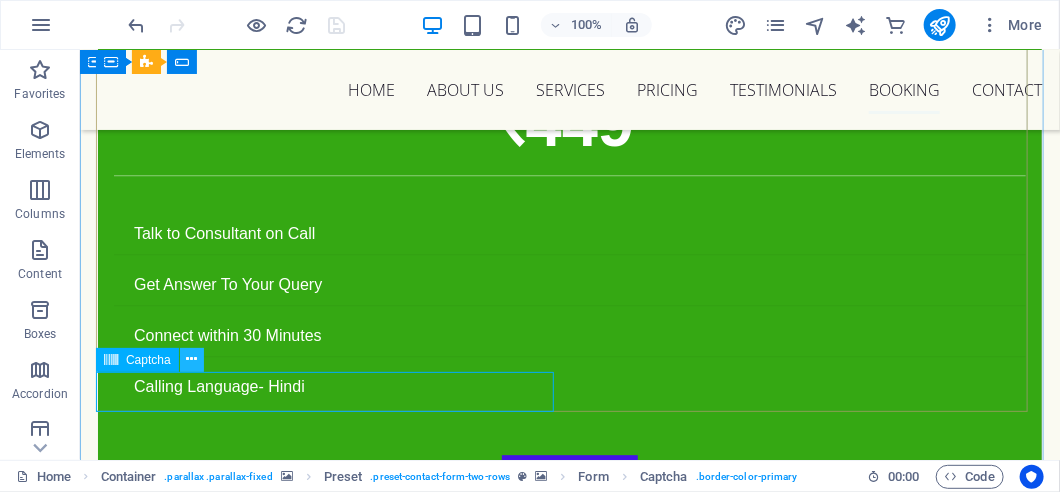 click at bounding box center (191, 359) 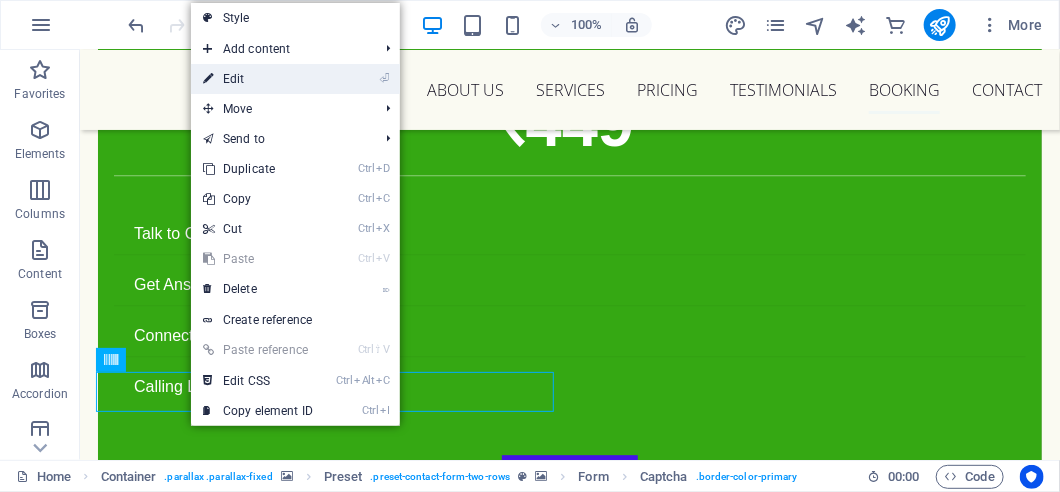 click on "⏎  Edit" at bounding box center [258, 79] 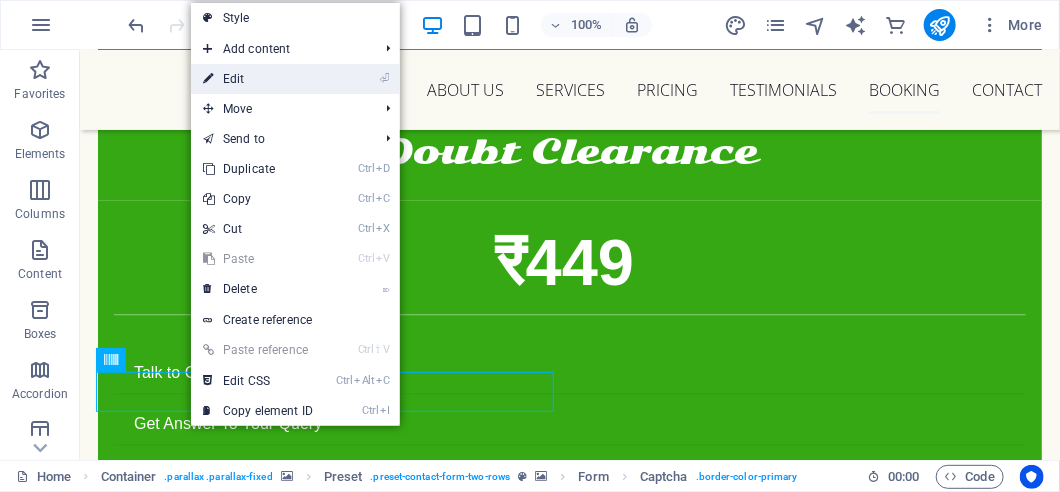 scroll, scrollTop: 11910, scrollLeft: 0, axis: vertical 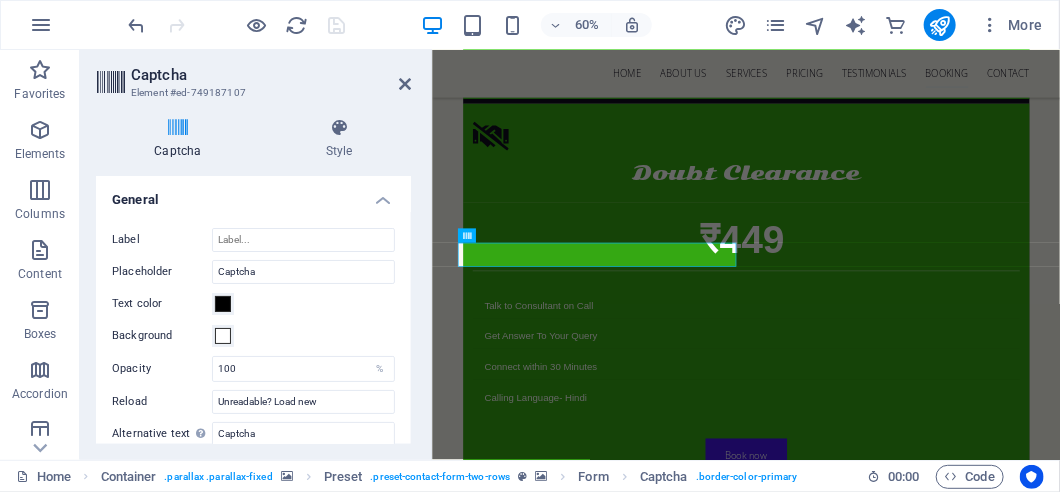 click at bounding box center [405, 84] 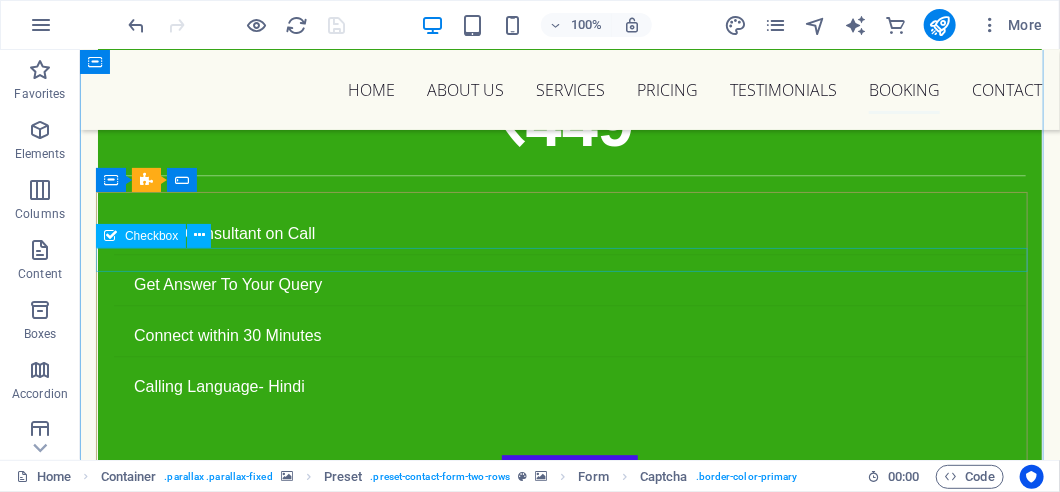 scroll, scrollTop: 11677, scrollLeft: 0, axis: vertical 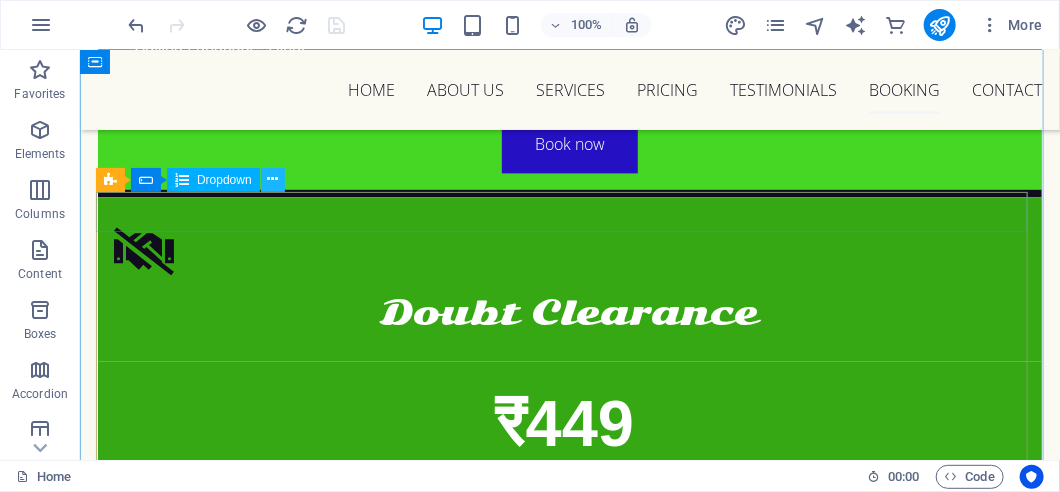 click at bounding box center [272, 179] 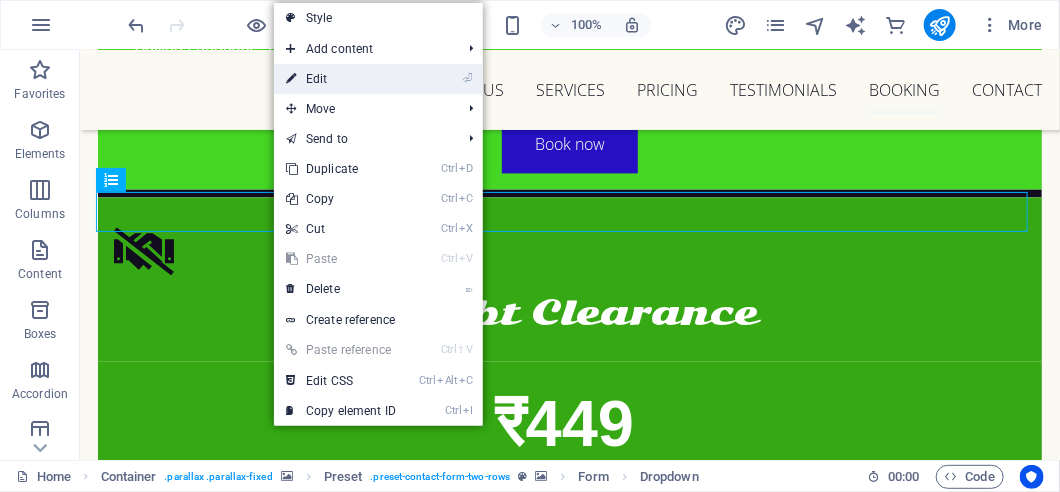 click on "⏎  Edit" at bounding box center [341, 79] 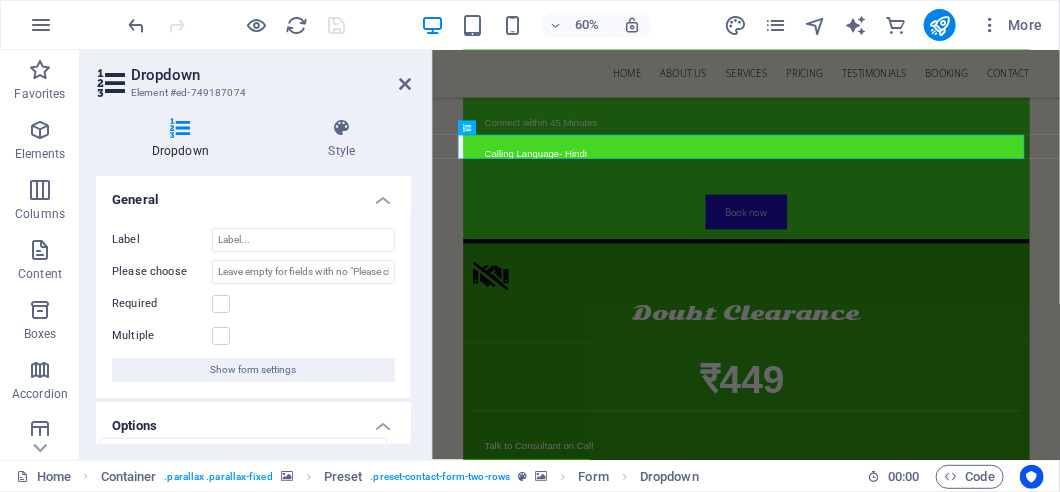 scroll, scrollTop: 11609, scrollLeft: 0, axis: vertical 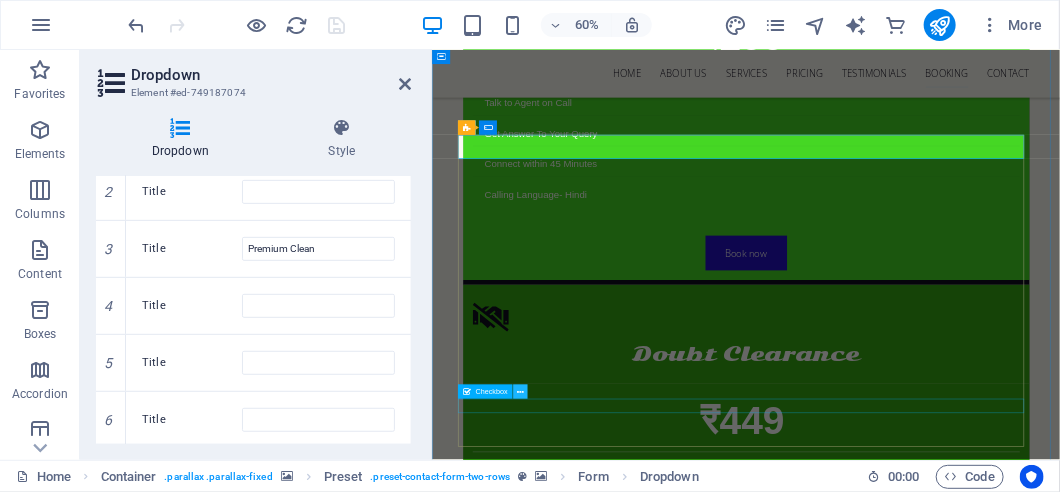 click at bounding box center (520, 392) 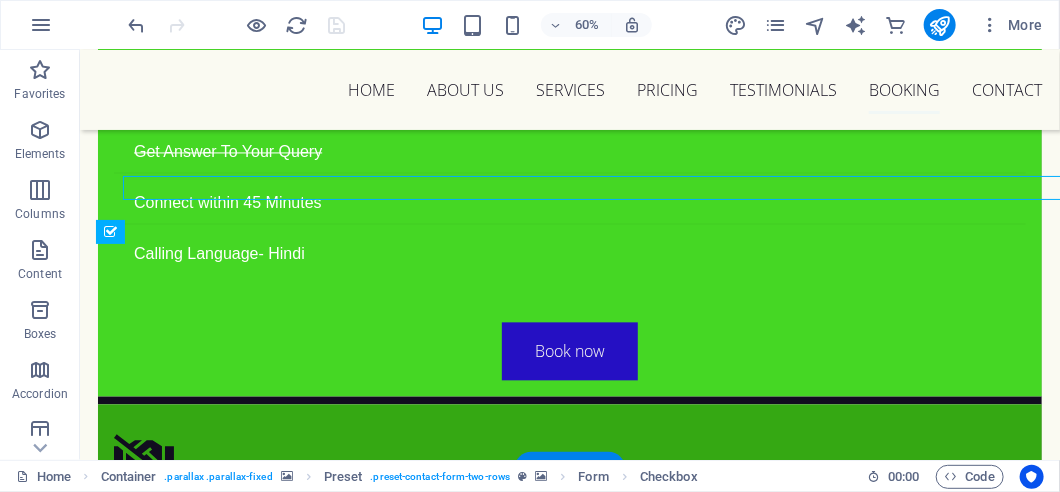 scroll, scrollTop: 12066, scrollLeft: 0, axis: vertical 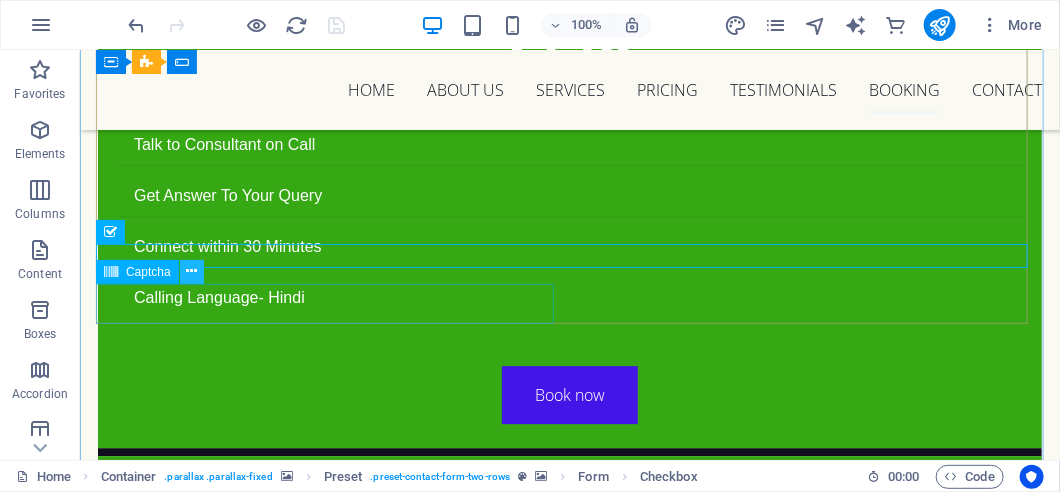 click at bounding box center [192, 272] 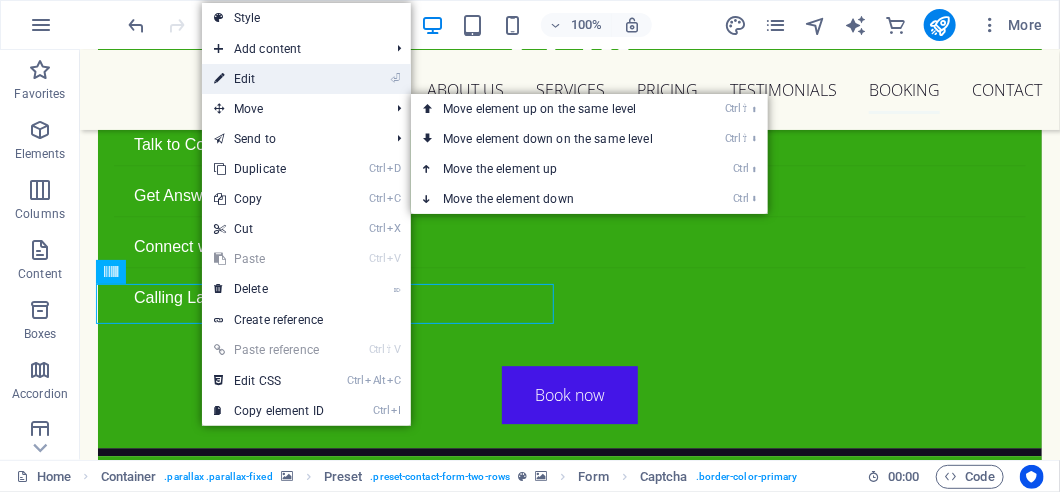 click on "⏎  Edit" at bounding box center [269, 79] 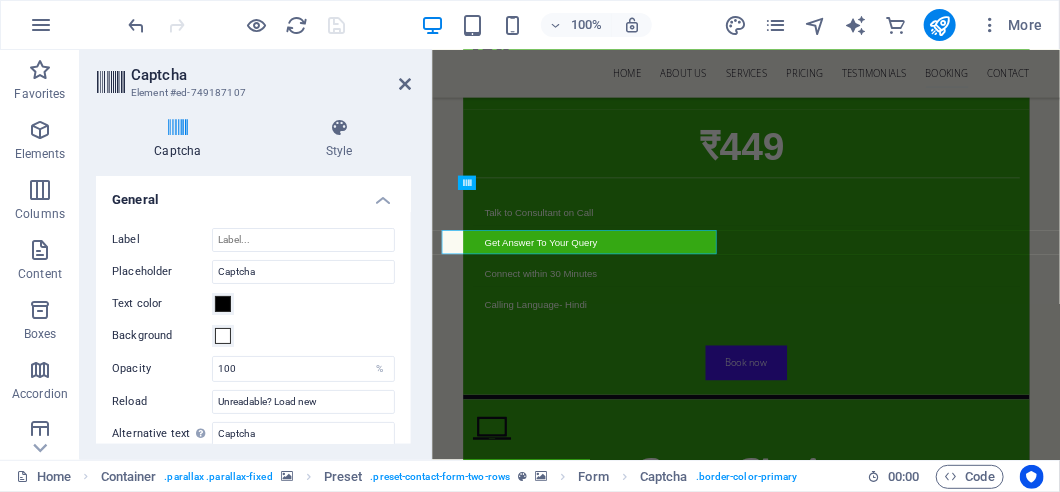 scroll, scrollTop: 11998, scrollLeft: 0, axis: vertical 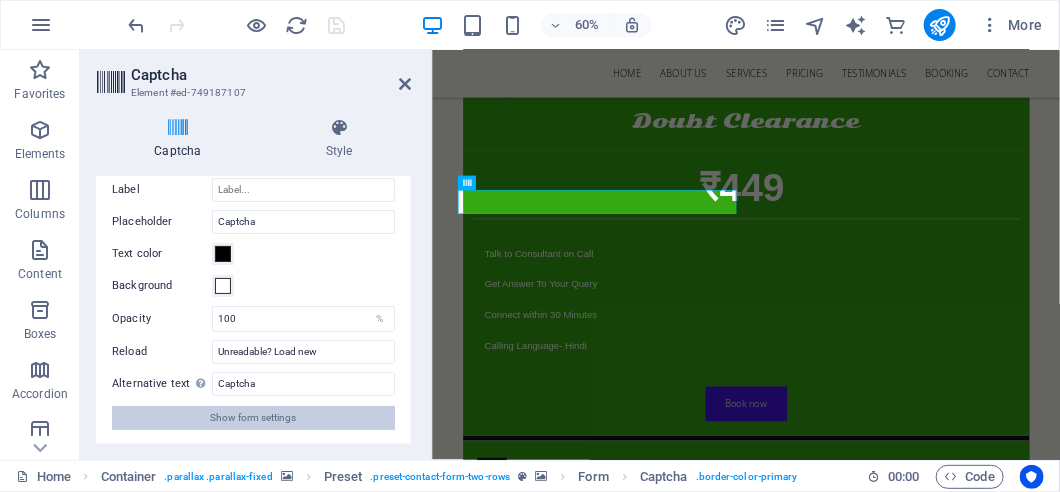 click on "Show form settings" at bounding box center (254, 418) 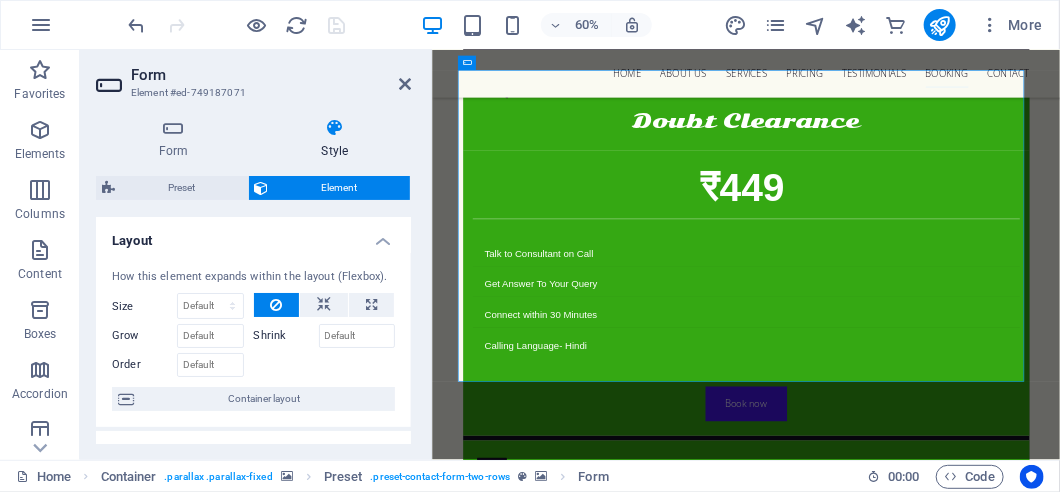 scroll, scrollTop: 11698, scrollLeft: 0, axis: vertical 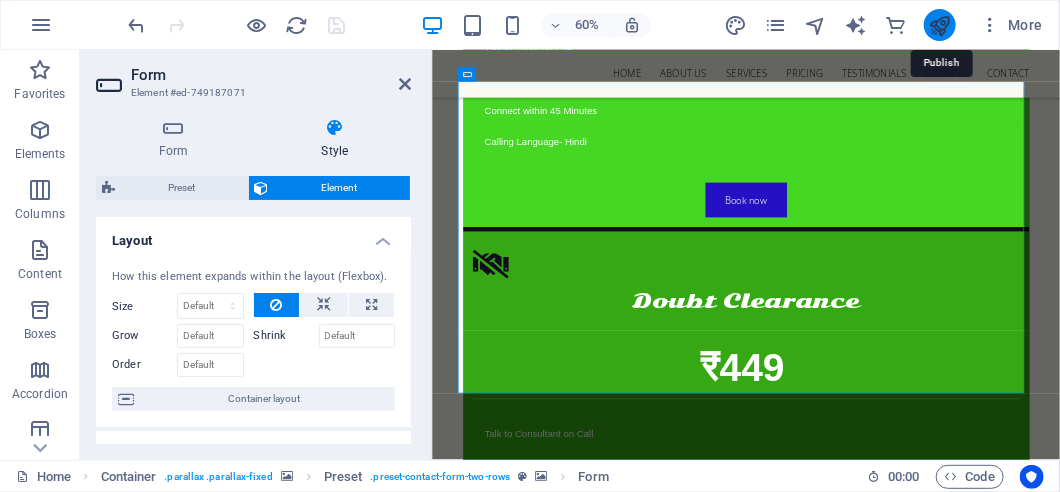 click at bounding box center (939, 25) 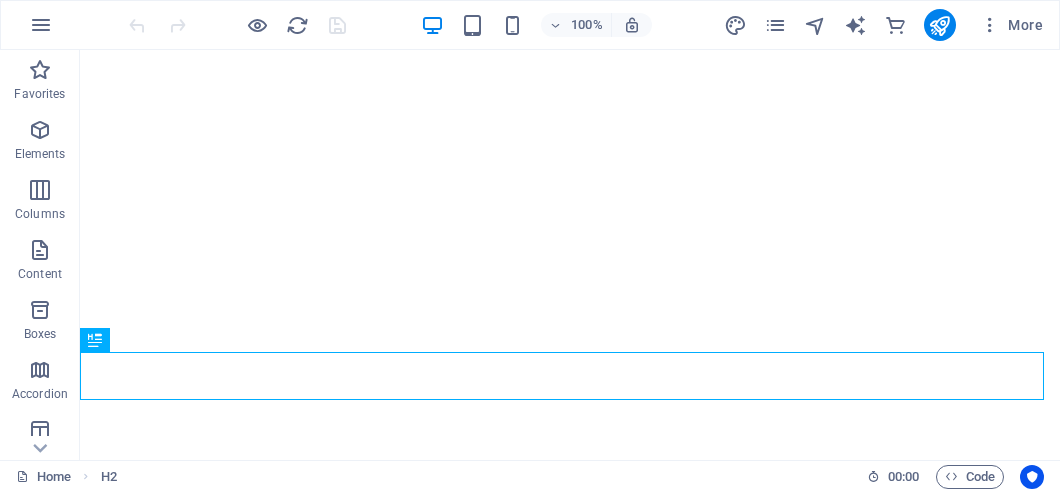 scroll, scrollTop: 0, scrollLeft: 0, axis: both 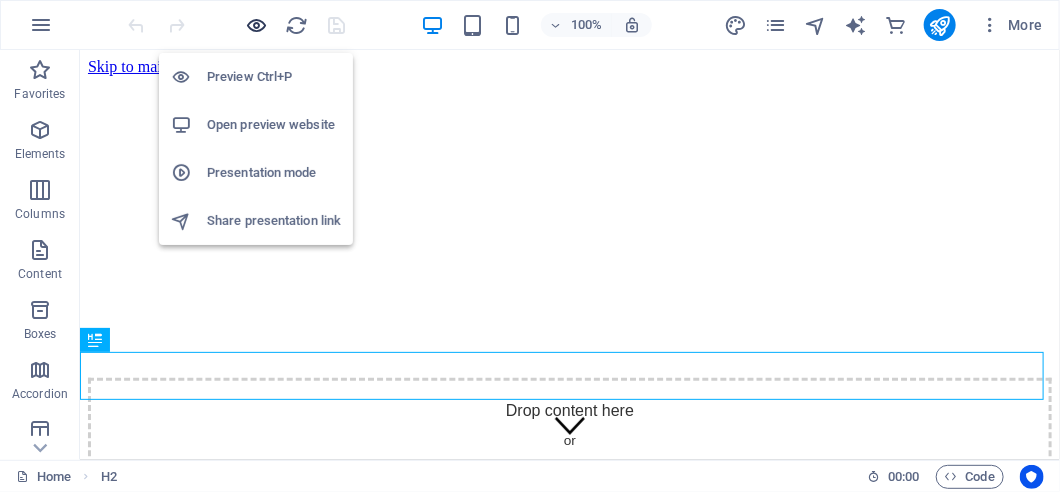 click at bounding box center [257, 25] 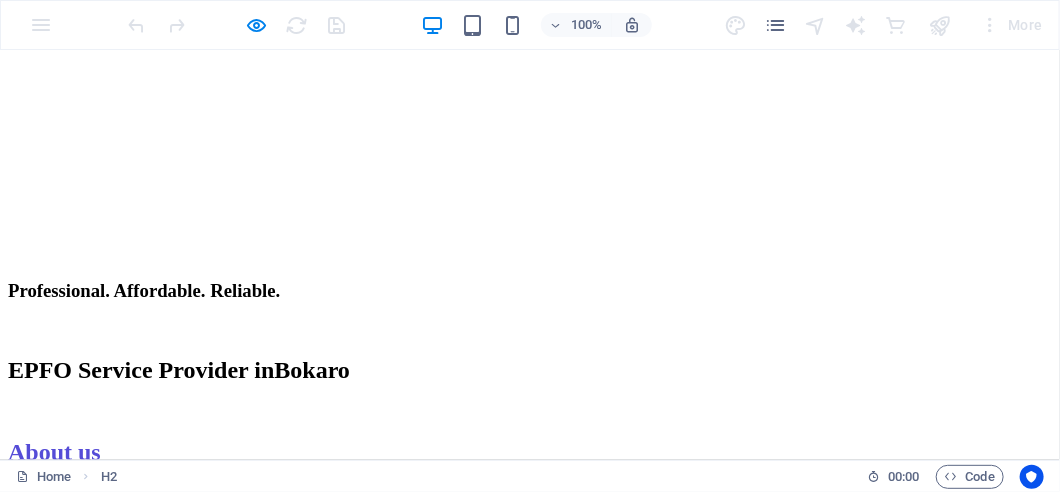 scroll, scrollTop: 2300, scrollLeft: 0, axis: vertical 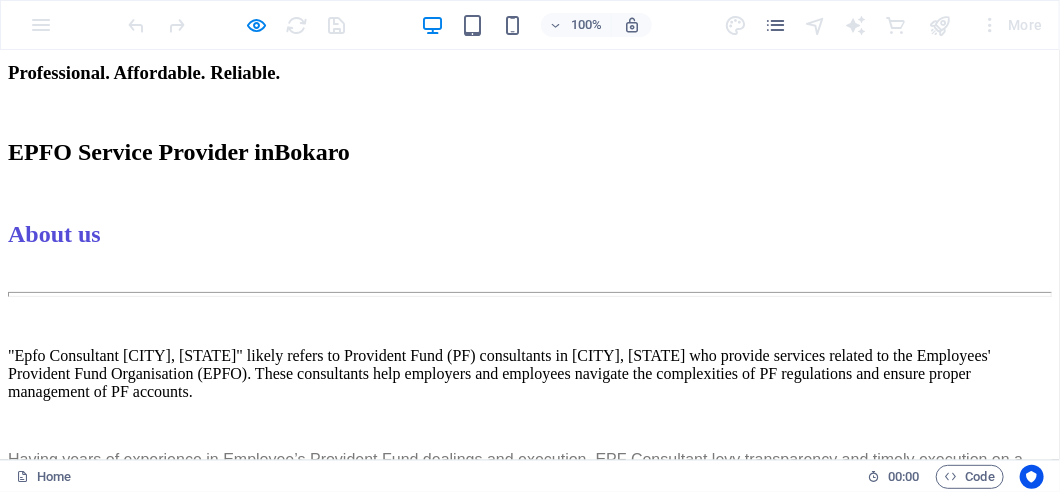 click on "Contact" at bounding box center (73, -1776) 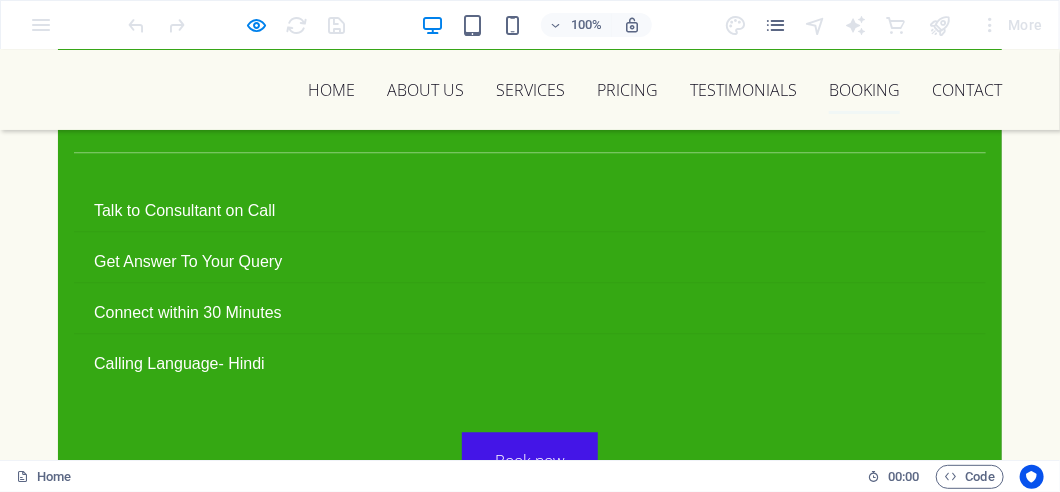 scroll, scrollTop: 11735, scrollLeft: 0, axis: vertical 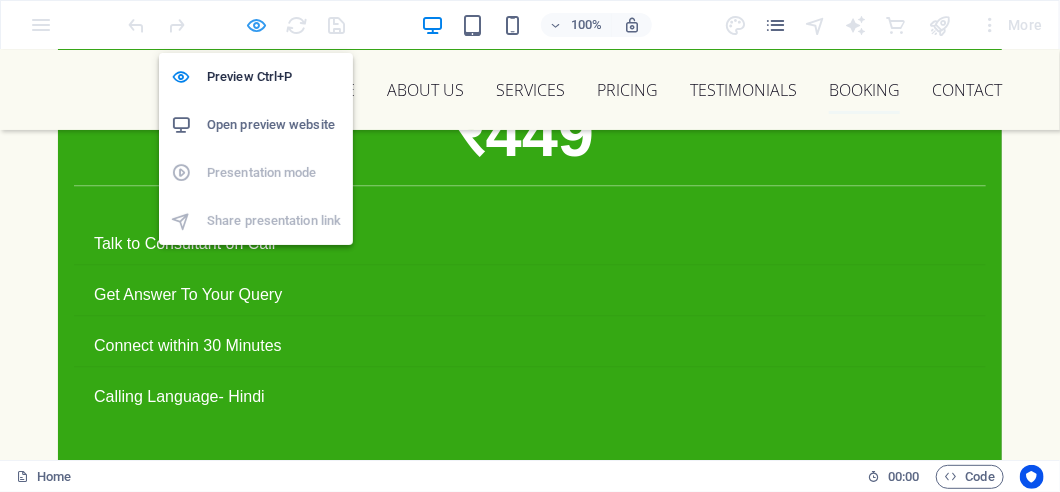 click at bounding box center (257, 25) 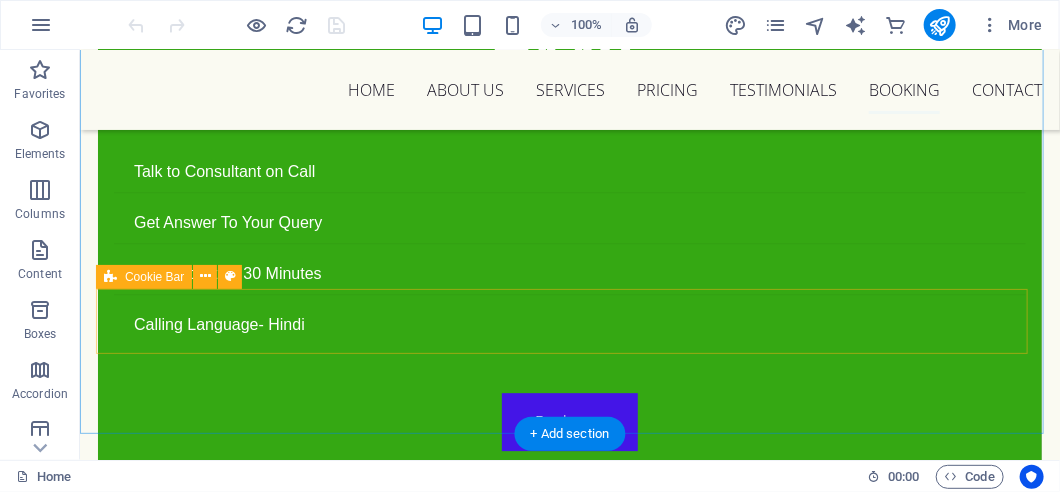 scroll, scrollTop: 12139, scrollLeft: 0, axis: vertical 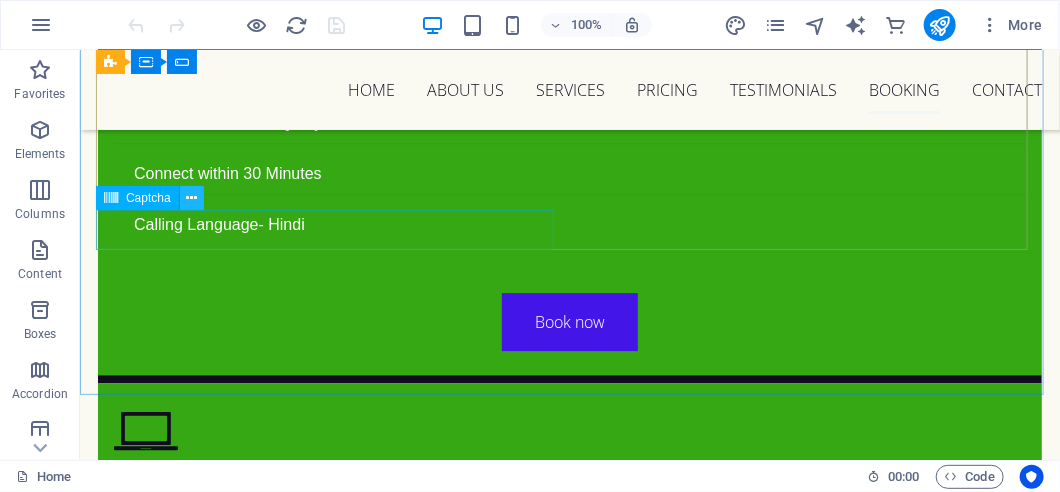 click at bounding box center (191, 198) 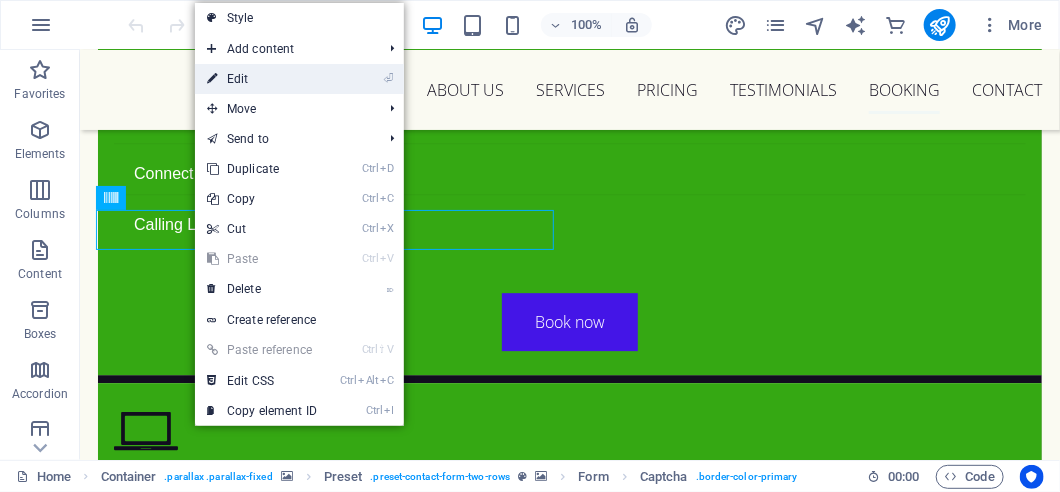 click on "⏎  Edit" at bounding box center (262, 79) 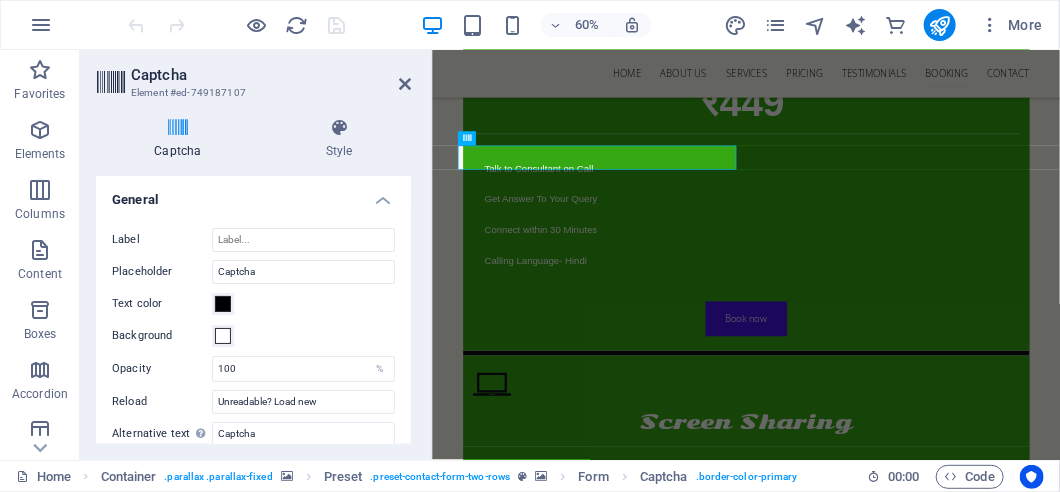 scroll, scrollTop: 12071, scrollLeft: 0, axis: vertical 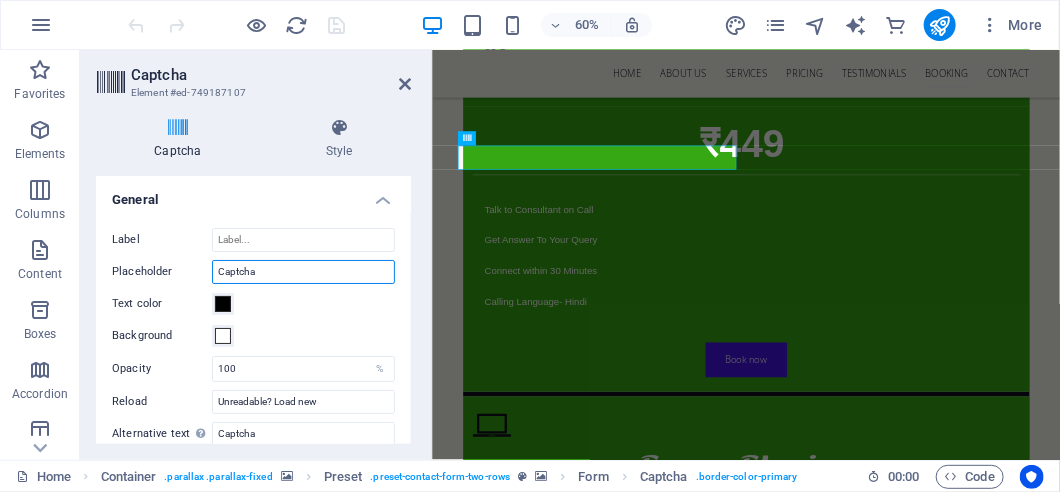 click on "Captcha" at bounding box center (303, 272) 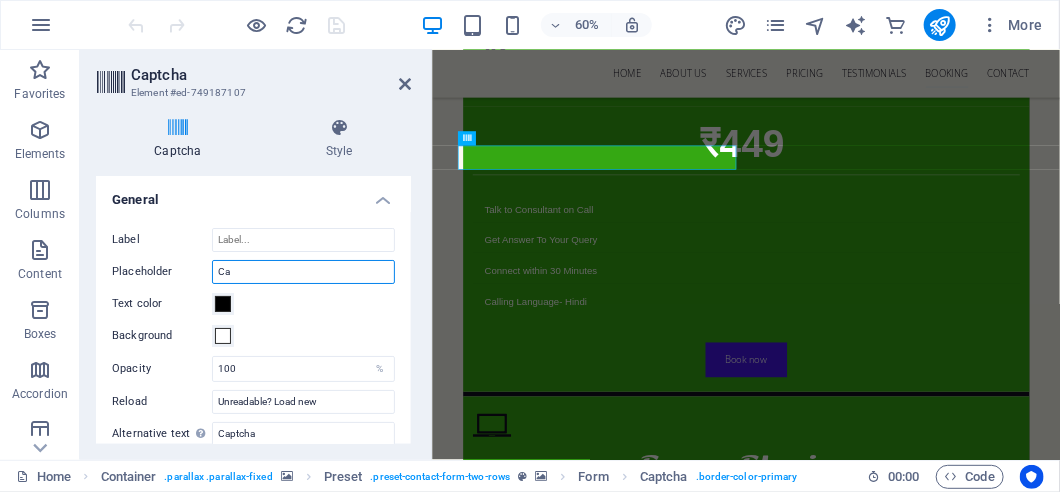 type on "C" 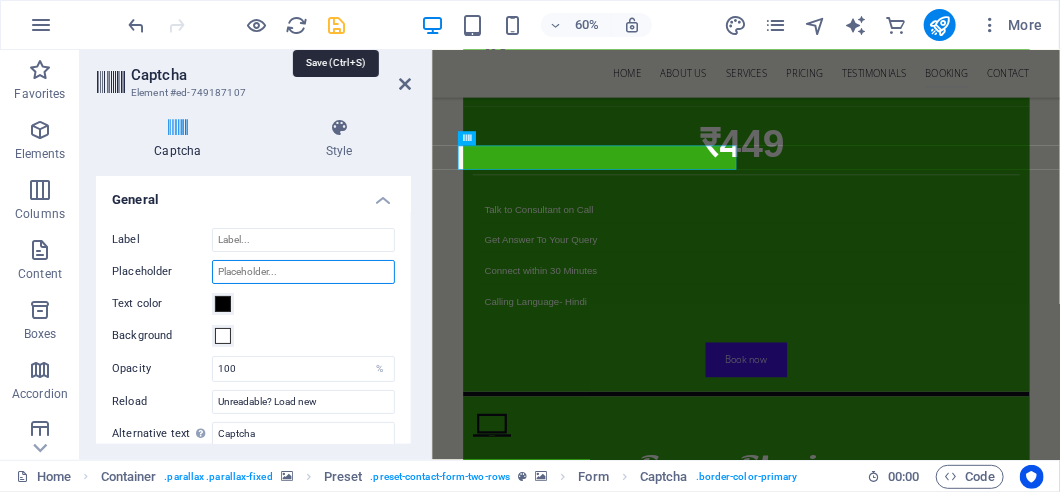 type 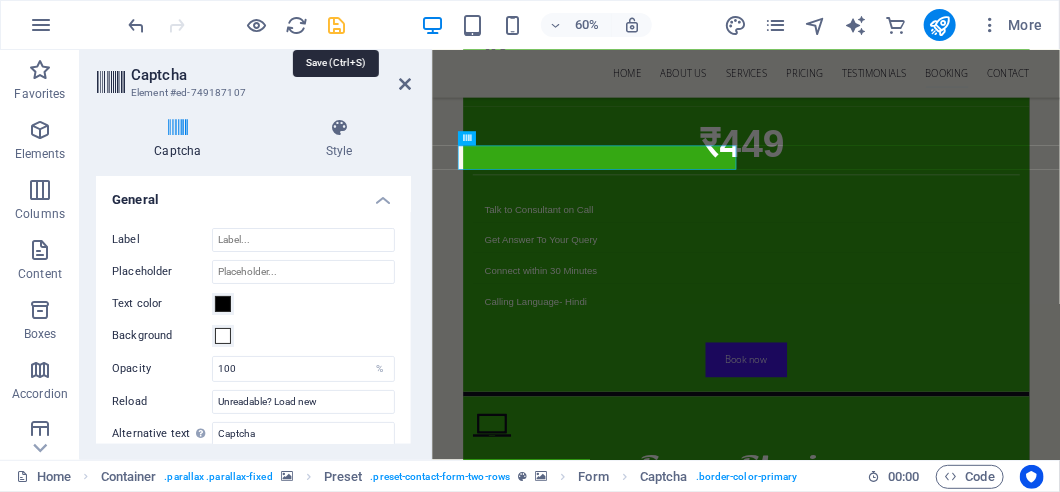 click at bounding box center (337, 25) 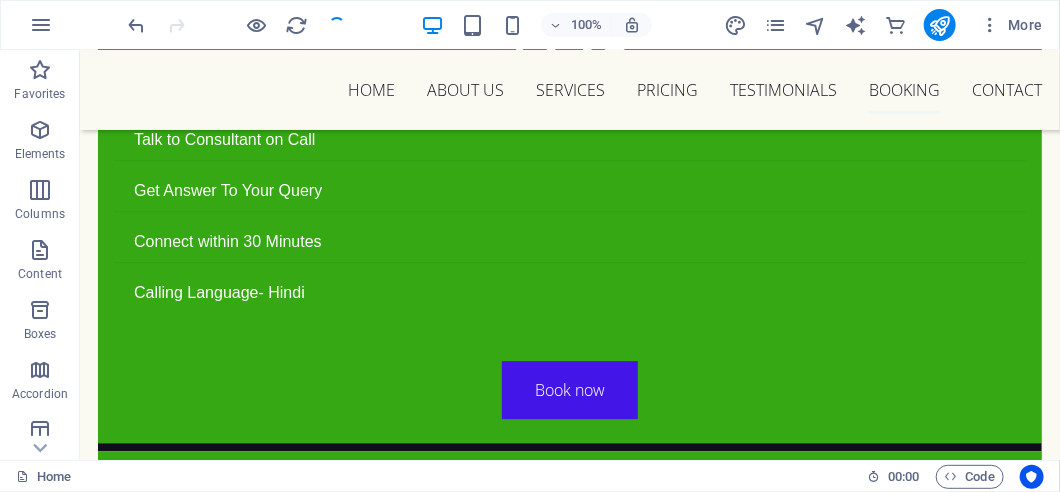 scroll, scrollTop: 12139, scrollLeft: 0, axis: vertical 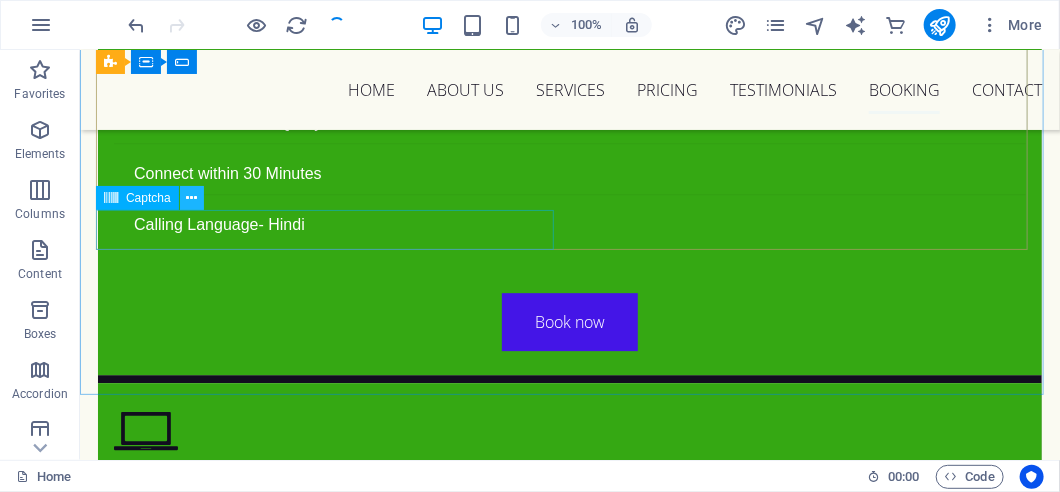 click at bounding box center [191, 198] 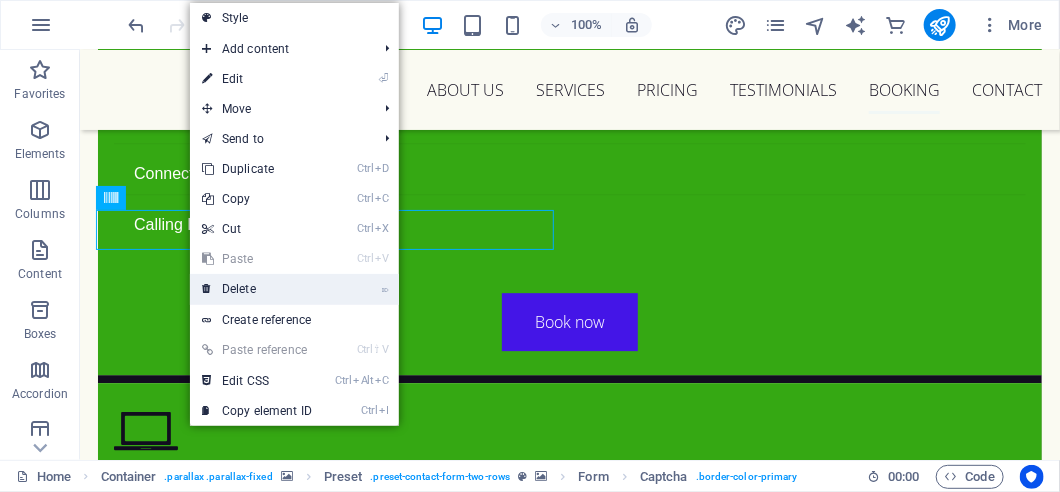click on "⌦  Delete" at bounding box center (257, 289) 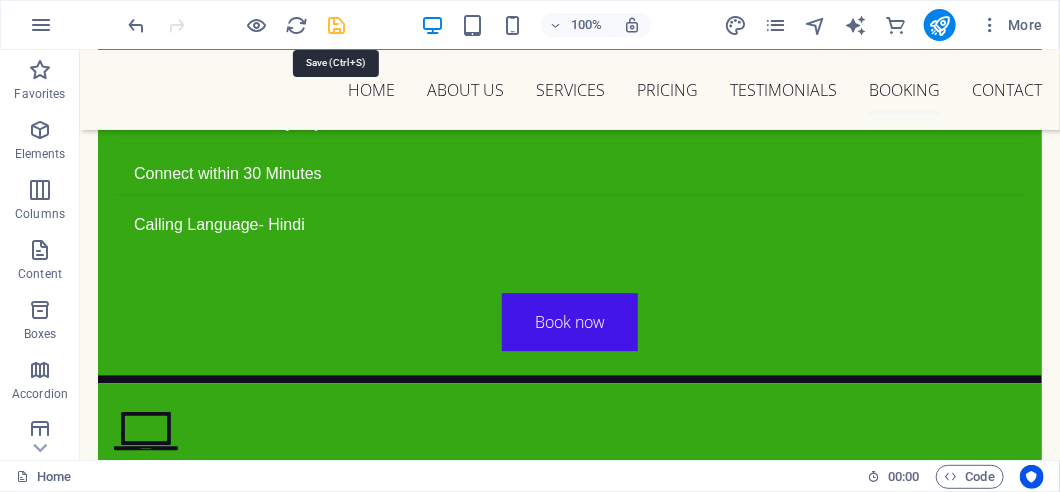 click at bounding box center (337, 25) 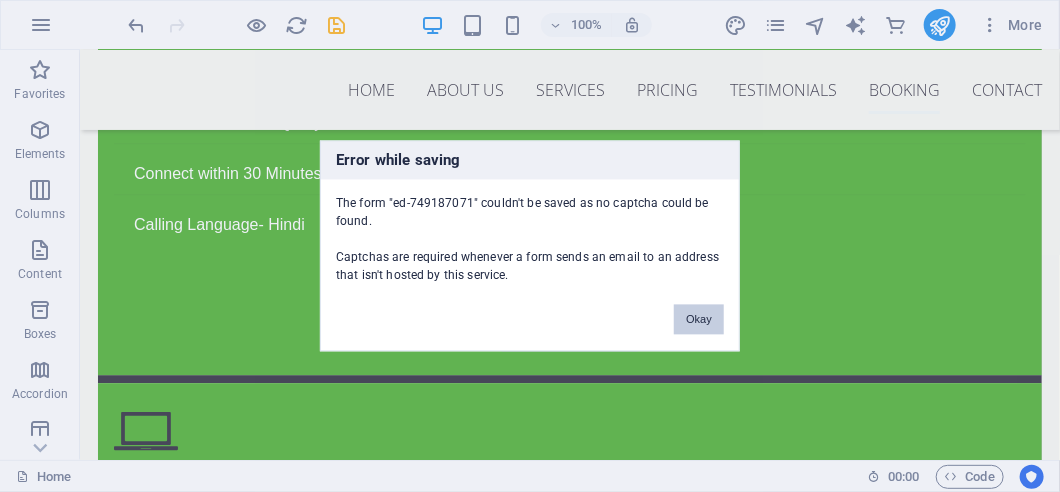 scroll, scrollTop: 11811, scrollLeft: 0, axis: vertical 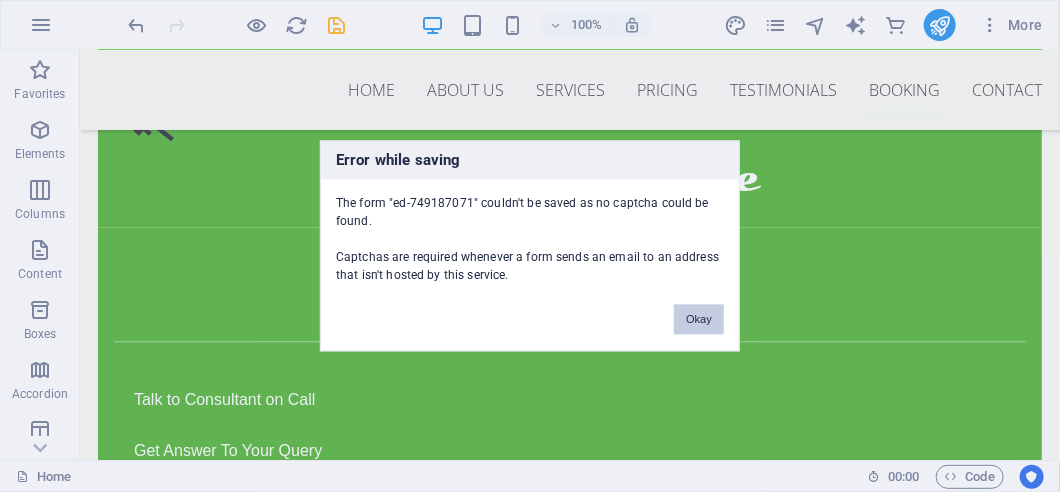 click on "Okay" at bounding box center [699, 320] 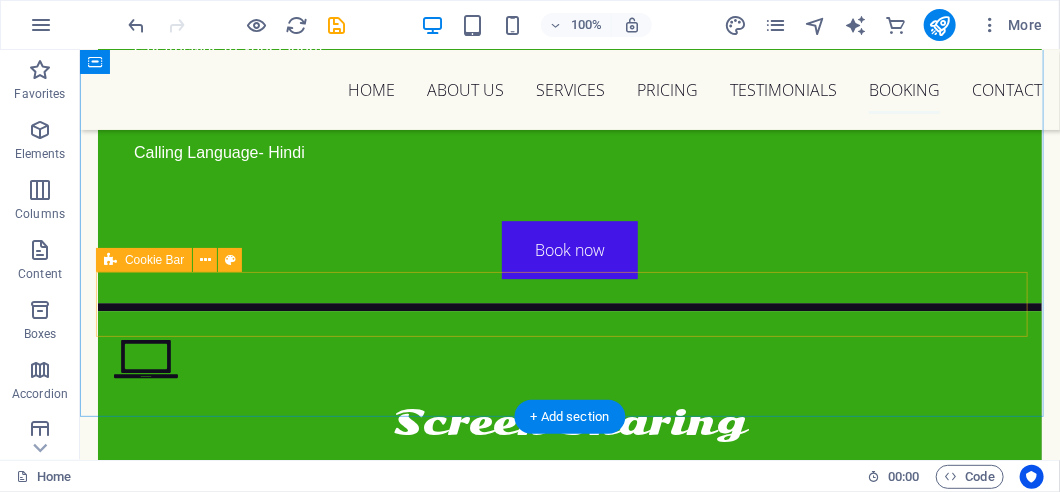 scroll, scrollTop: 12111, scrollLeft: 0, axis: vertical 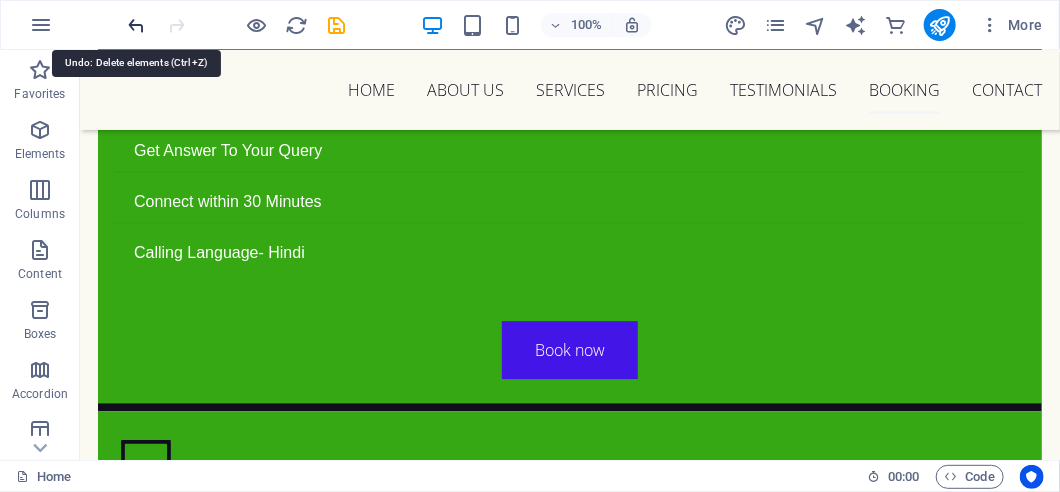 click at bounding box center (137, 25) 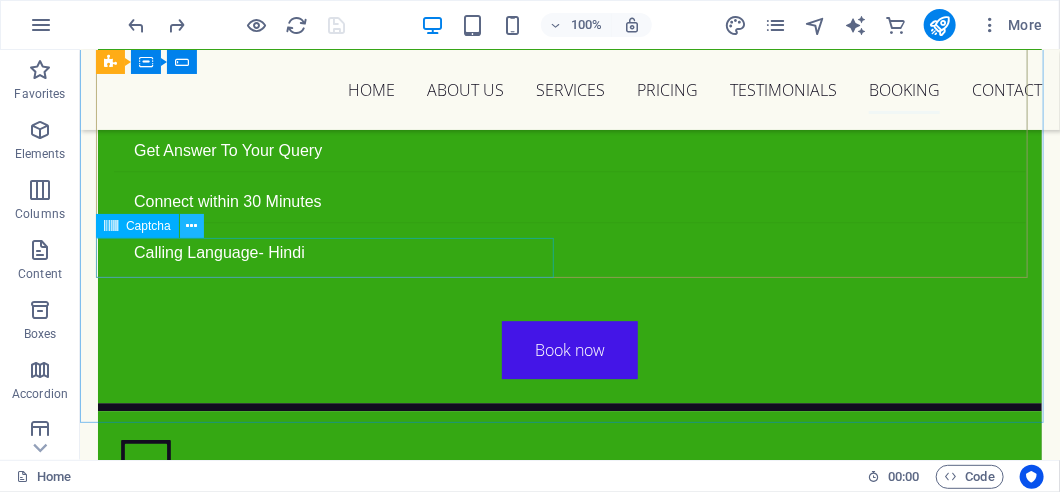 click at bounding box center (191, 226) 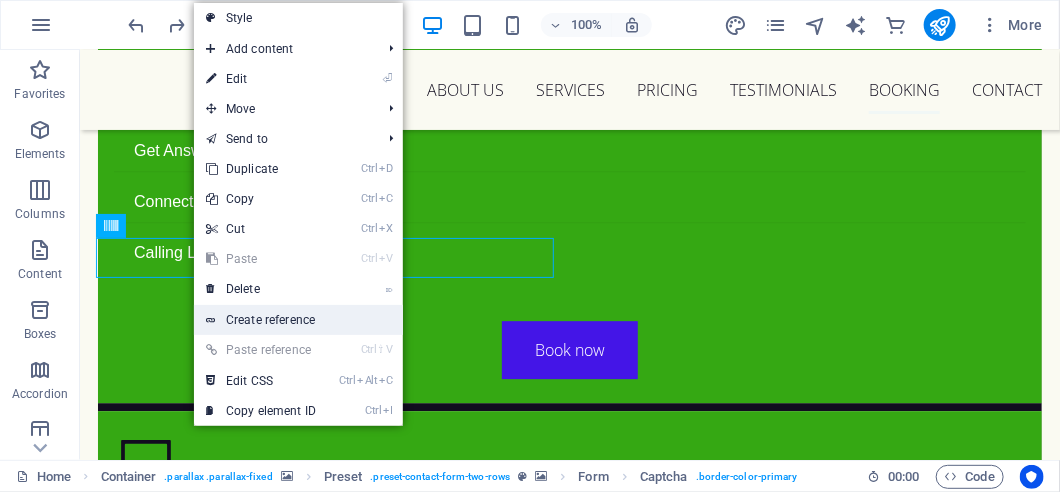 click on "Create reference" at bounding box center (298, 320) 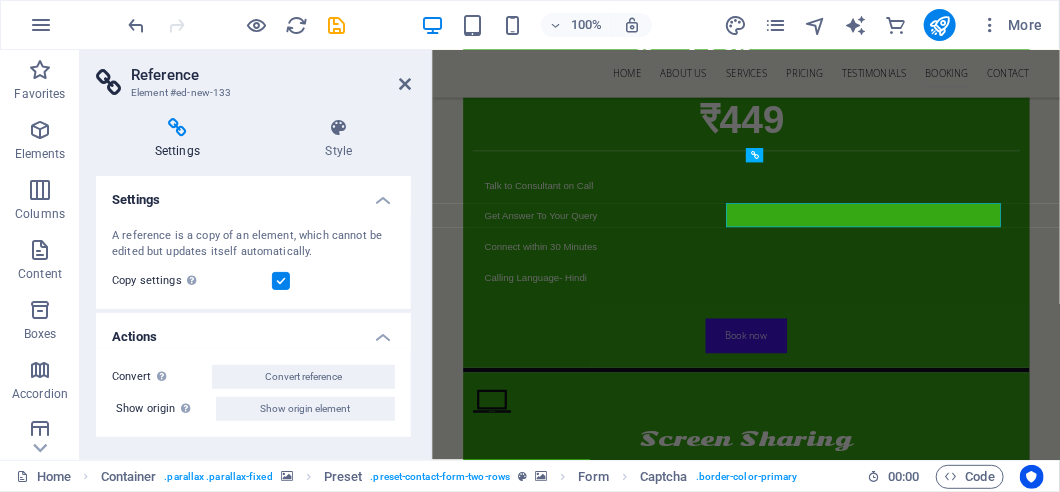 scroll, scrollTop: 12043, scrollLeft: 0, axis: vertical 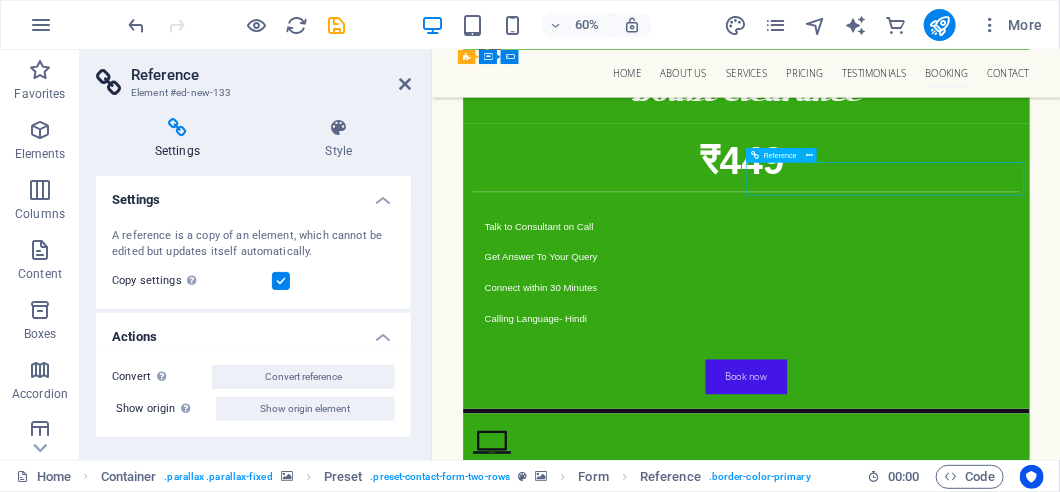 drag, startPoint x: 1245, startPoint y: 265, endPoint x: 1137, endPoint y: 275, distance: 108.461975 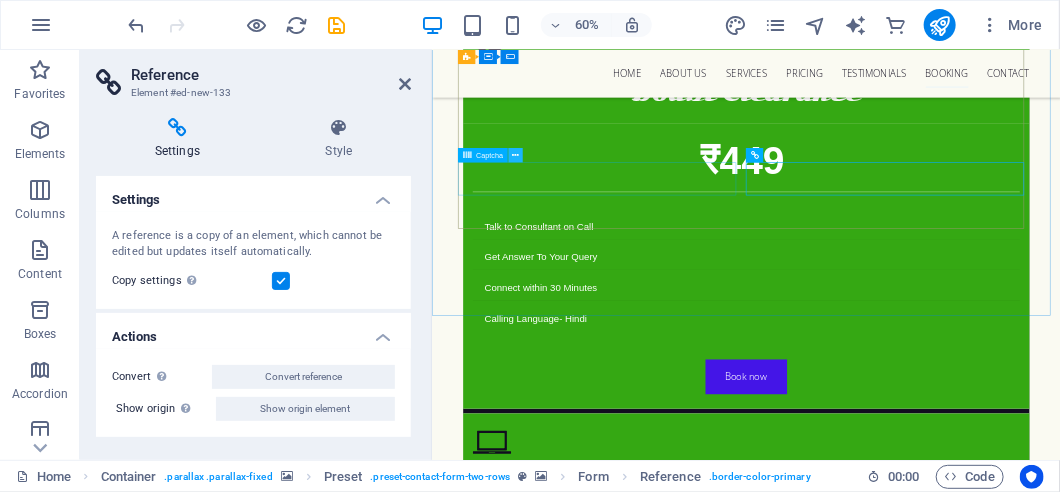 click at bounding box center [515, 155] 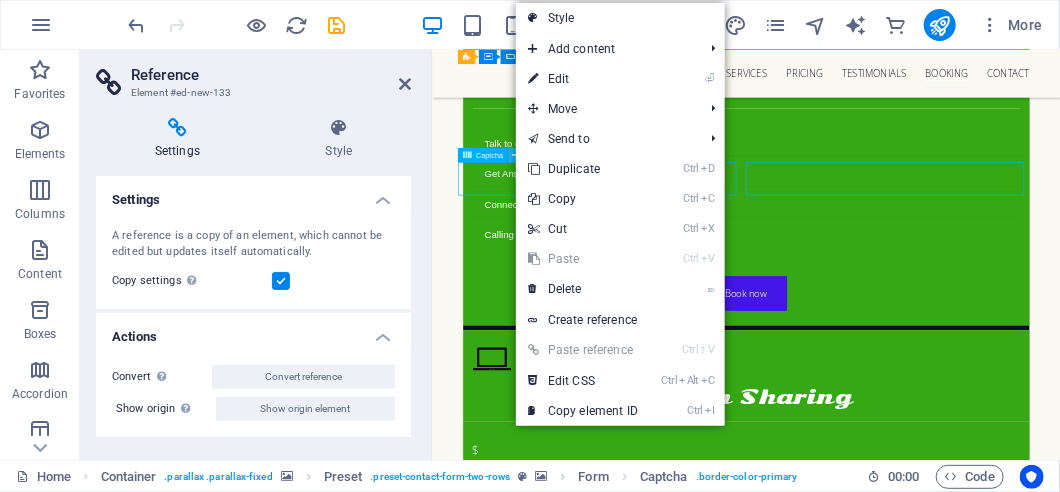 scroll, scrollTop: 12111, scrollLeft: 0, axis: vertical 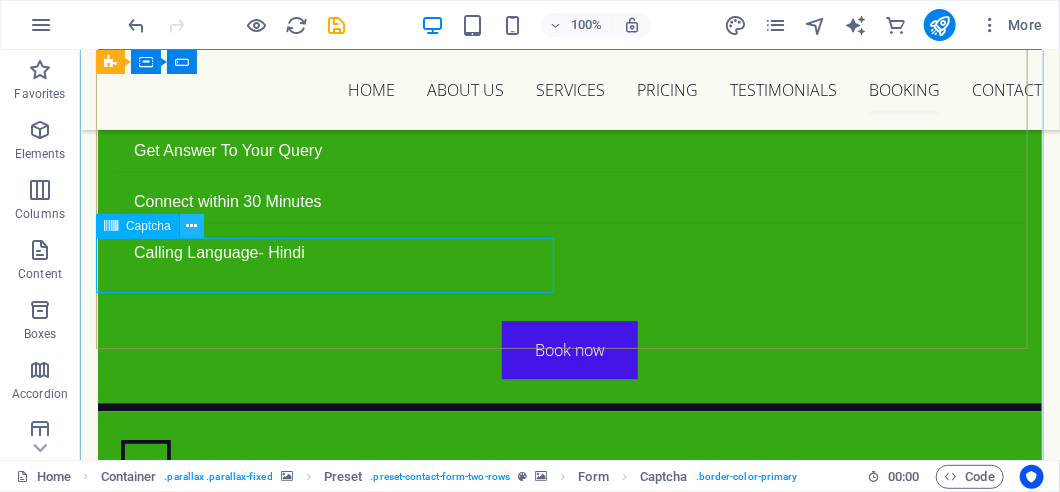 click at bounding box center (192, 226) 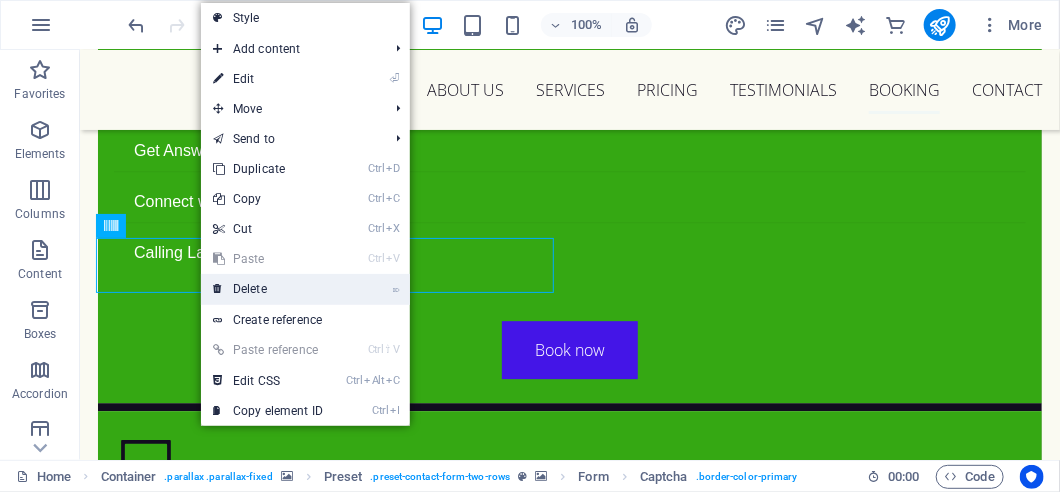 click on "⌦  Delete" at bounding box center (268, 289) 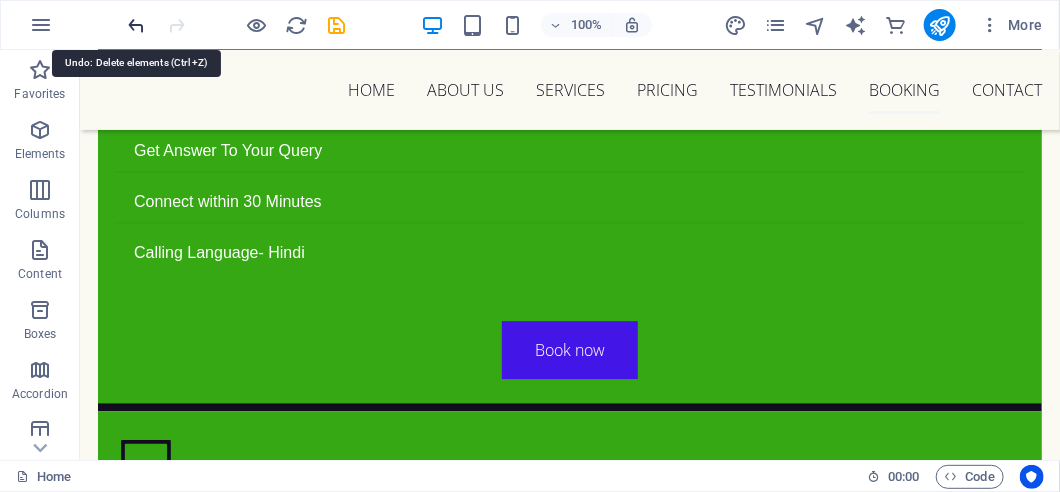 click at bounding box center (137, 25) 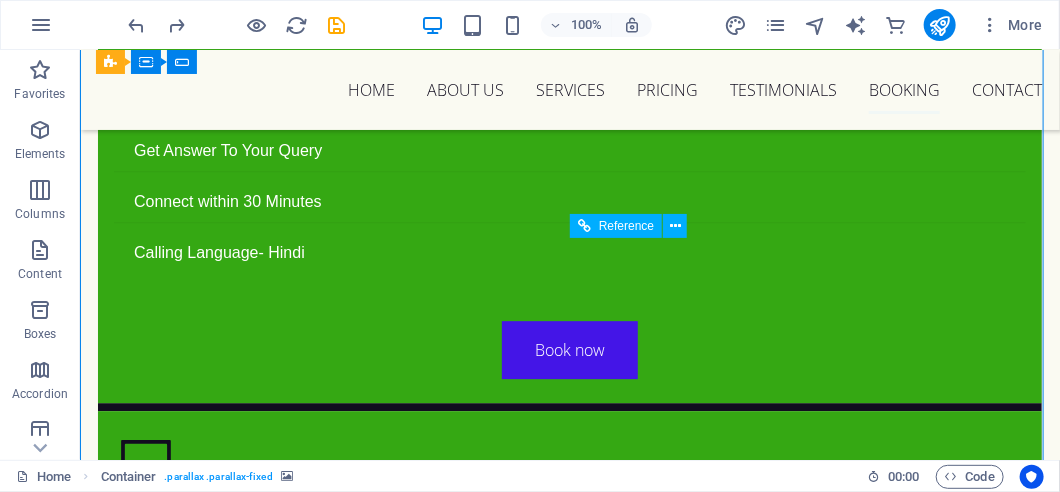 drag, startPoint x: 860, startPoint y: 269, endPoint x: 802, endPoint y: 259, distance: 58.855755 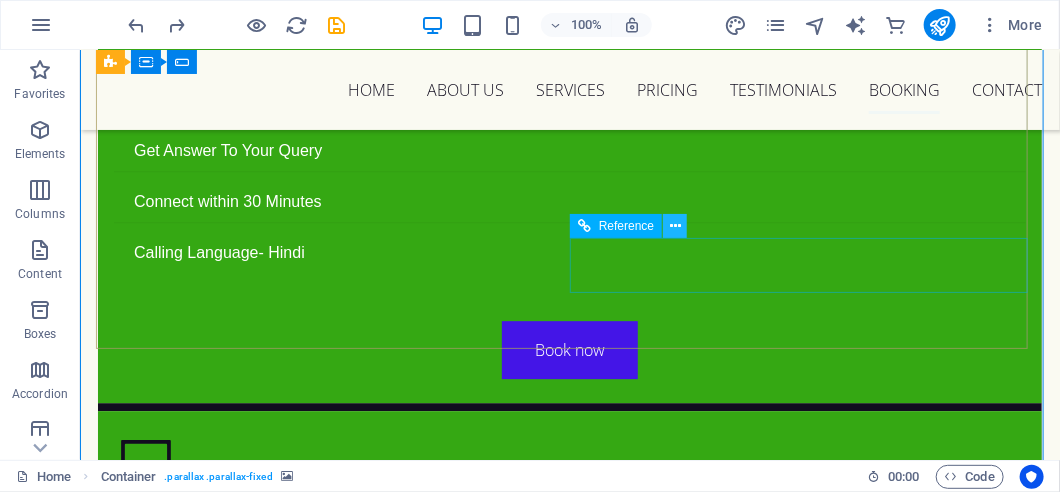 click at bounding box center (675, 226) 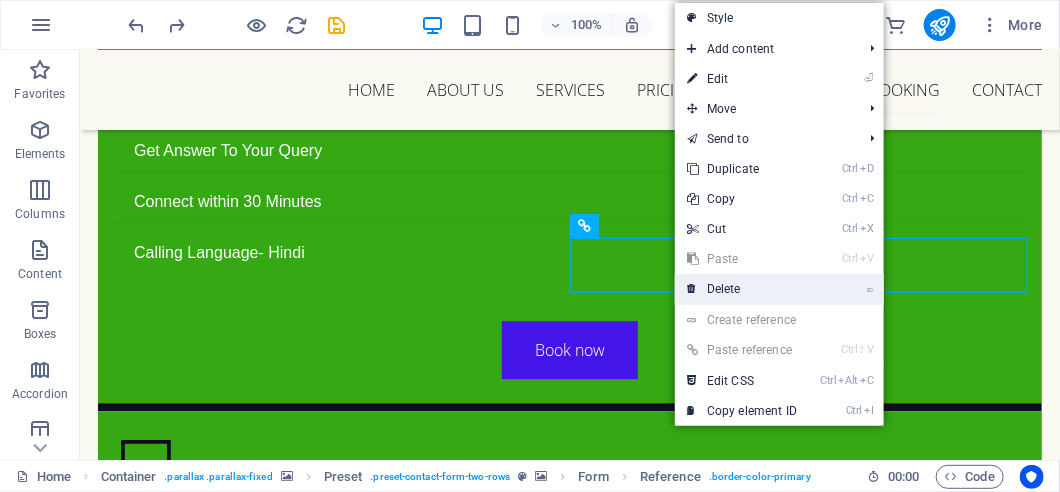 click on "⌦  Delete" at bounding box center [742, 289] 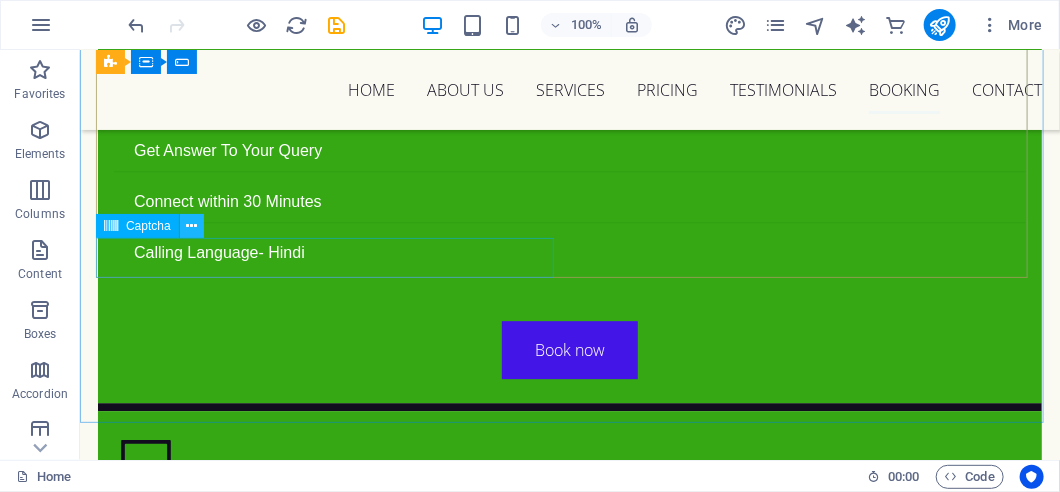 click at bounding box center (192, 226) 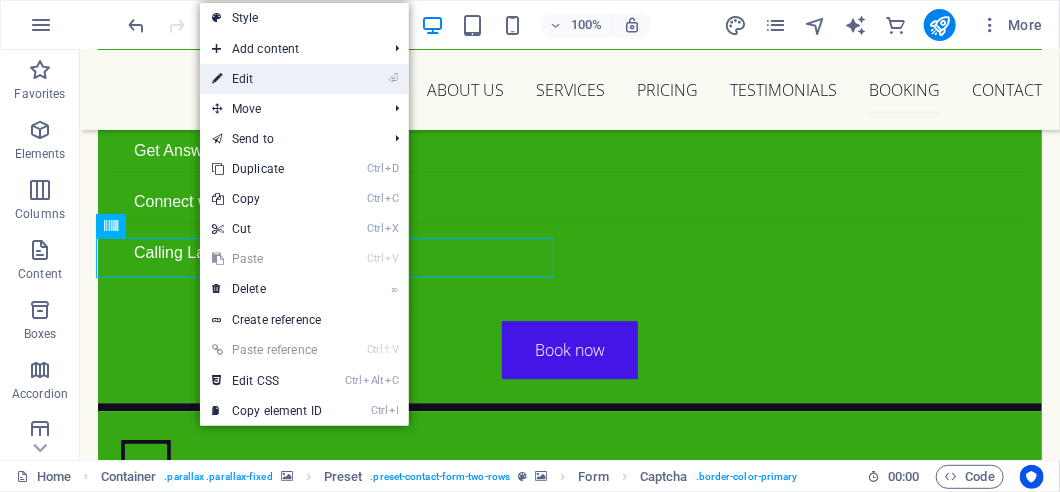 click on "⏎  Edit" at bounding box center (267, 79) 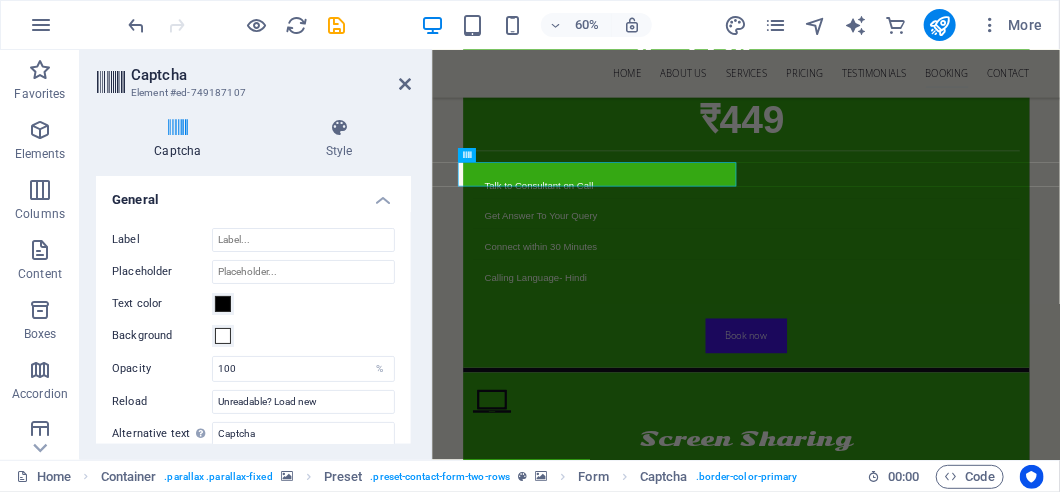 scroll, scrollTop: 12043, scrollLeft: 0, axis: vertical 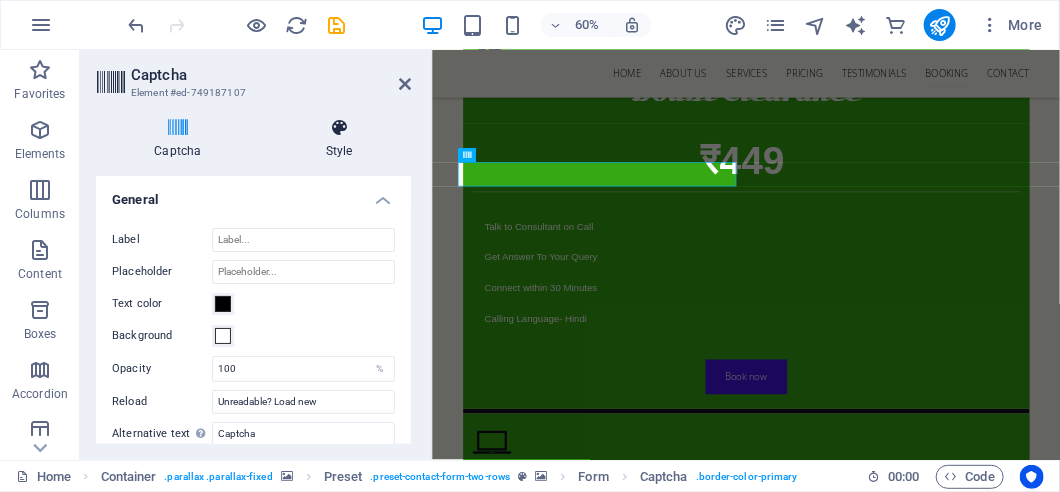 click at bounding box center (339, 128) 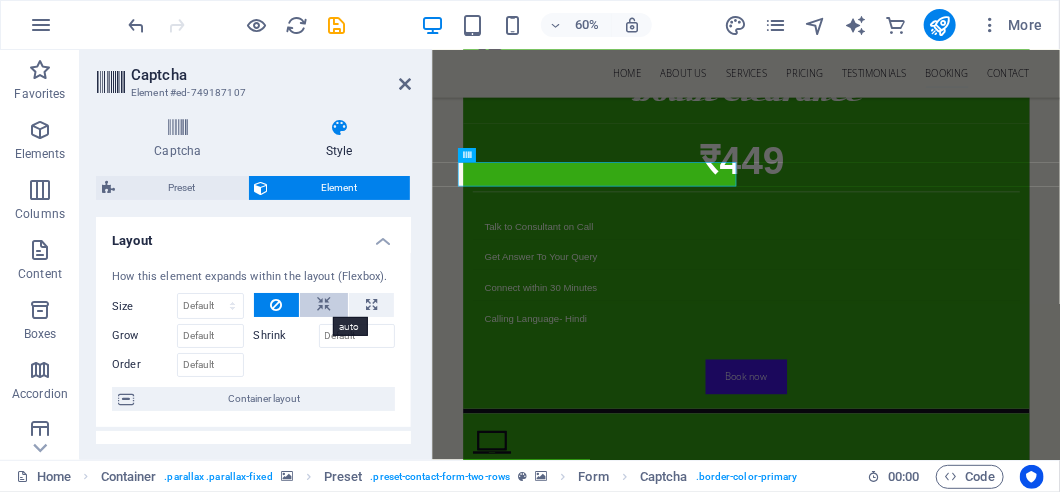 click at bounding box center (324, 305) 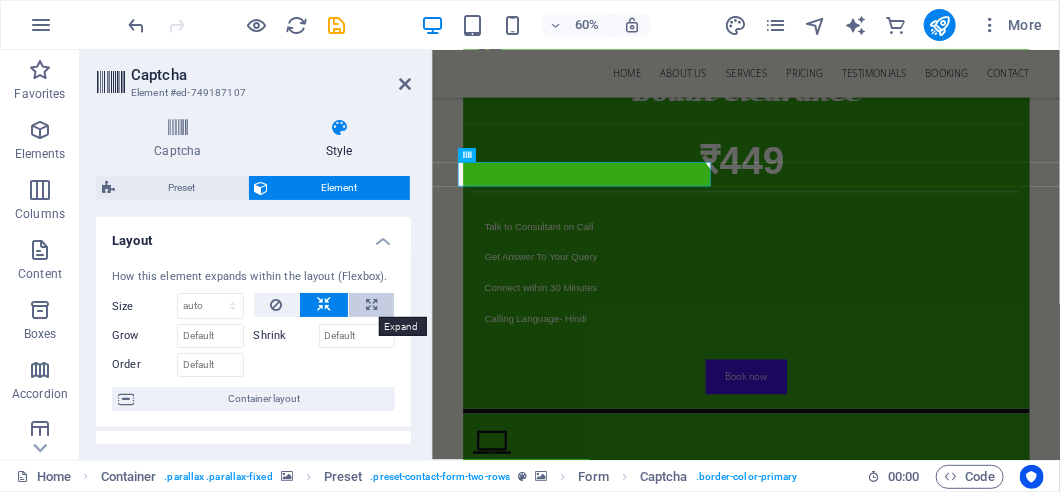 click at bounding box center (371, 305) 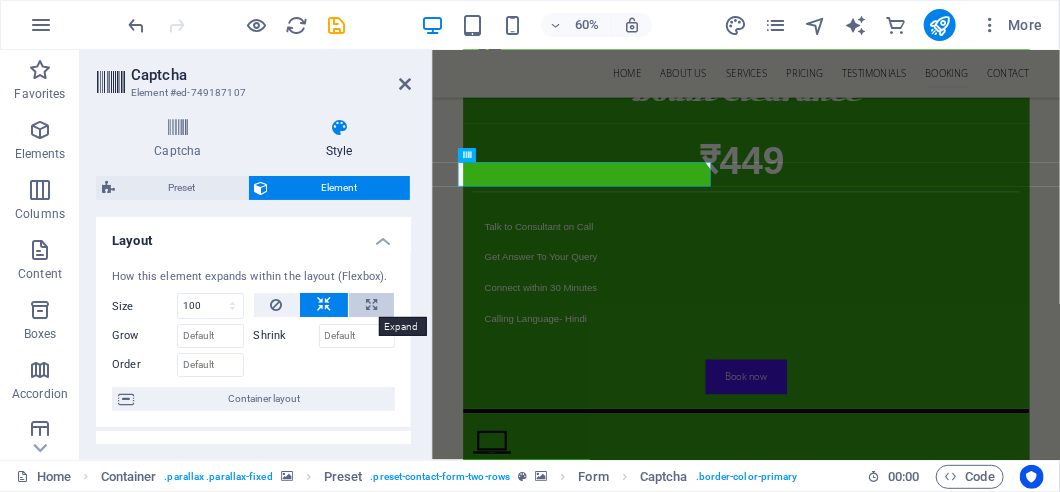select on "%" 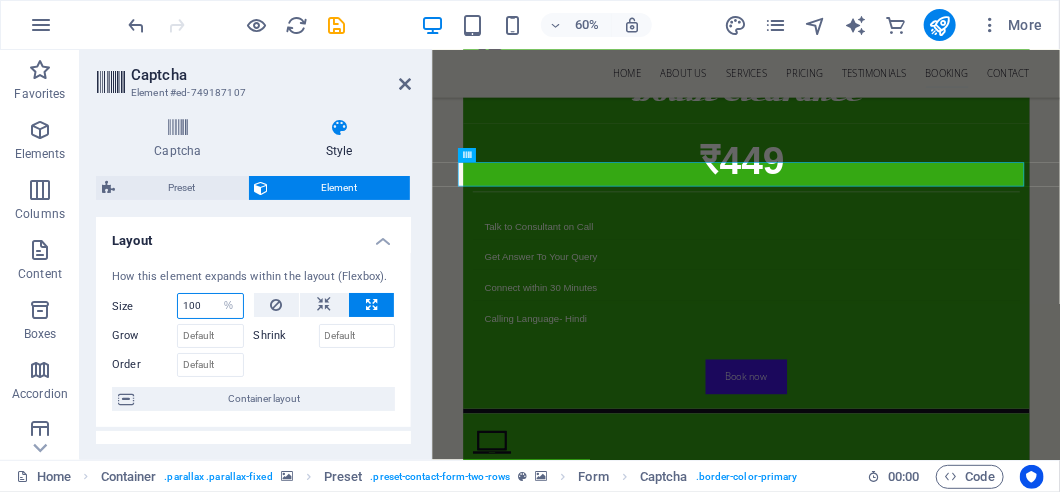 click on "100" at bounding box center (210, 306) 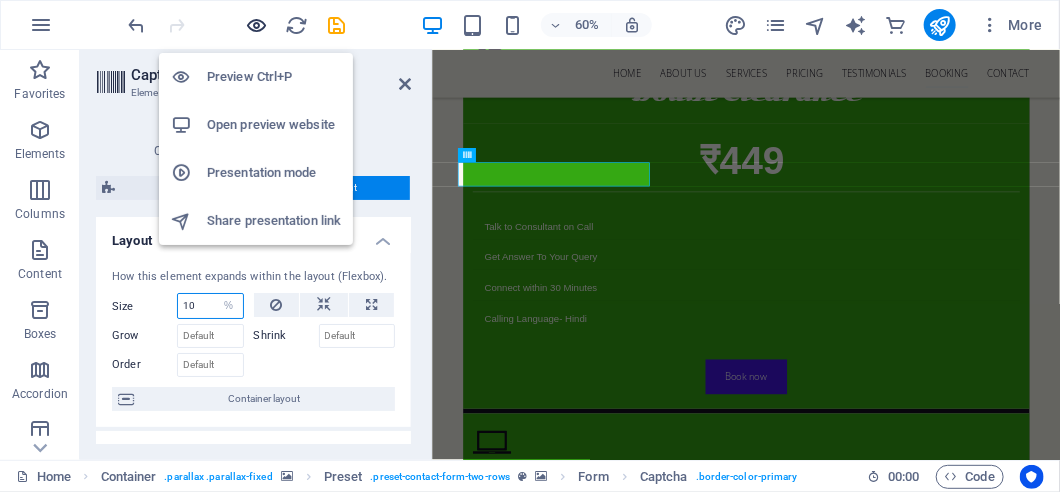 type on "10" 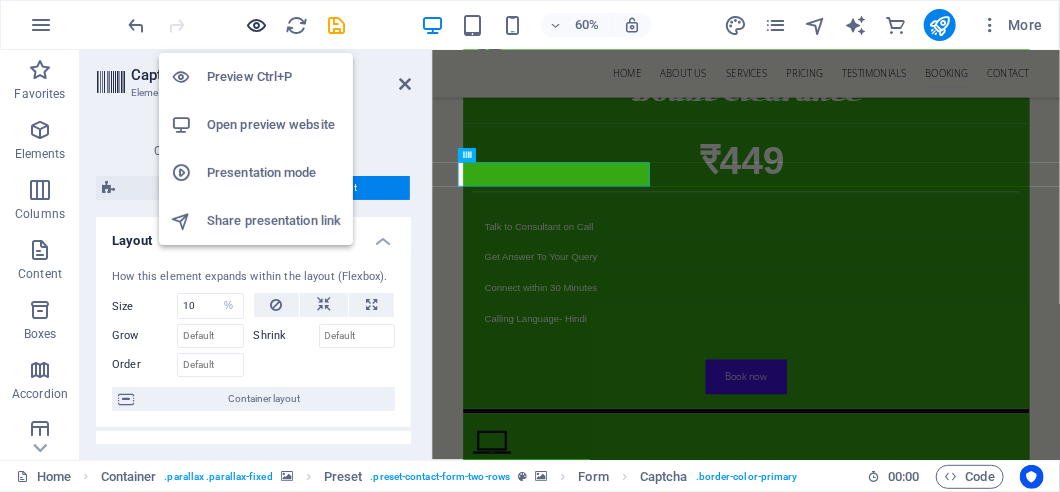 click at bounding box center [257, 25] 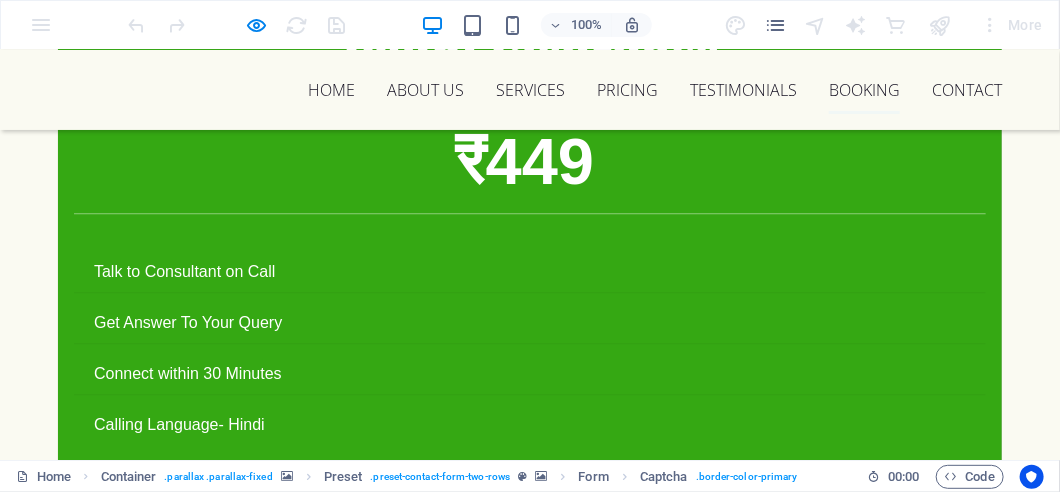 scroll, scrollTop: 11907, scrollLeft: 0, axis: vertical 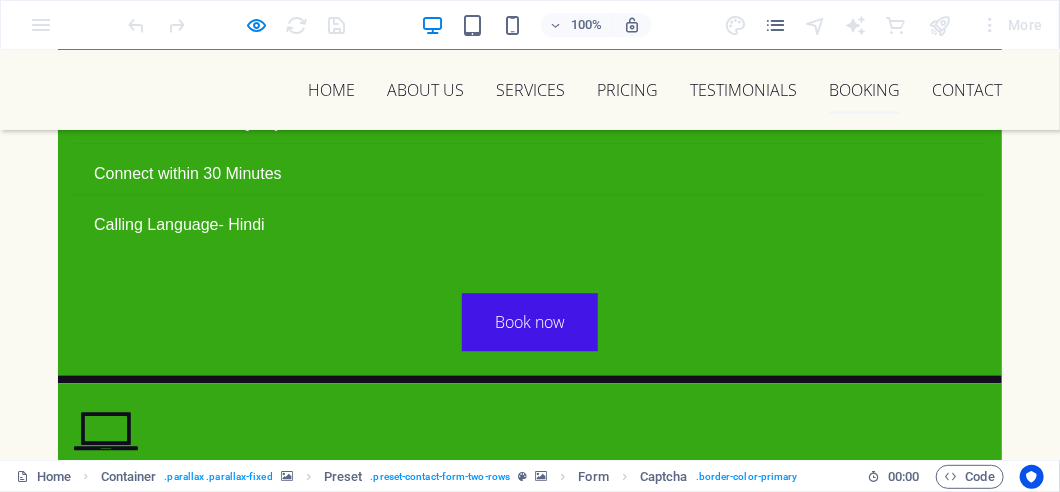click at bounding box center [165, 5653] 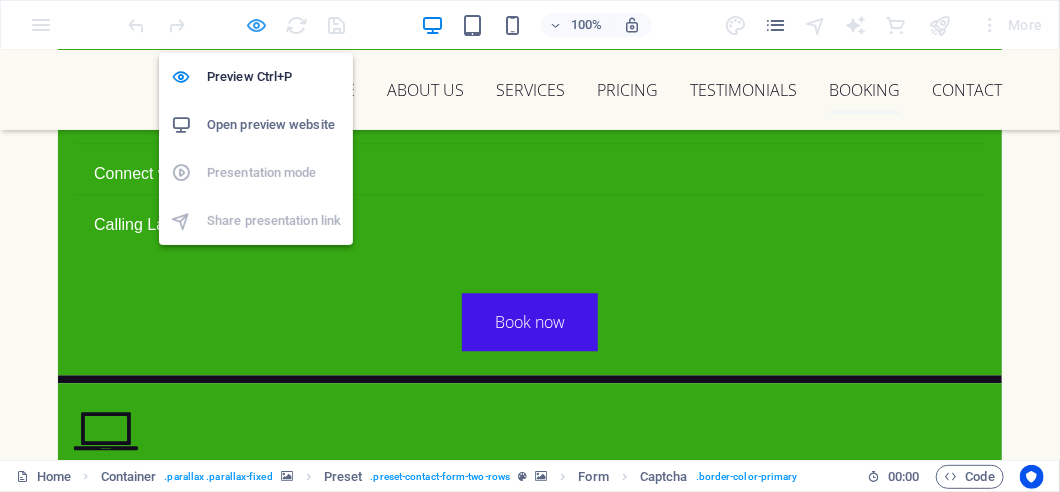 click at bounding box center [257, 25] 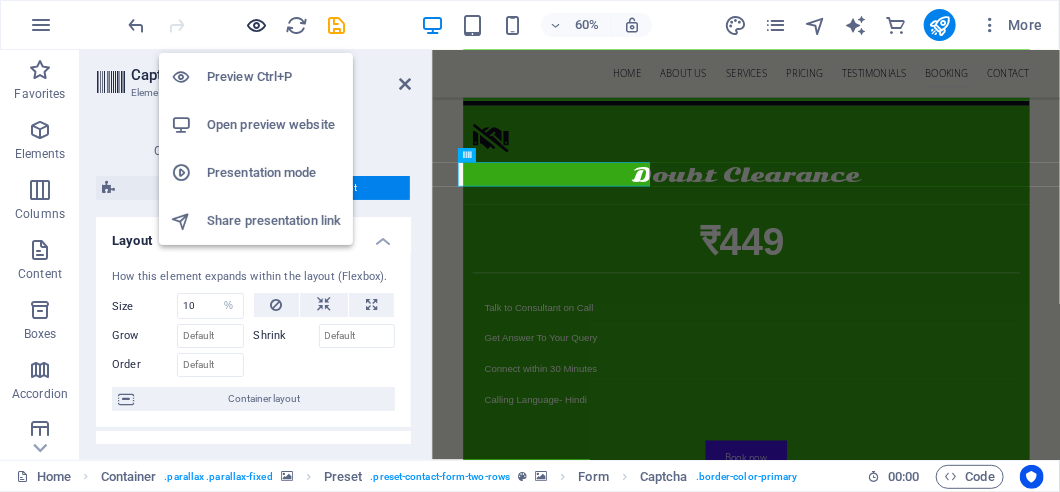 scroll, scrollTop: 12043, scrollLeft: 0, axis: vertical 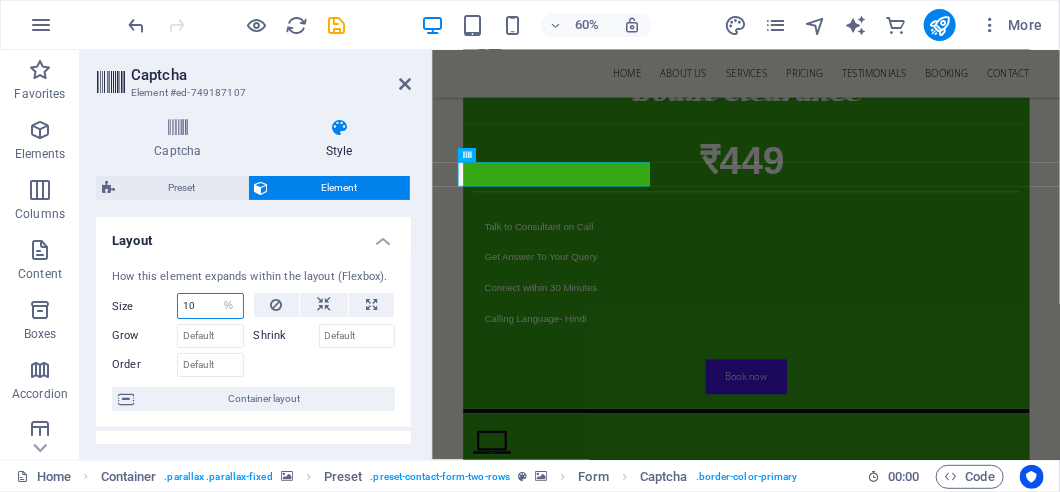 click on "10" at bounding box center [210, 306] 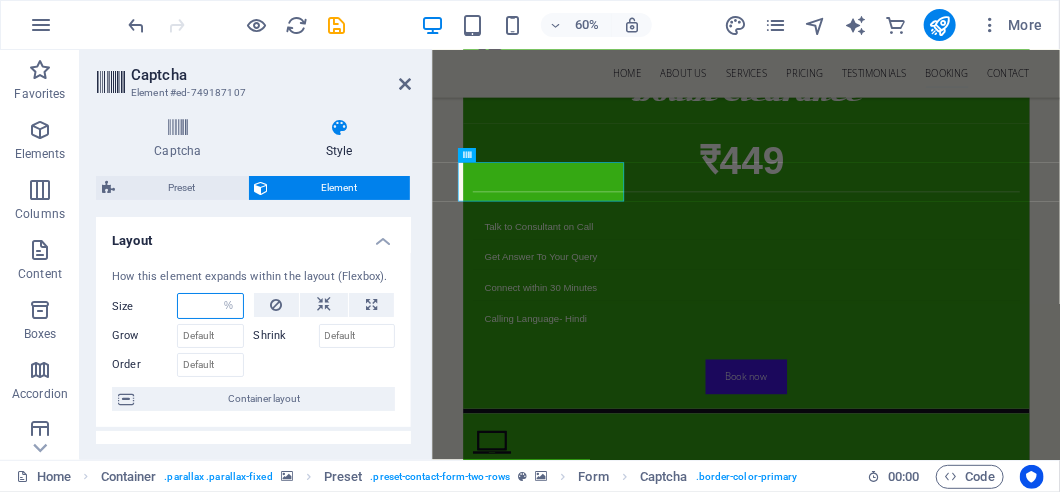 type on "0" 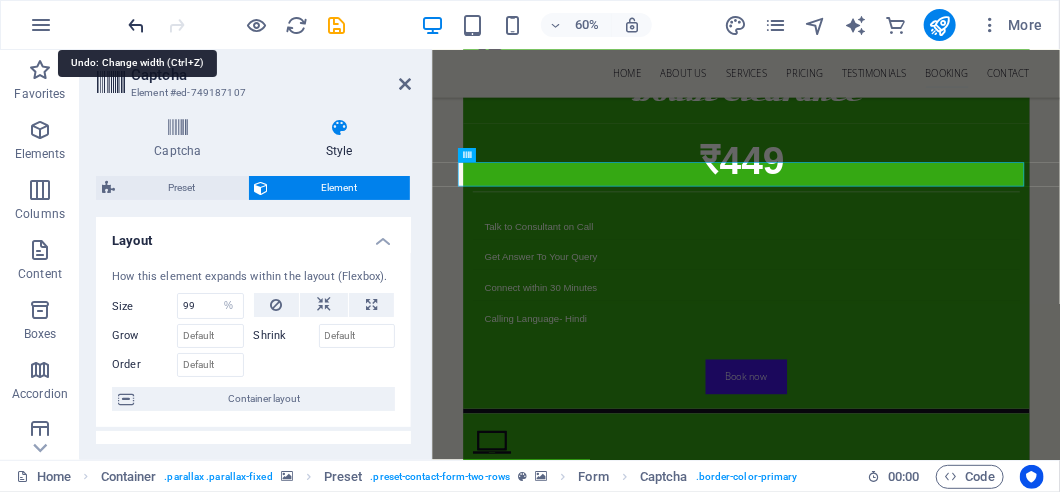 click at bounding box center [137, 25] 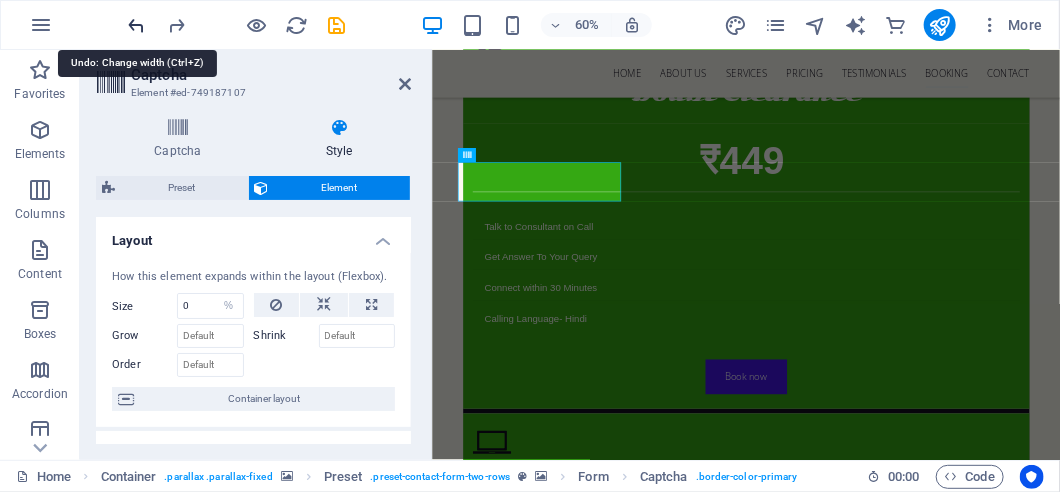 click at bounding box center (137, 25) 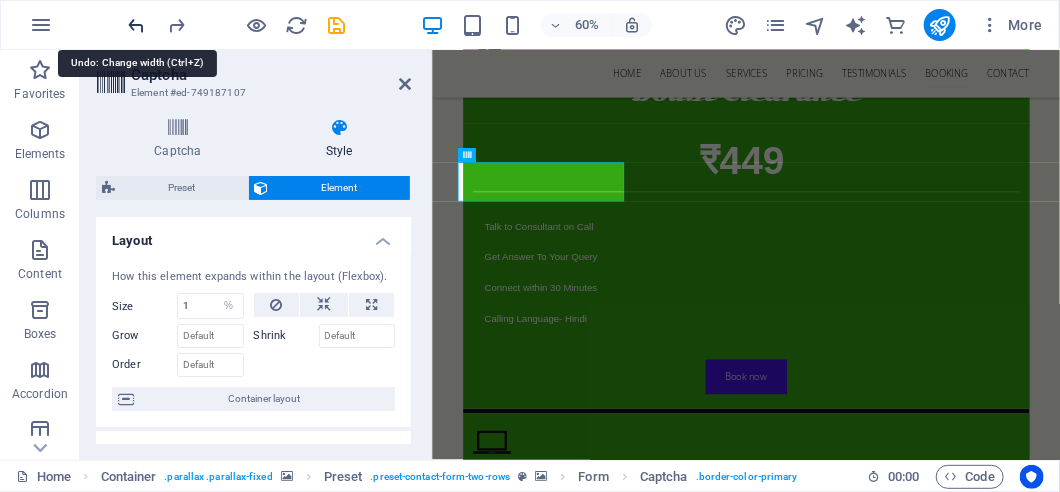 click at bounding box center (137, 25) 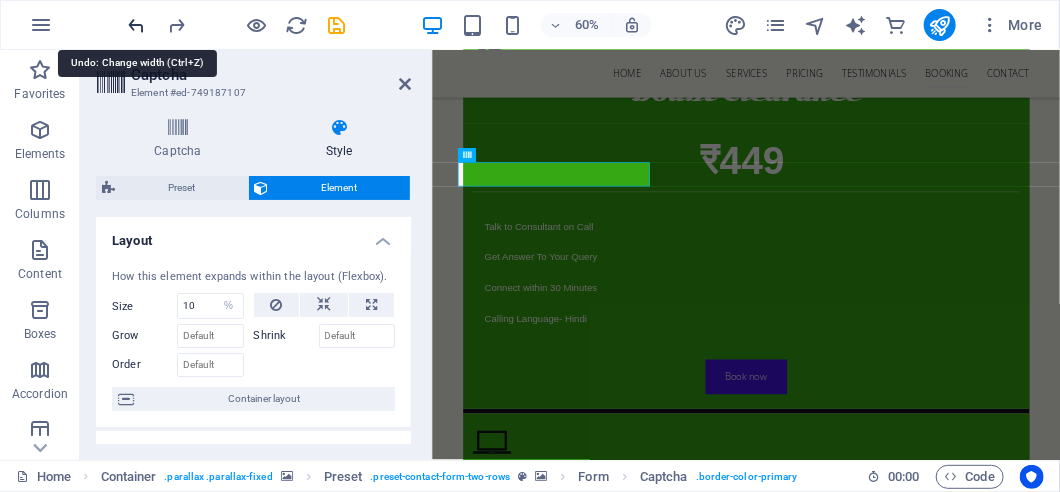 click at bounding box center (137, 25) 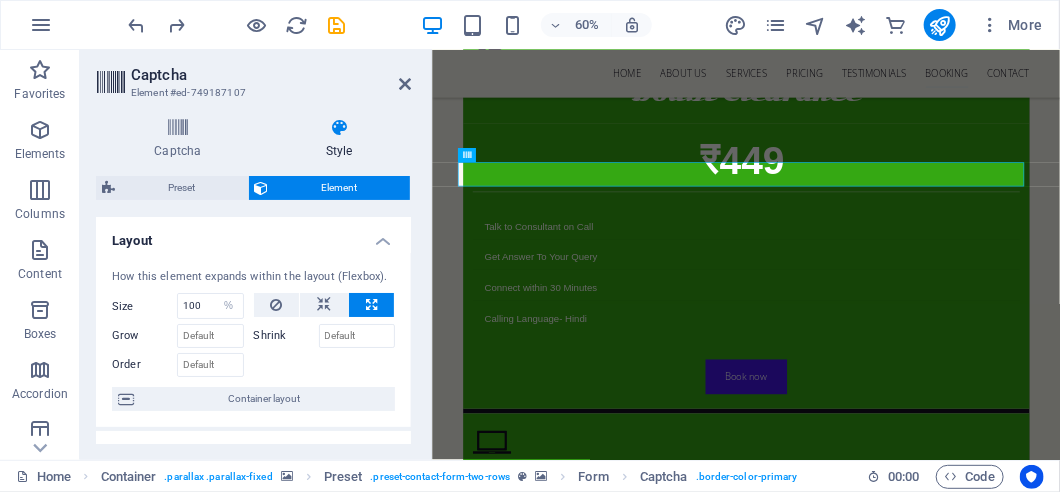 scroll, scrollTop: 99, scrollLeft: 0, axis: vertical 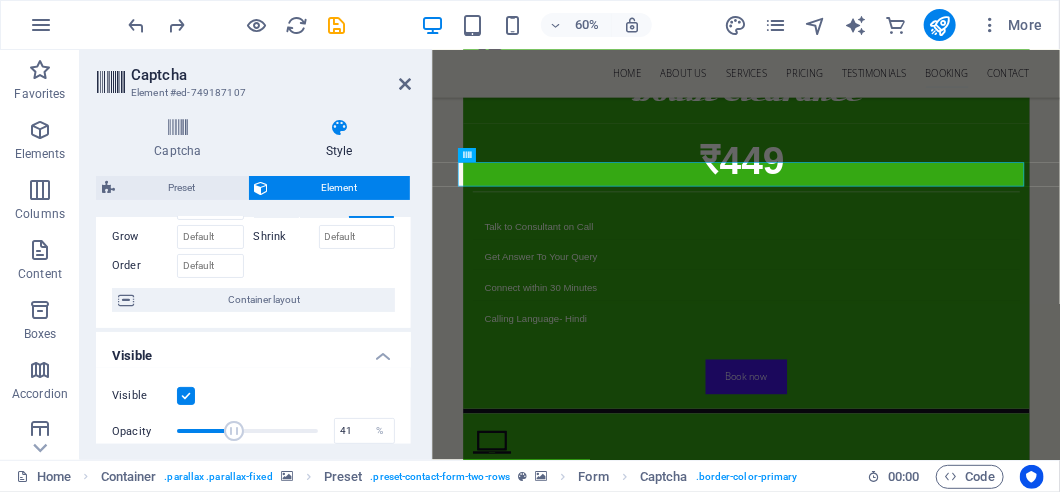 drag, startPoint x: 307, startPoint y: 430, endPoint x: 232, endPoint y: 426, distance: 75.10659 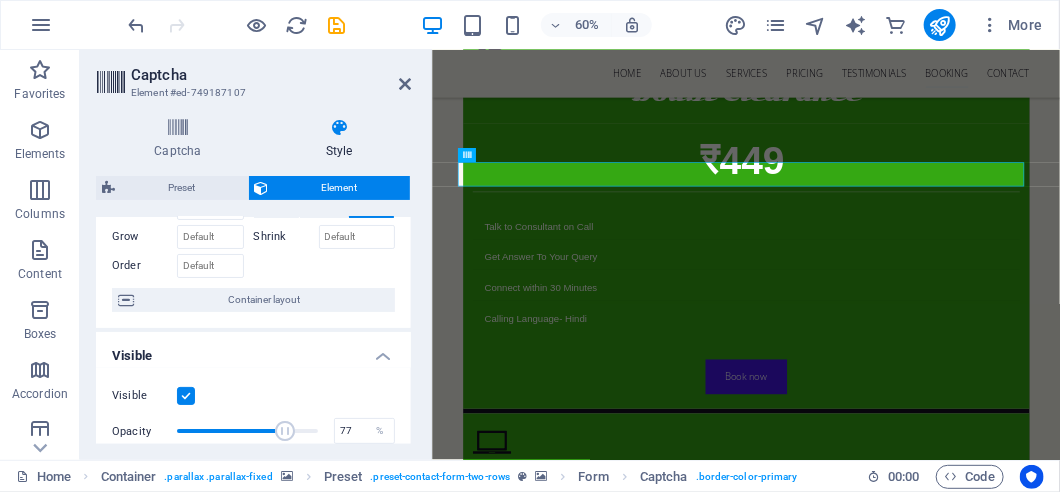 drag, startPoint x: 233, startPoint y: 427, endPoint x: 283, endPoint y: 436, distance: 50.803543 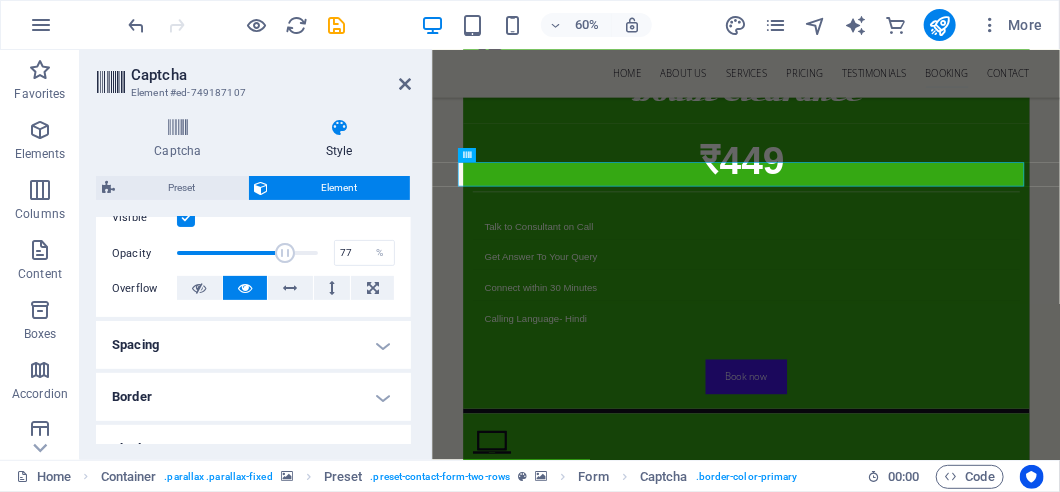 scroll, scrollTop: 300, scrollLeft: 0, axis: vertical 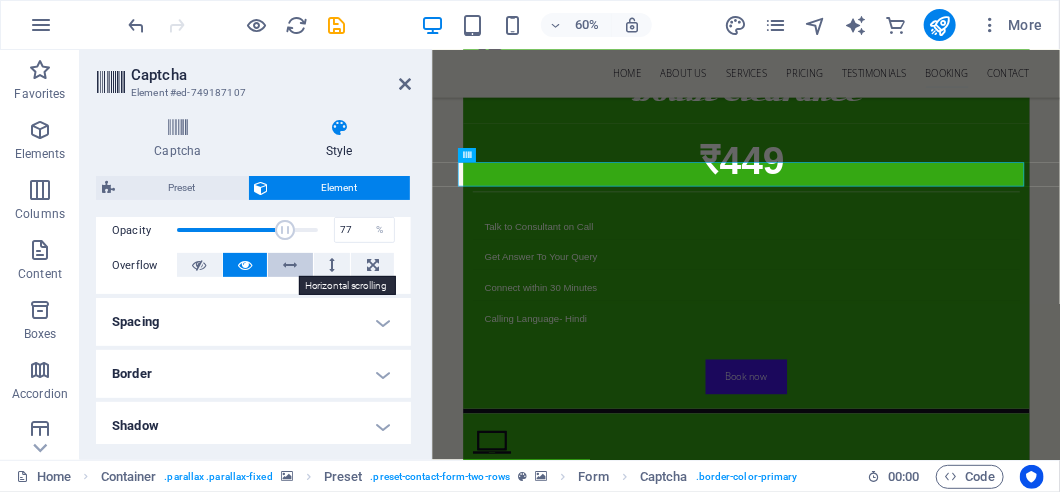 click at bounding box center (291, 265) 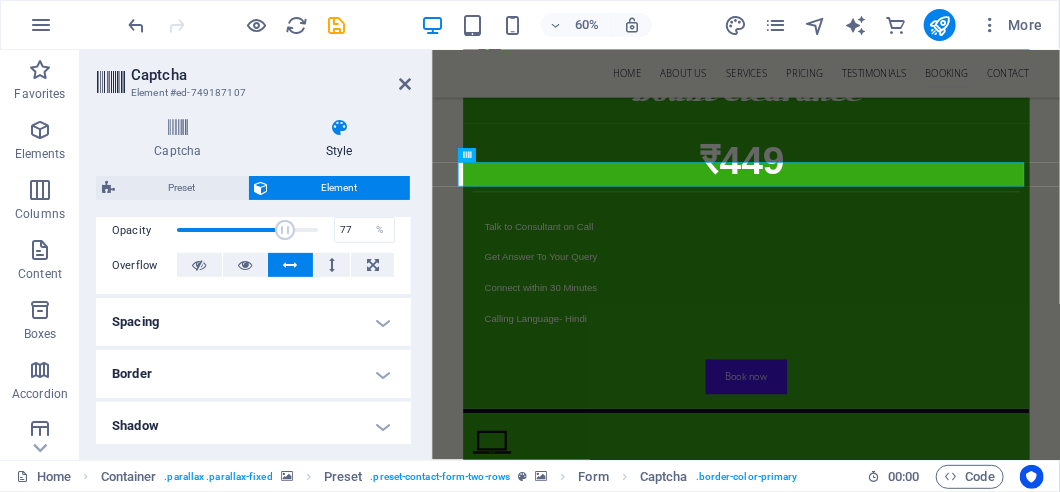 click at bounding box center (291, 265) 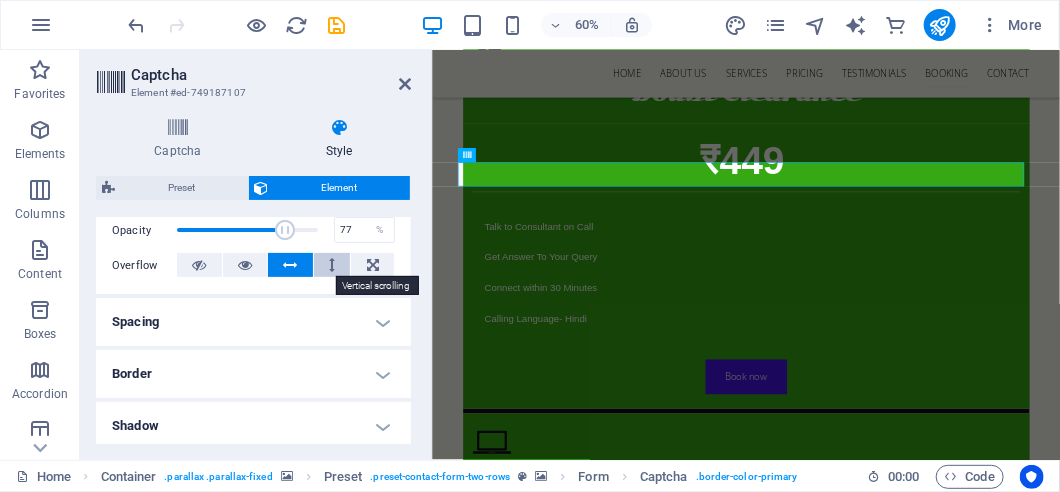 click at bounding box center [332, 265] 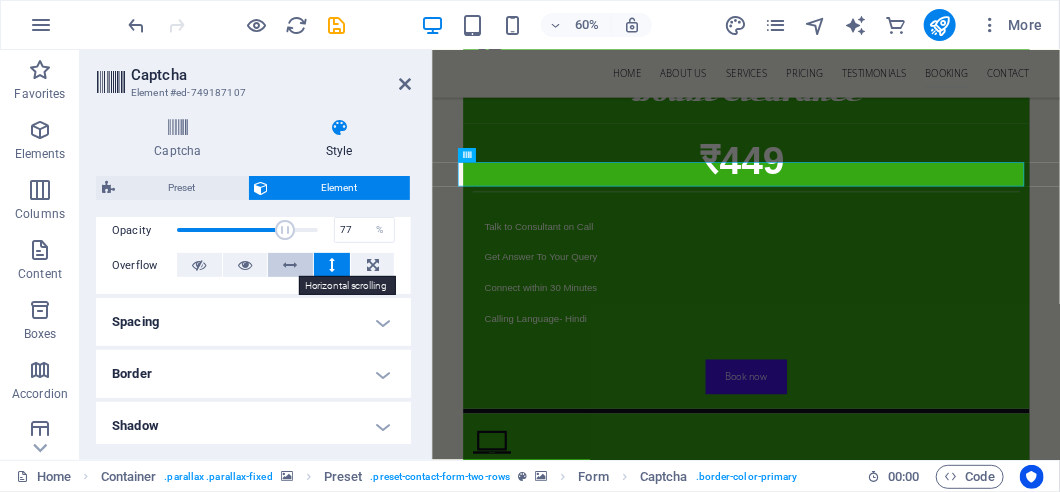 click at bounding box center [291, 265] 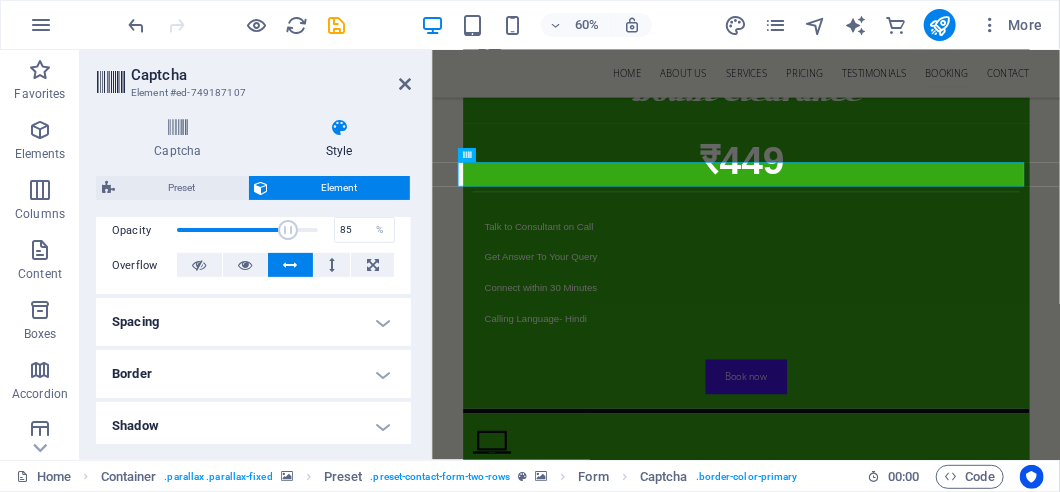 type on "86" 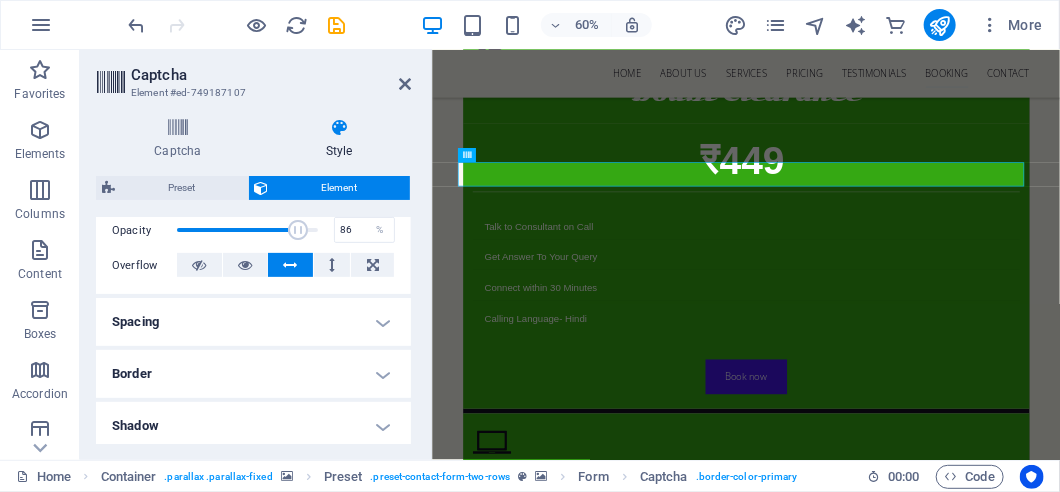 drag, startPoint x: 281, startPoint y: 231, endPoint x: 295, endPoint y: 231, distance: 14 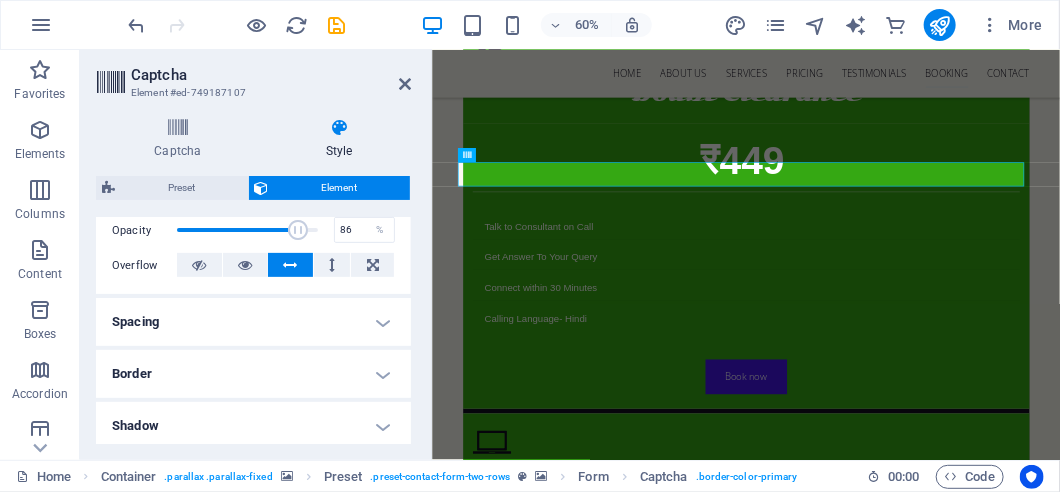 click on "Element" at bounding box center [340, 188] 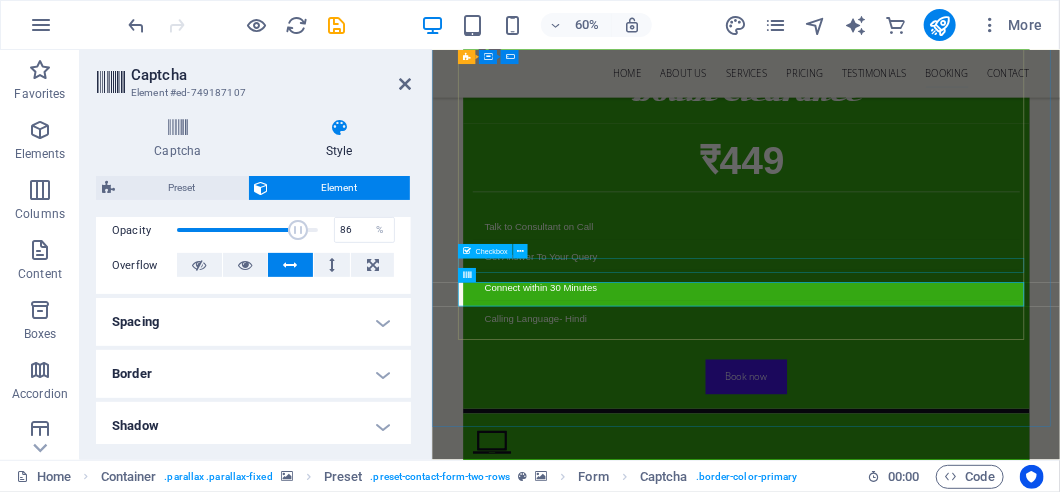 scroll, scrollTop: 11843, scrollLeft: 0, axis: vertical 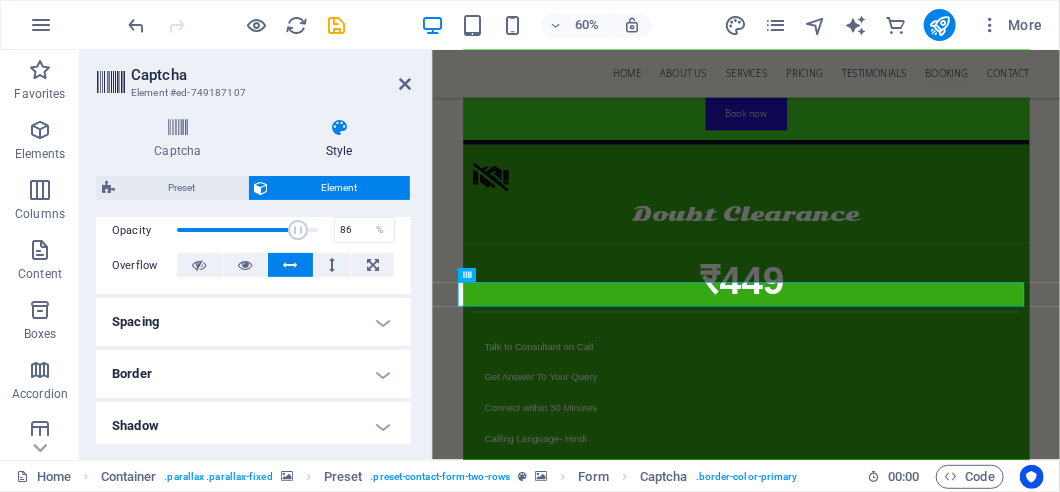 click on "Element" at bounding box center (340, 188) 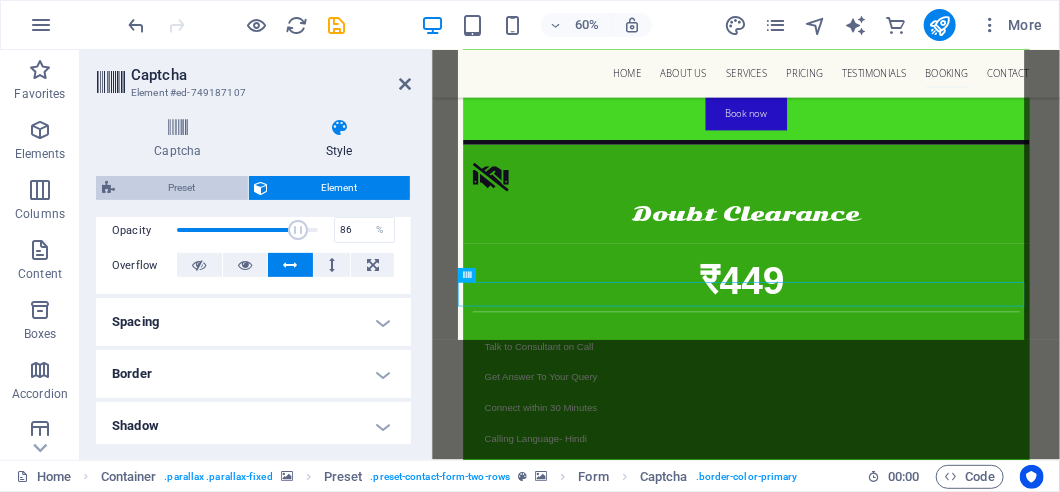 click on "Preset" at bounding box center (181, 188) 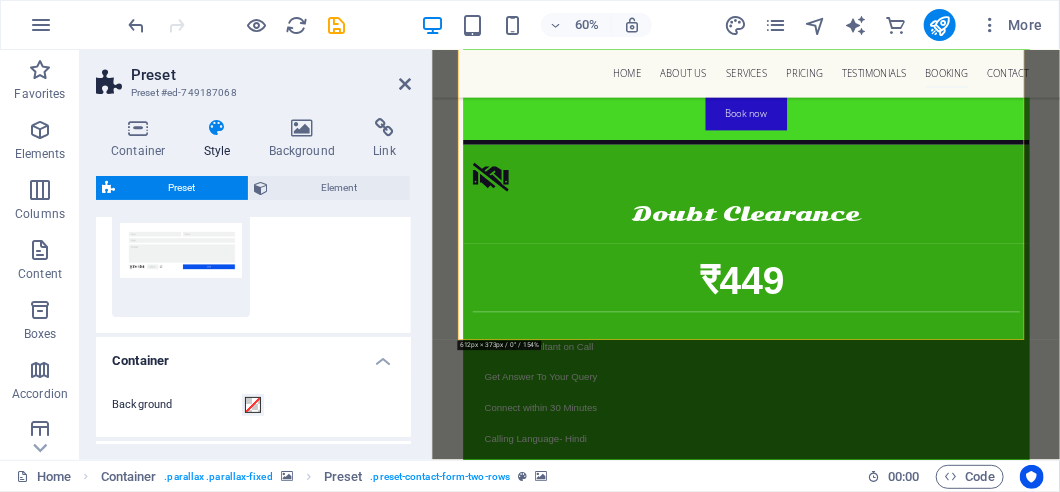 scroll, scrollTop: 200, scrollLeft: 0, axis: vertical 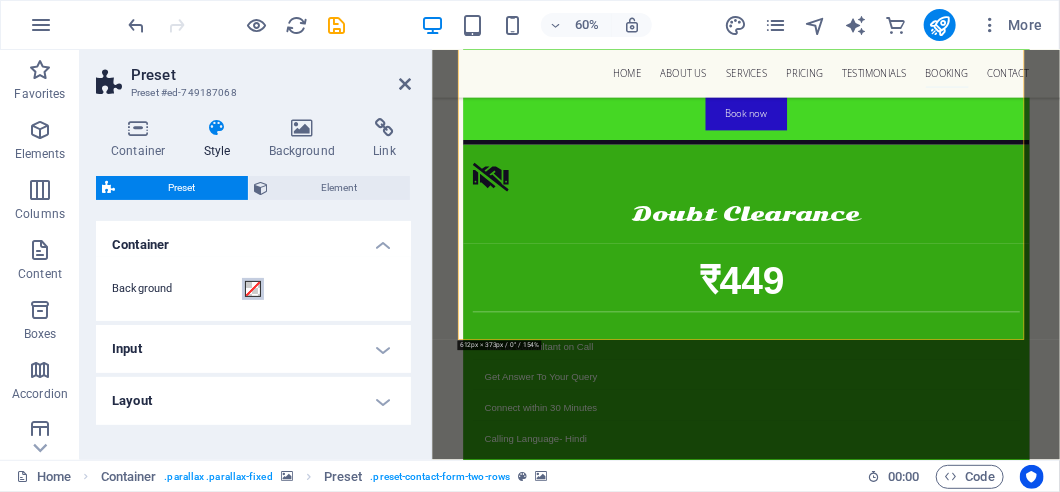 click at bounding box center (253, 289) 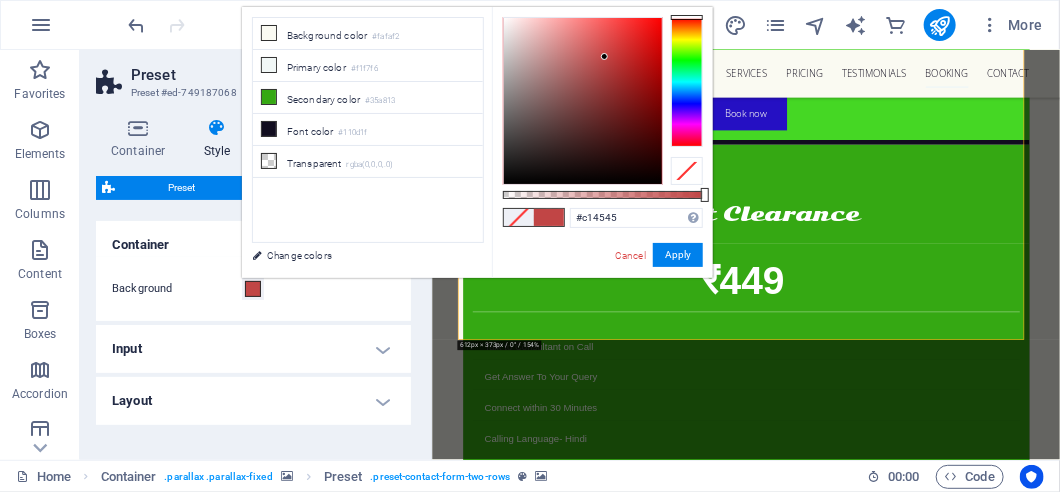 drag, startPoint x: 635, startPoint y: 27, endPoint x: 605, endPoint y: 57, distance: 42.426407 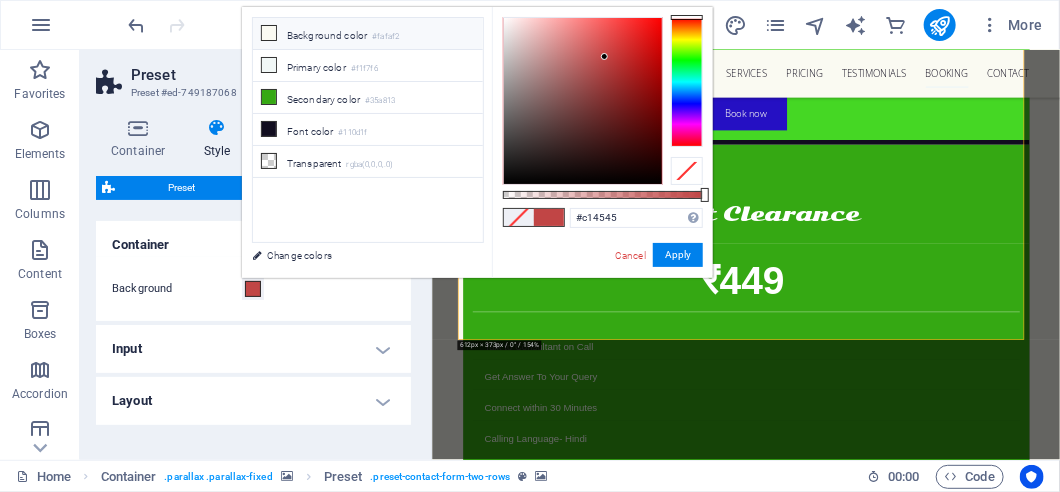 click at bounding box center (269, 33) 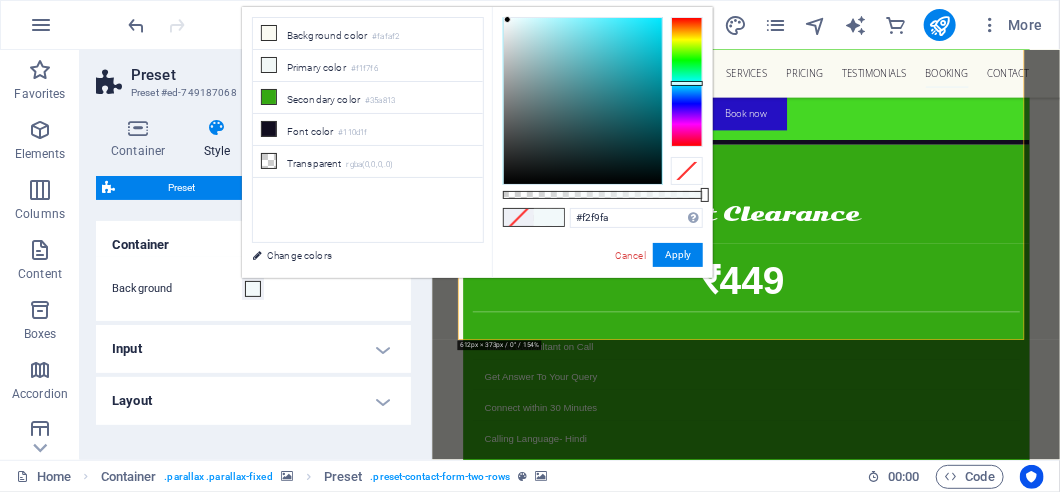 drag, startPoint x: 684, startPoint y: 36, endPoint x: 682, endPoint y: 83, distance: 47.042534 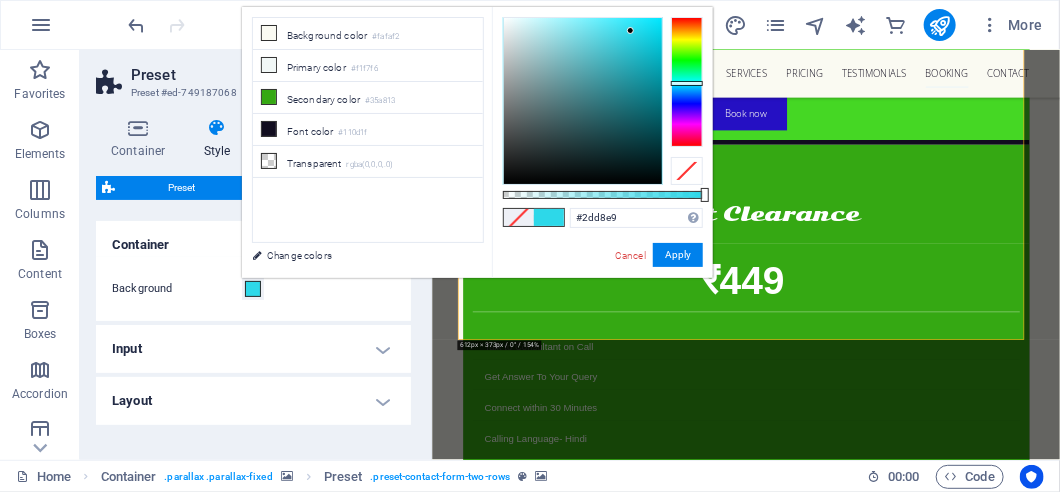 click at bounding box center (583, 101) 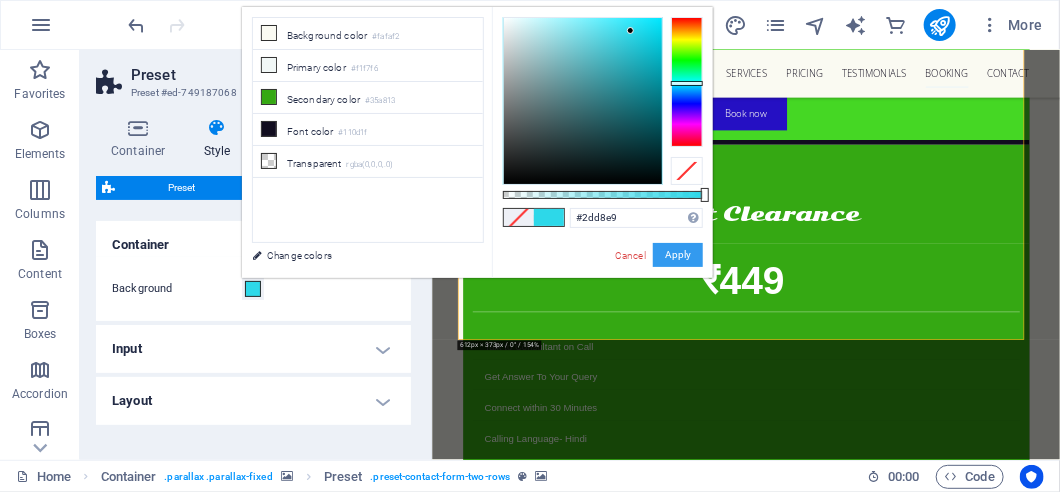 click on "Apply" at bounding box center (678, 255) 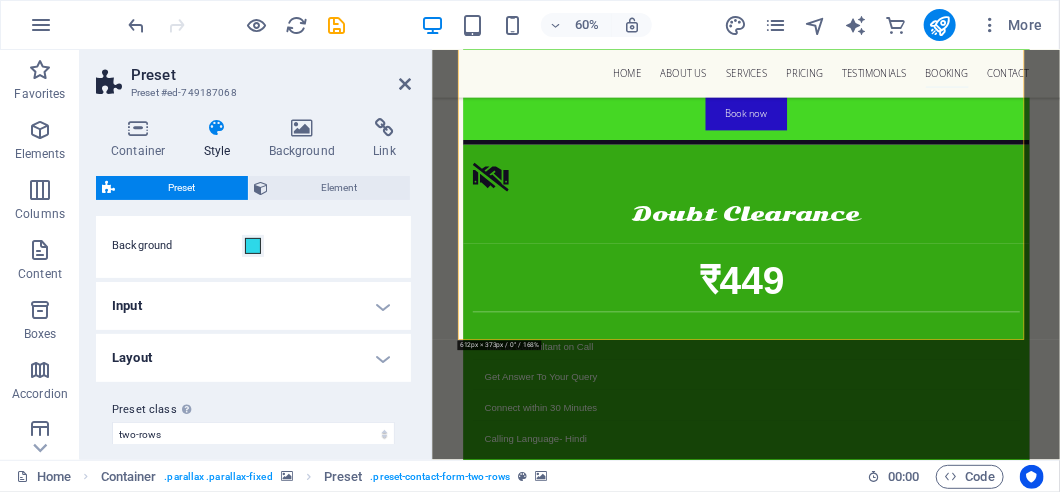 scroll, scrollTop: 260, scrollLeft: 0, axis: vertical 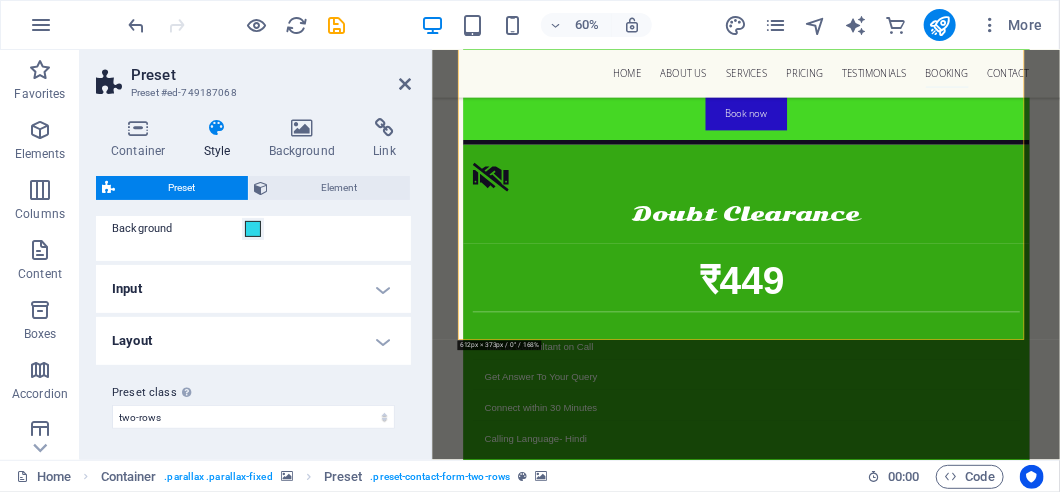 click on "Input" at bounding box center (253, 289) 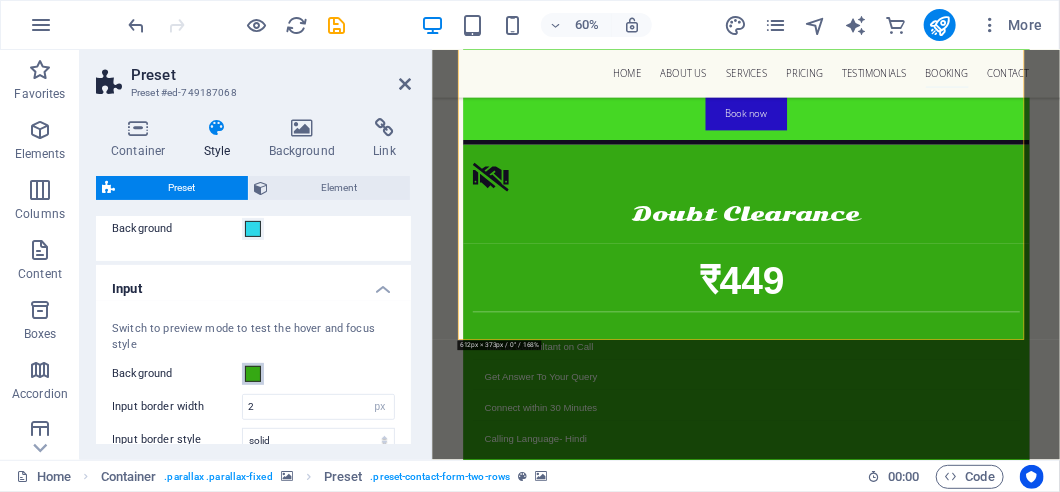 click at bounding box center (253, 374) 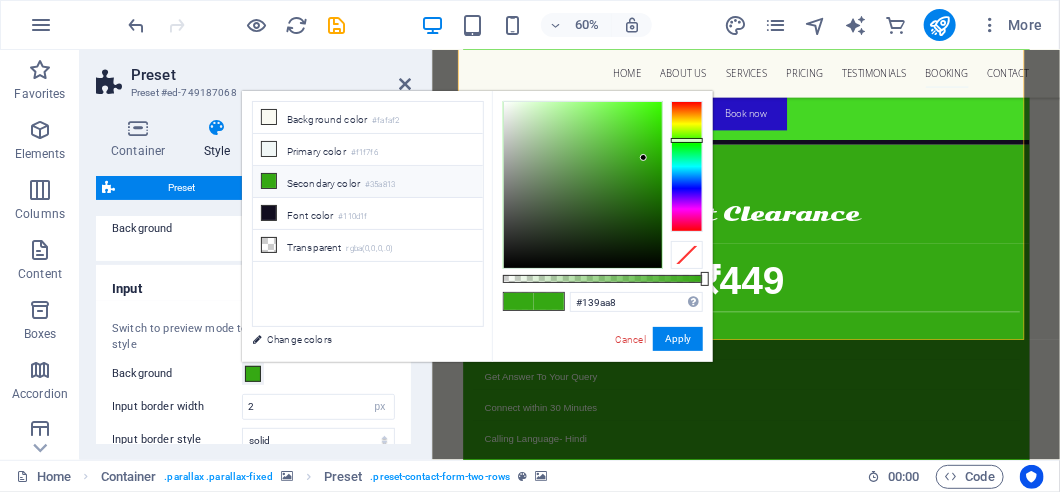 click at bounding box center [687, 166] 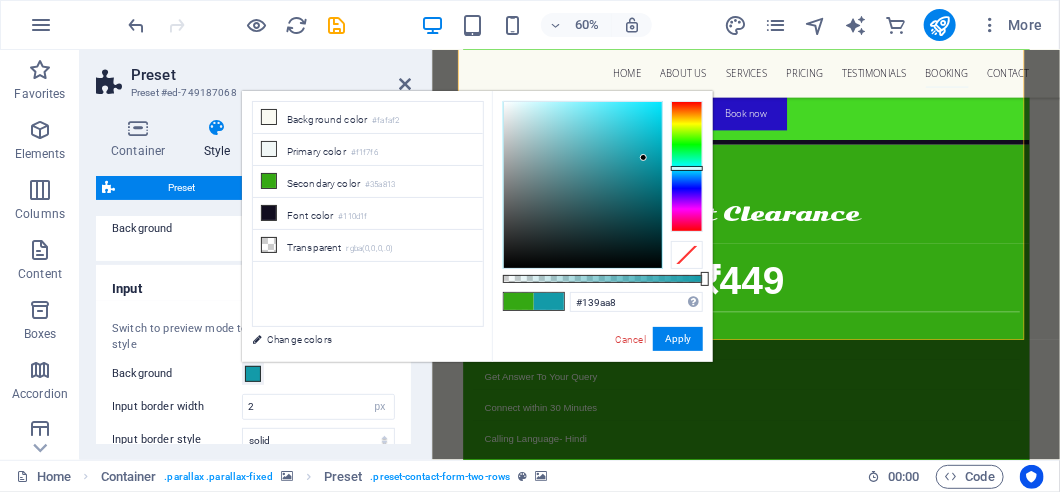 click at bounding box center (687, 166) 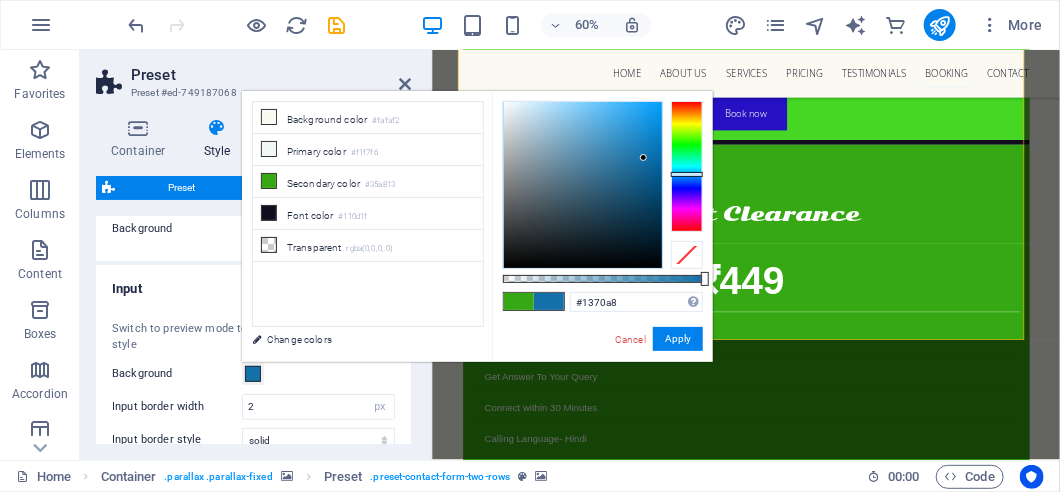 click at bounding box center (687, 166) 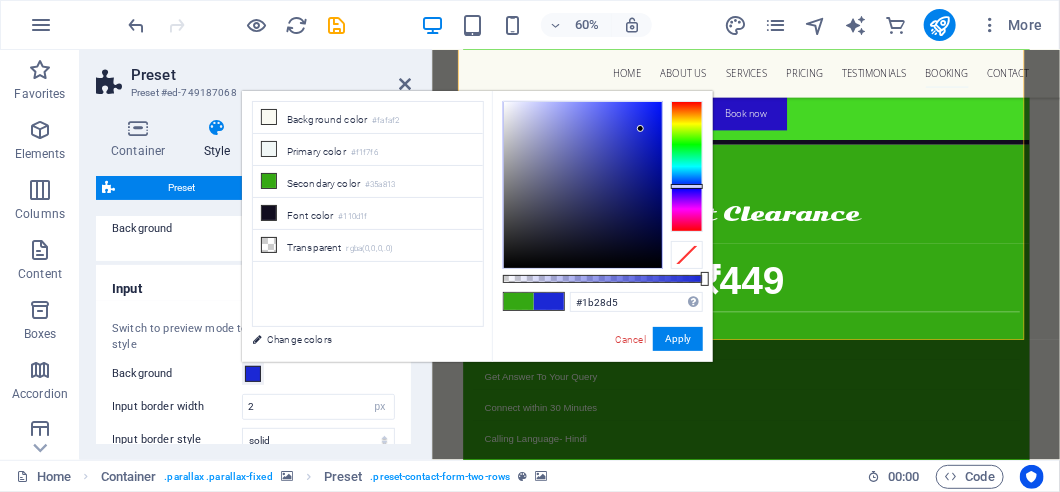 type on "#1c28d6" 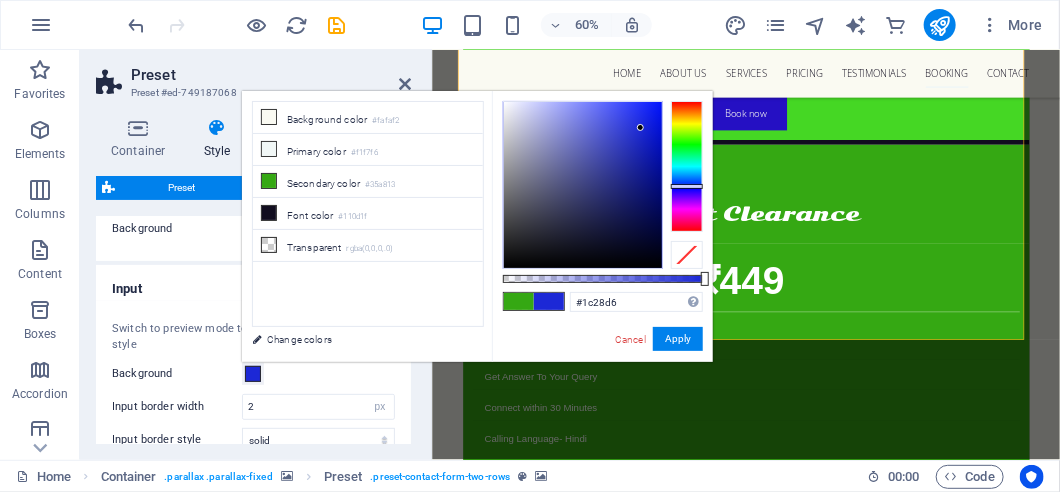 drag, startPoint x: 641, startPoint y: 154, endPoint x: 641, endPoint y: 128, distance: 26 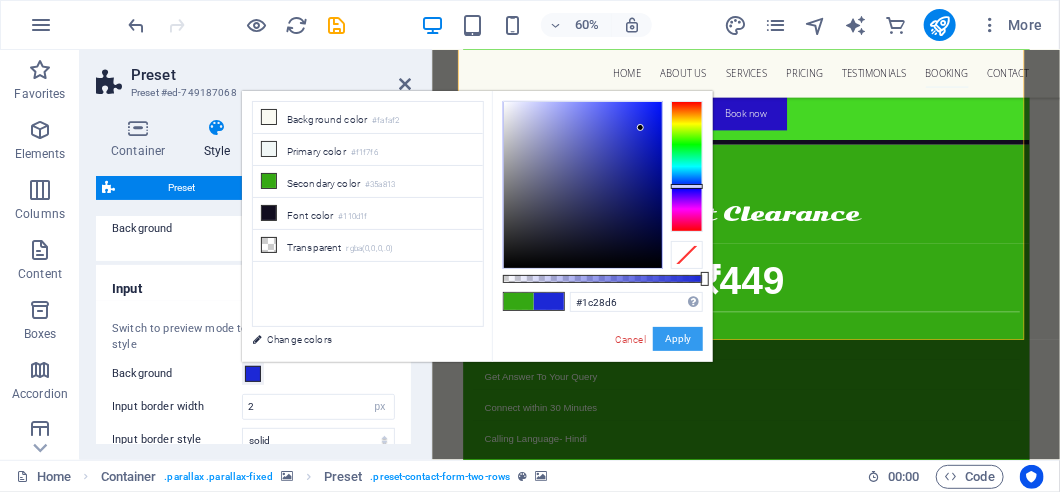 drag, startPoint x: 667, startPoint y: 335, endPoint x: 391, endPoint y: 475, distance: 309.477 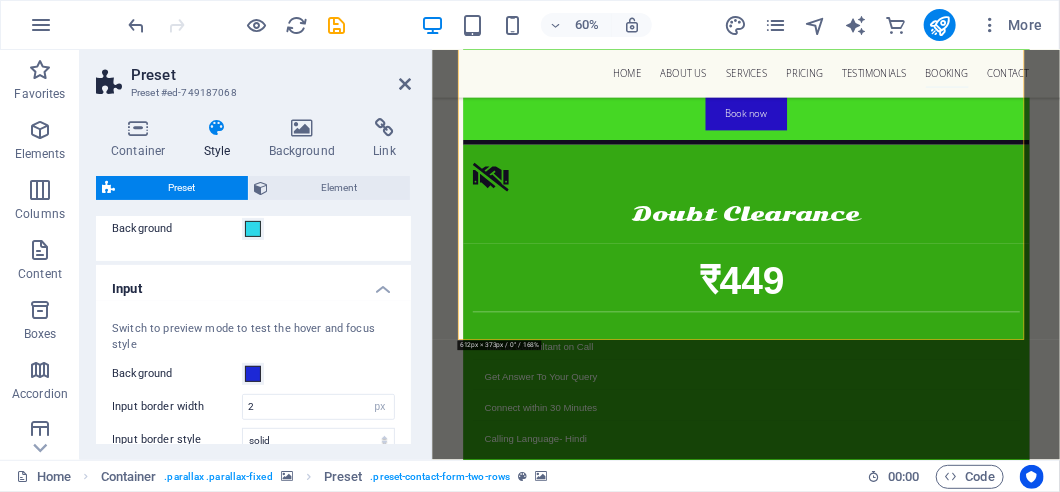 scroll, scrollTop: 360, scrollLeft: 0, axis: vertical 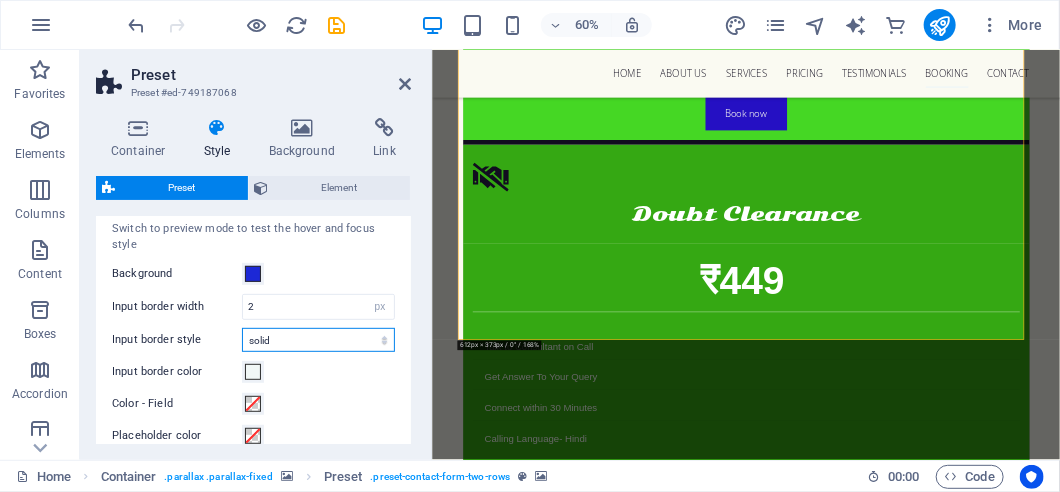 click on "solid dashed dotted double" at bounding box center (318, 340) 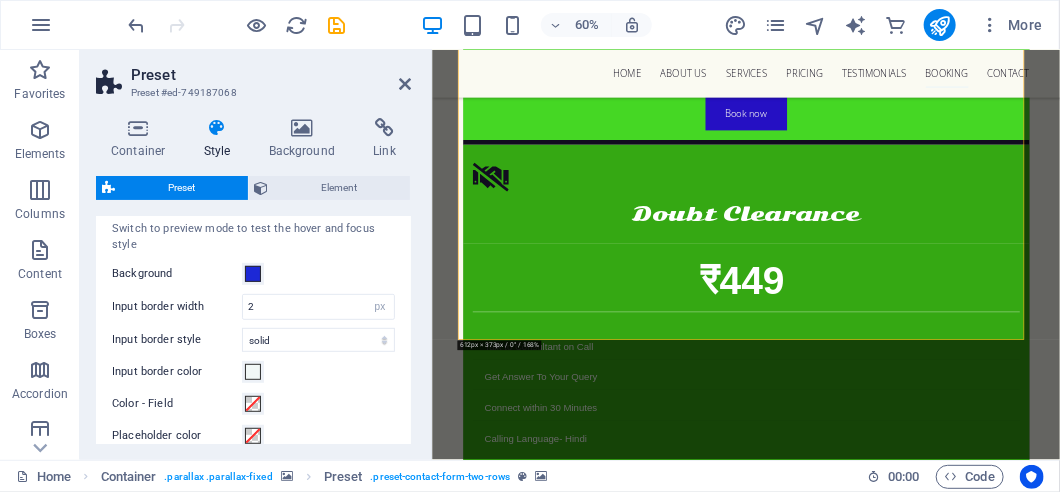click on "Switch to preview mode to test the hover and focus style Background Input border width 2 rem px Input border style solid dashed dotted double Input border color Color - Field Placeholder color Input width 40 % Button background Button background (active) Automatic if not set Horiz. checkboxes Horiz. radio buttons" at bounding box center [253, 415] 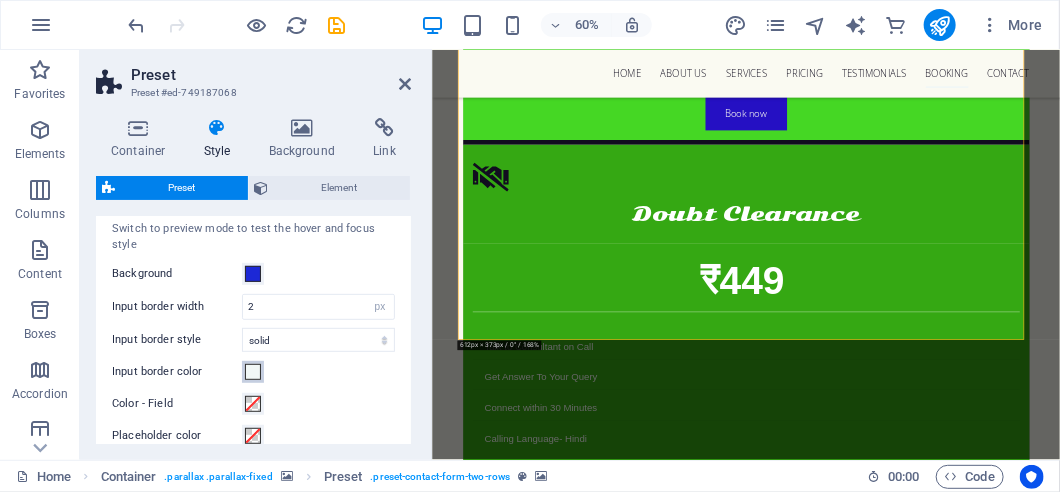 click at bounding box center (253, 372) 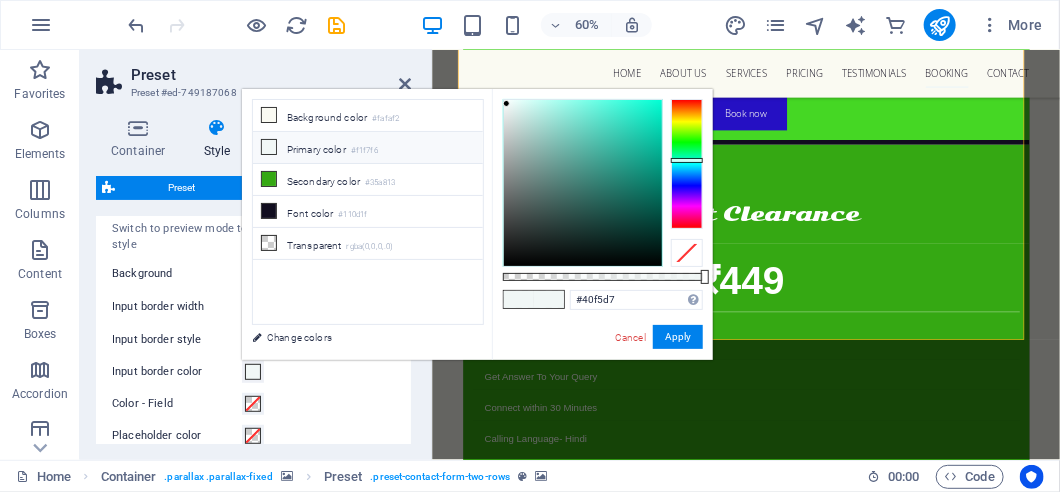 click at bounding box center [583, 183] 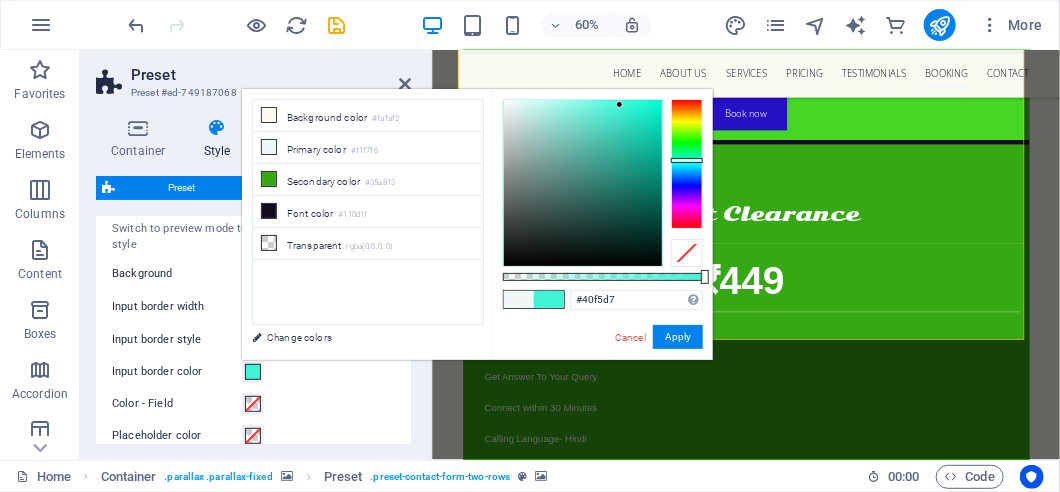 type on "#24e9c8" 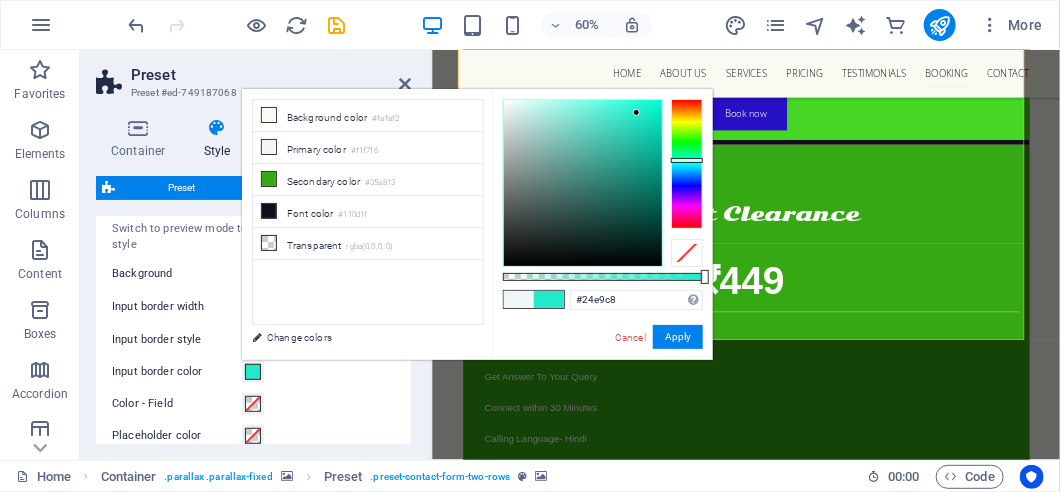 click at bounding box center [583, 183] 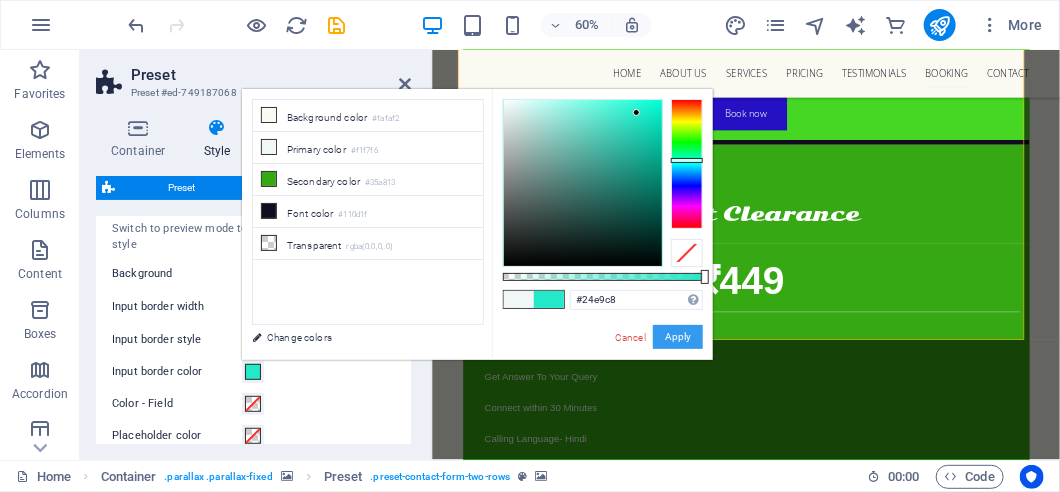 click on "Apply" at bounding box center (678, 337) 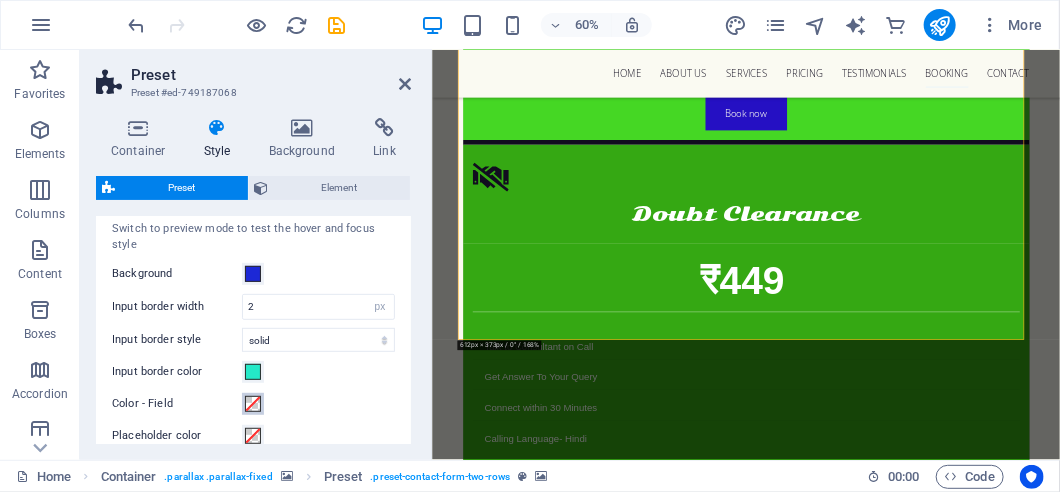 click at bounding box center [253, 404] 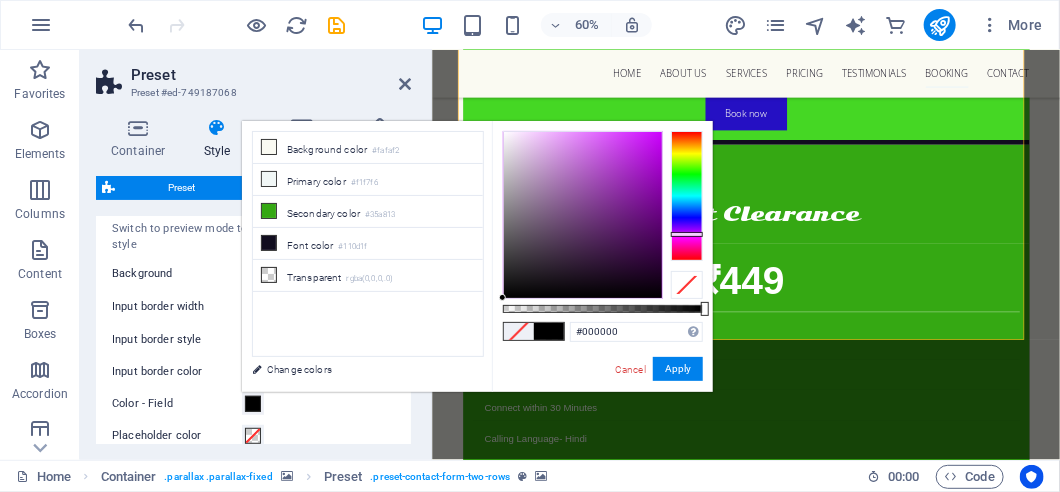 click at bounding box center (687, 196) 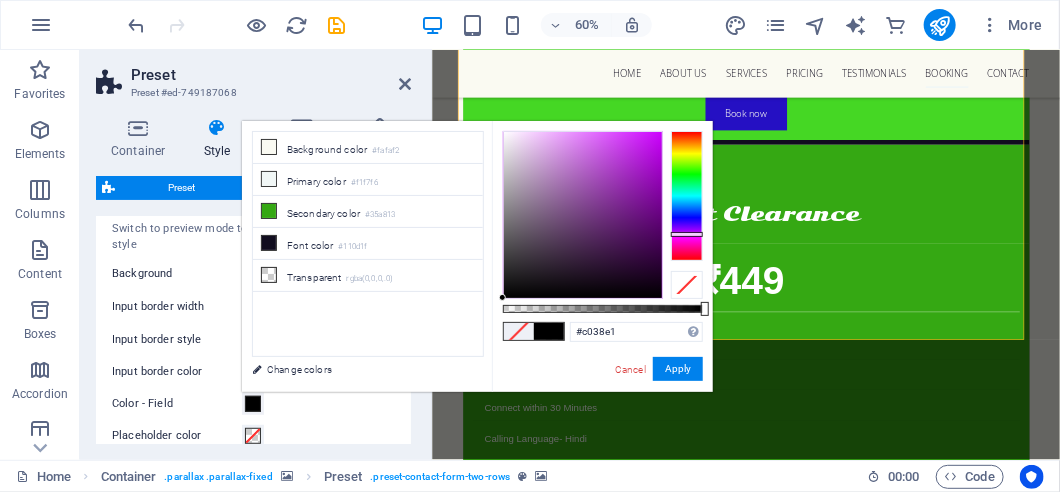 click at bounding box center [583, 215] 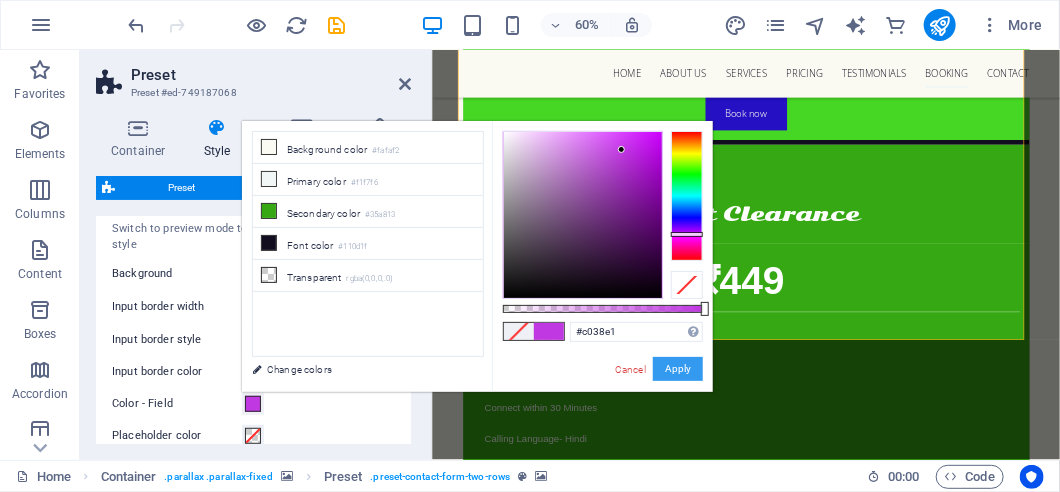 drag, startPoint x: 672, startPoint y: 362, endPoint x: 289, endPoint y: 534, distance: 419.8488 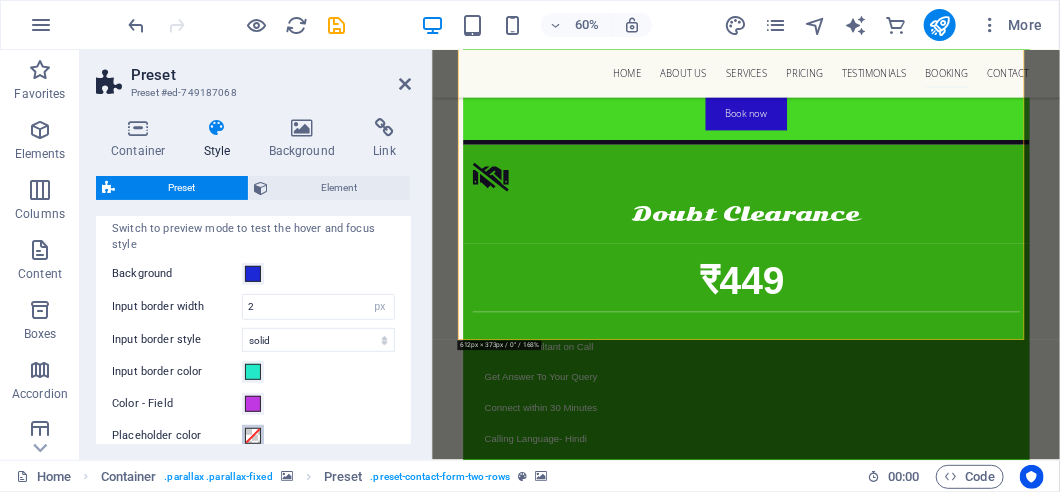 click at bounding box center (253, 436) 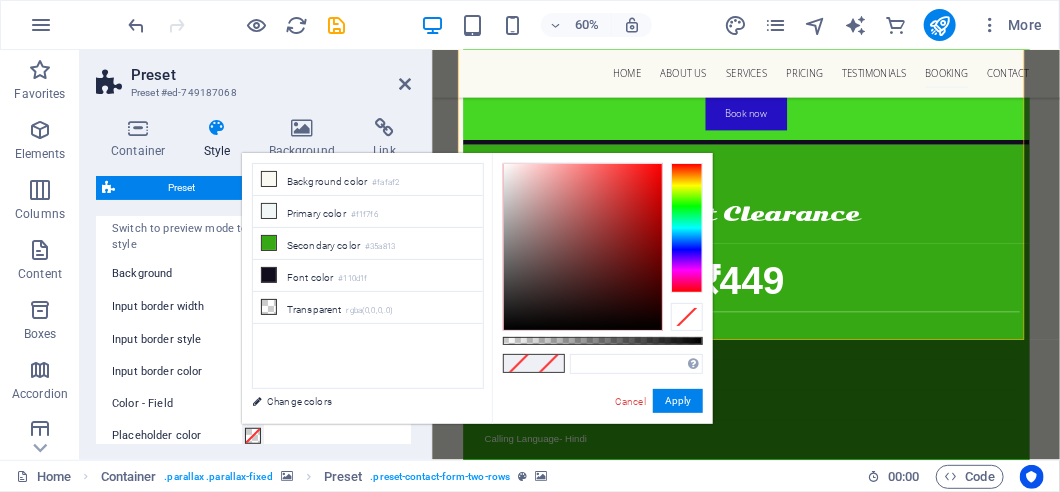 type on "#b72a2a" 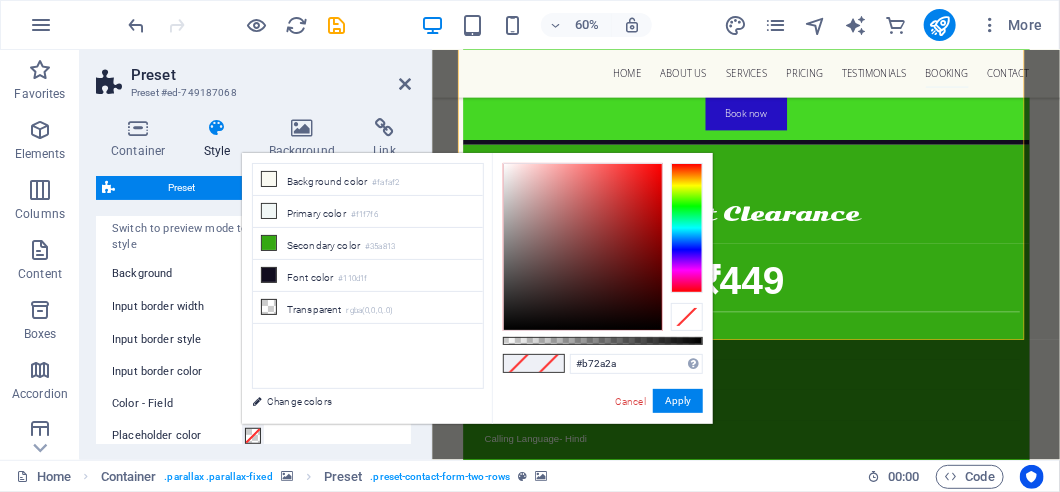click at bounding box center [583, 247] 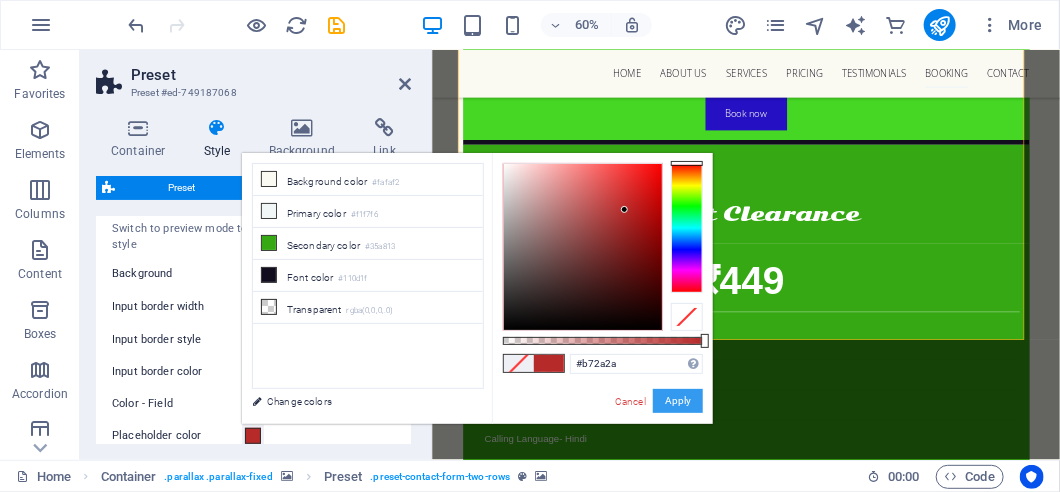 drag, startPoint x: 659, startPoint y: 401, endPoint x: 333, endPoint y: 591, distance: 377.32745 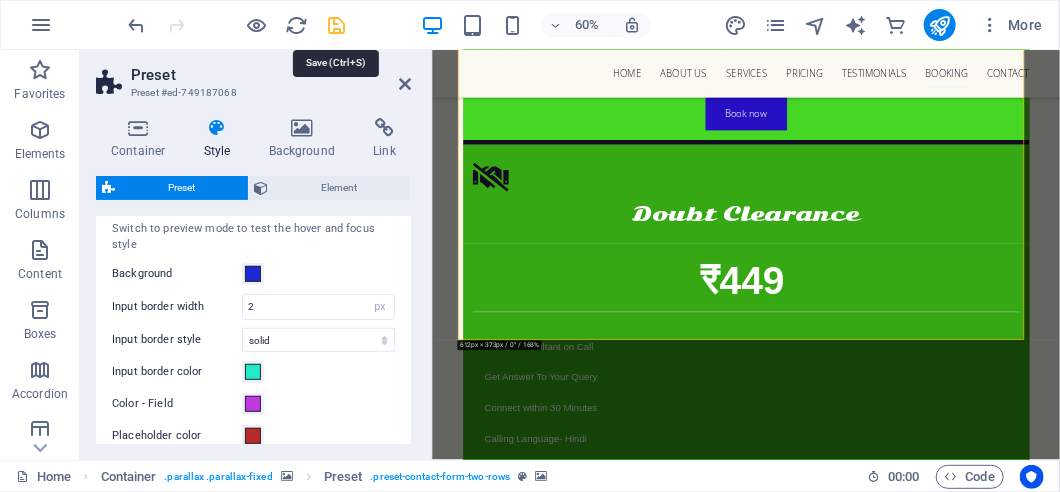 click at bounding box center [337, 25] 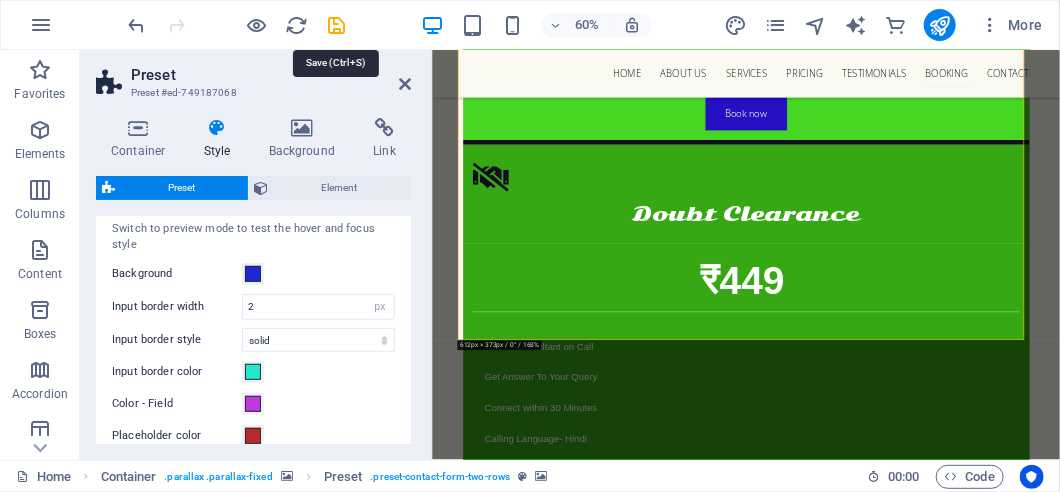 select on "%" 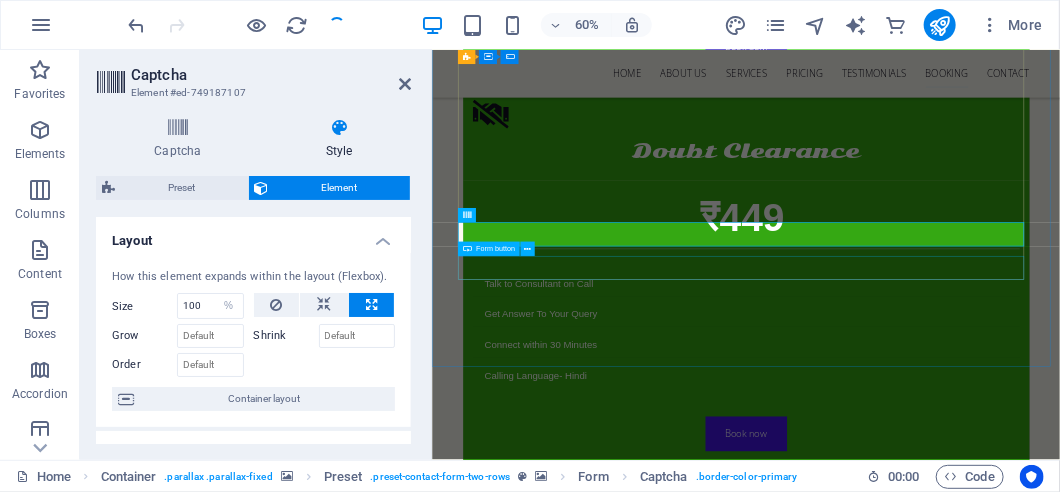 scroll, scrollTop: 11943, scrollLeft: 0, axis: vertical 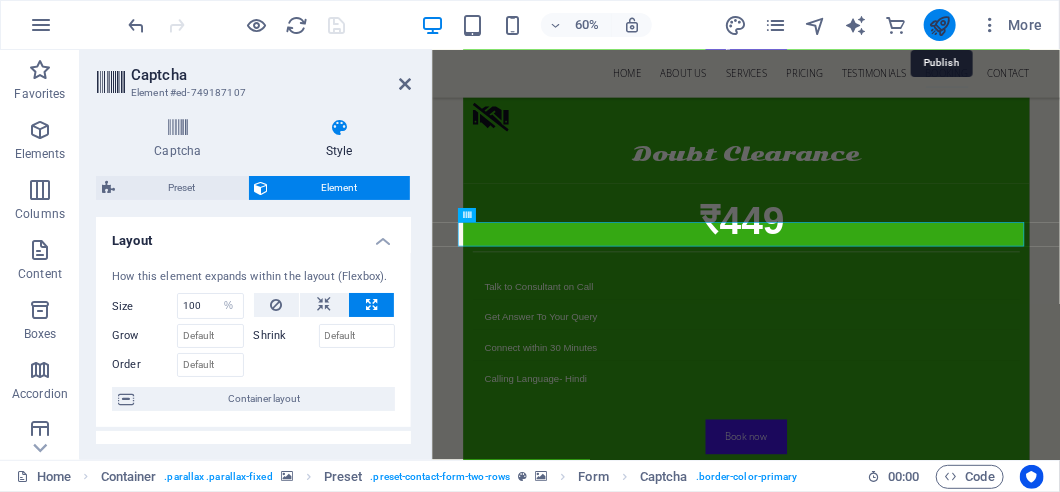 click at bounding box center [939, 25] 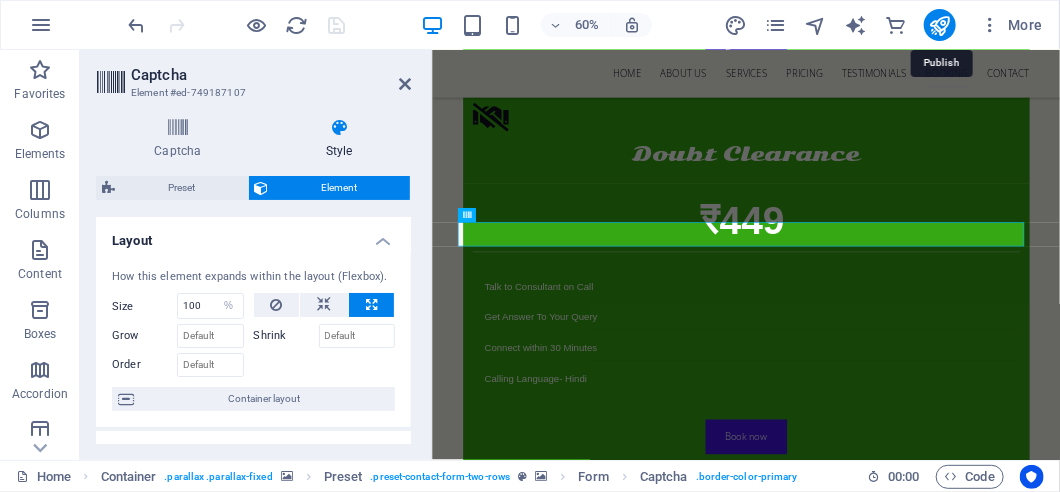 select on "%" 